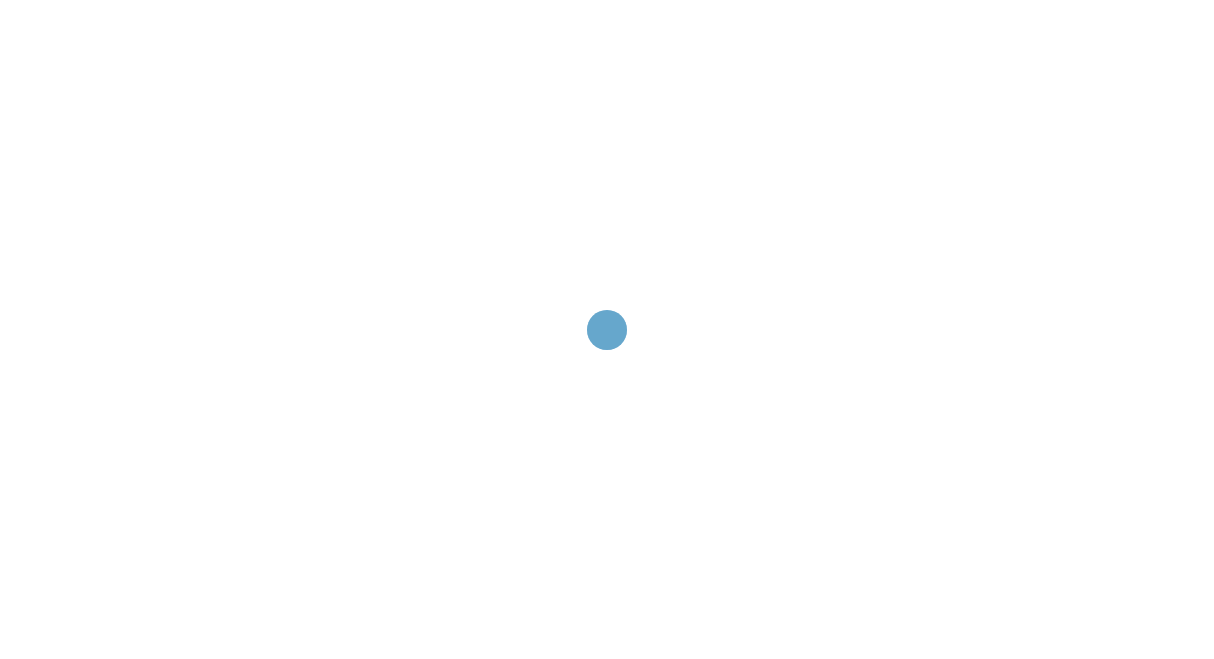 scroll, scrollTop: 0, scrollLeft: 0, axis: both 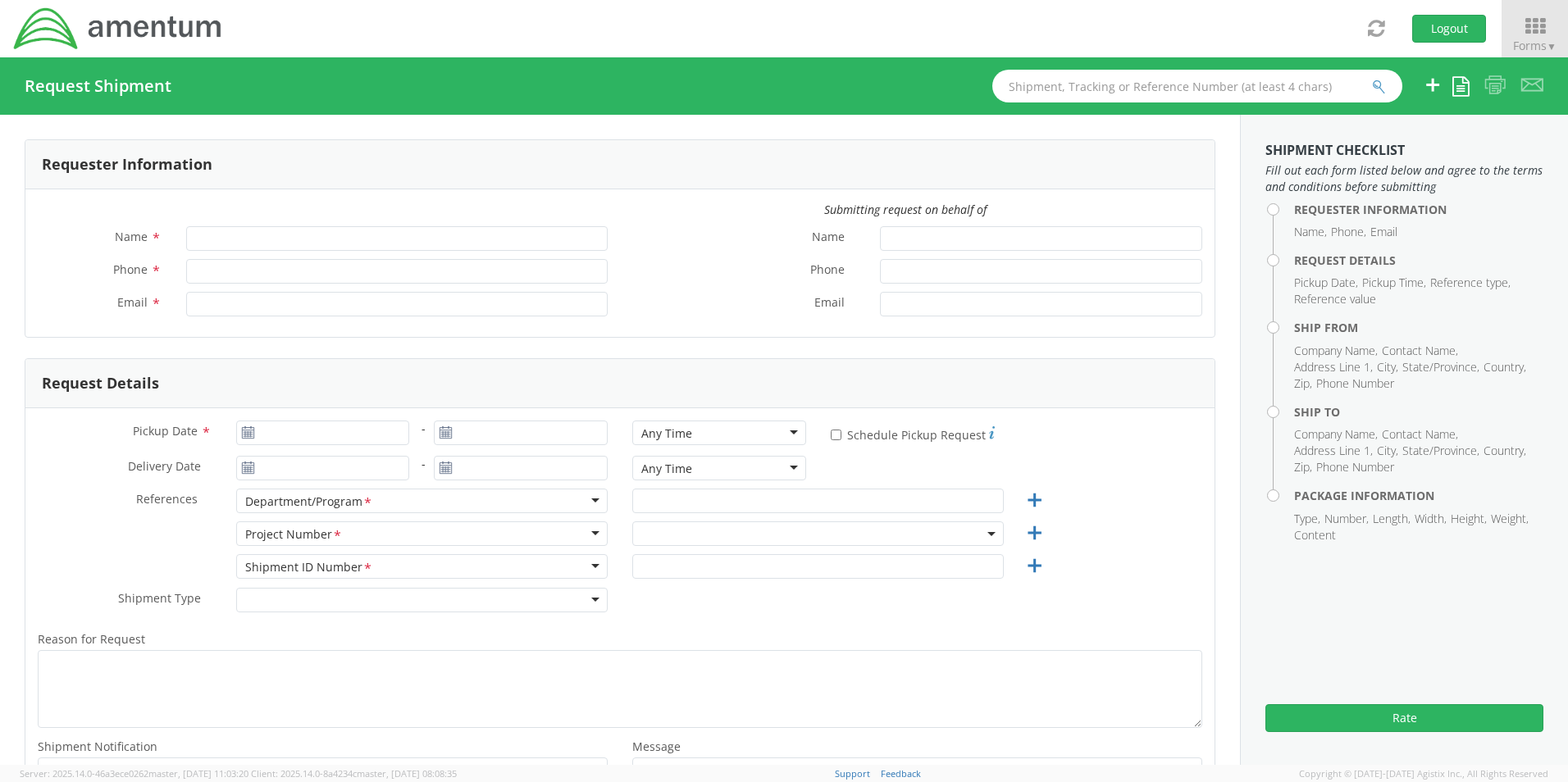 type on "[PERSON_NAME]" 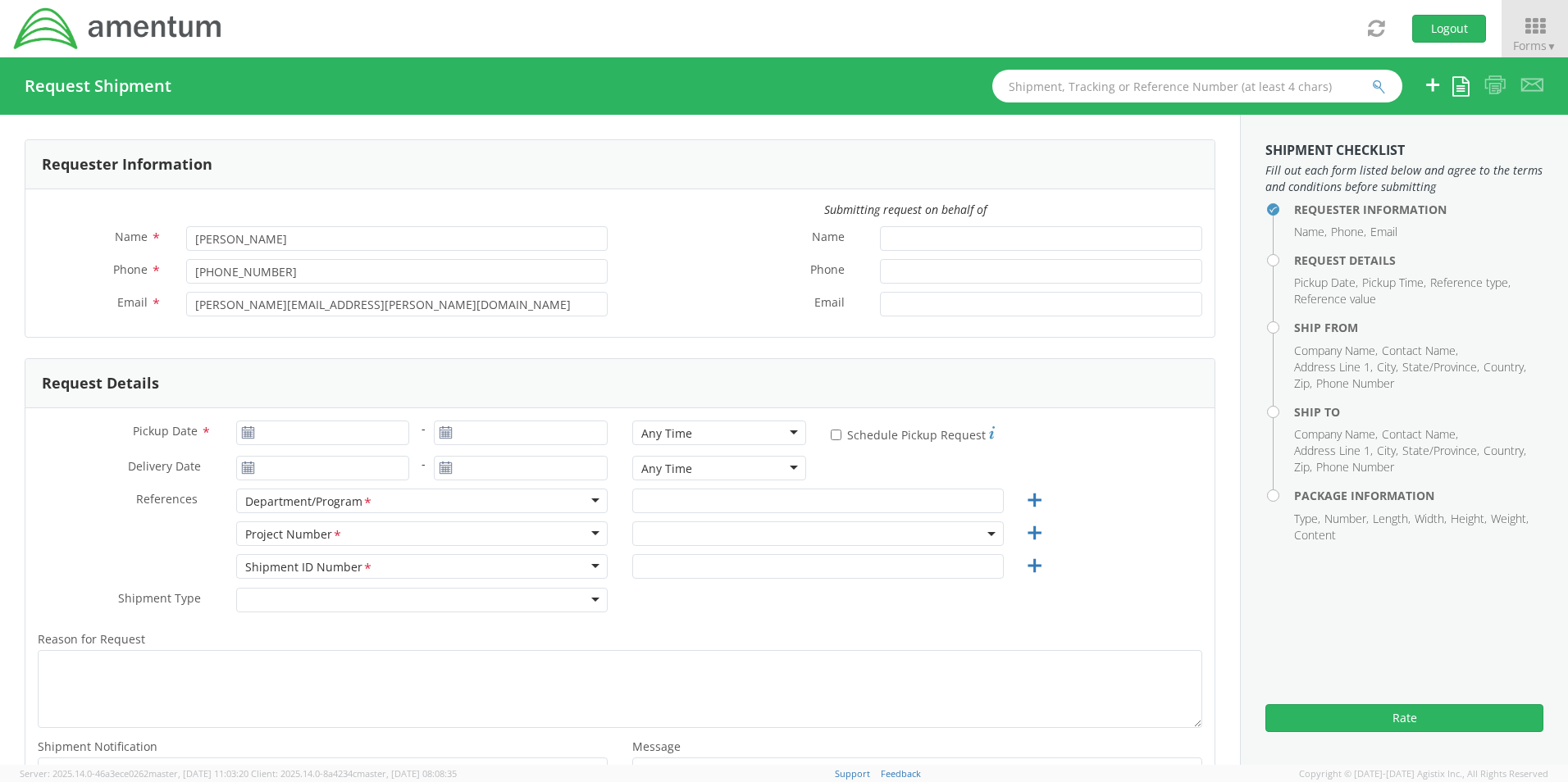 select on "6106.01.NB.00.00.0000.01" 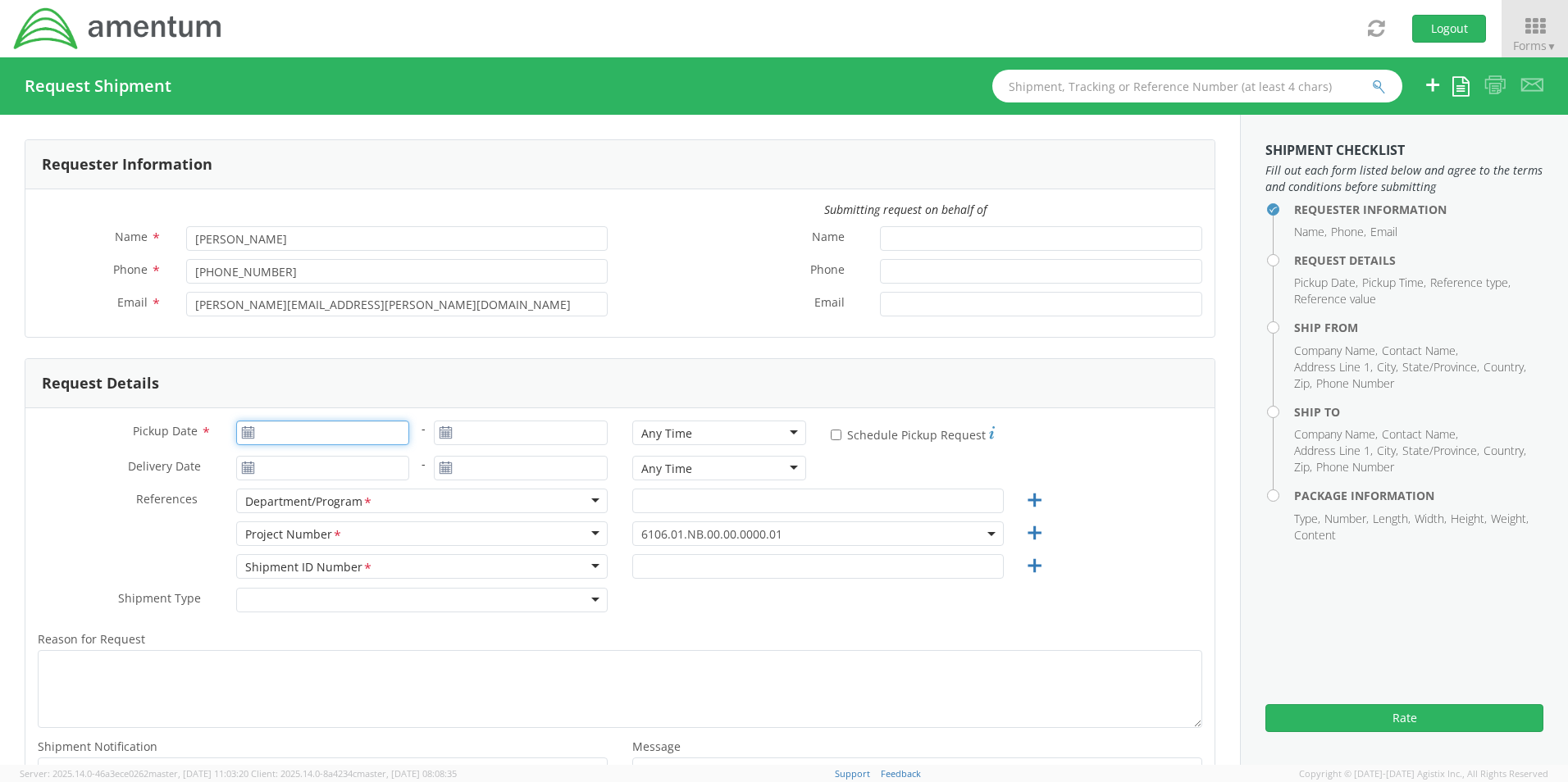 type on "07/10/2025" 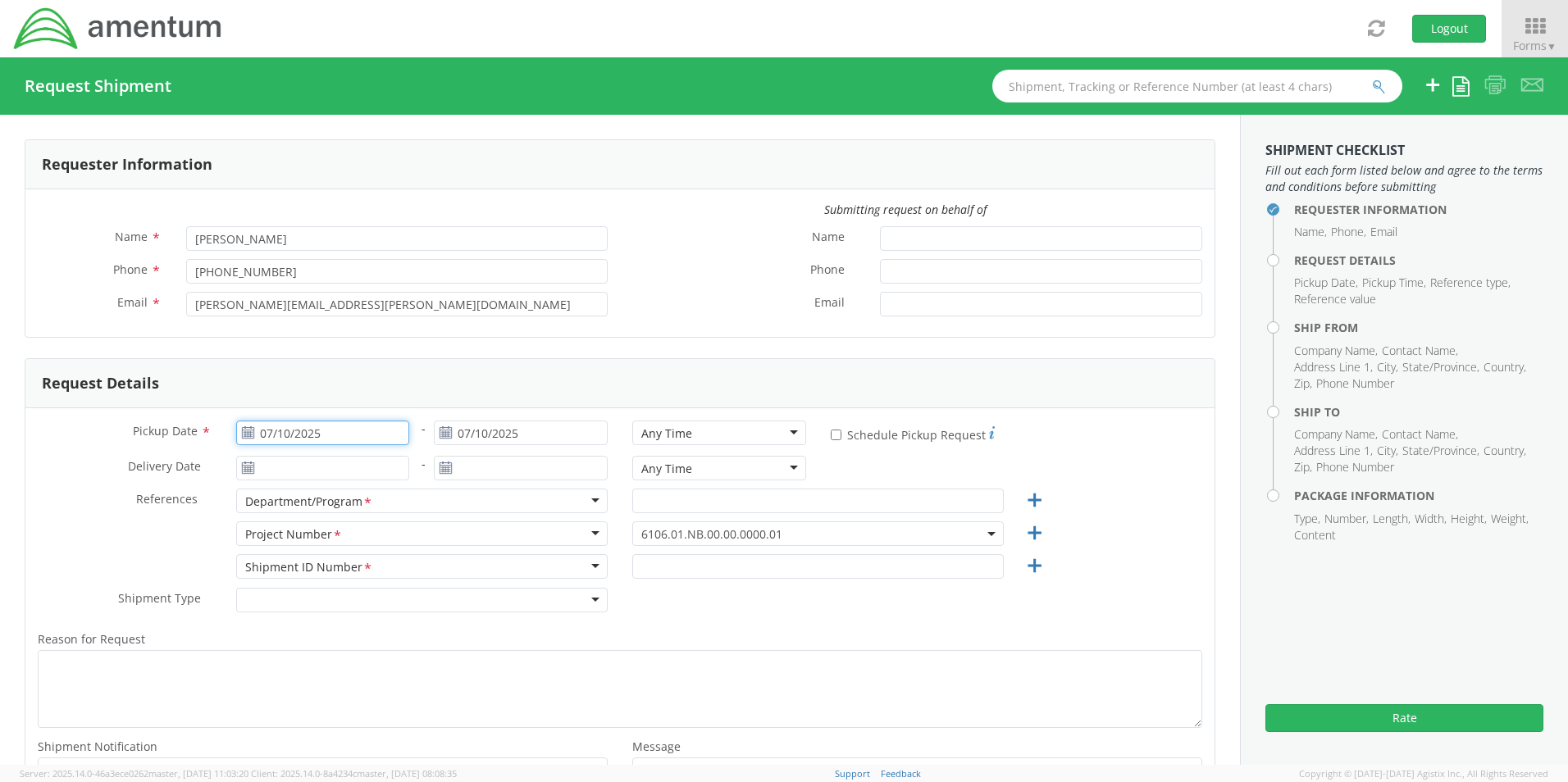 click on "07/10/2025" at bounding box center (323, 433) 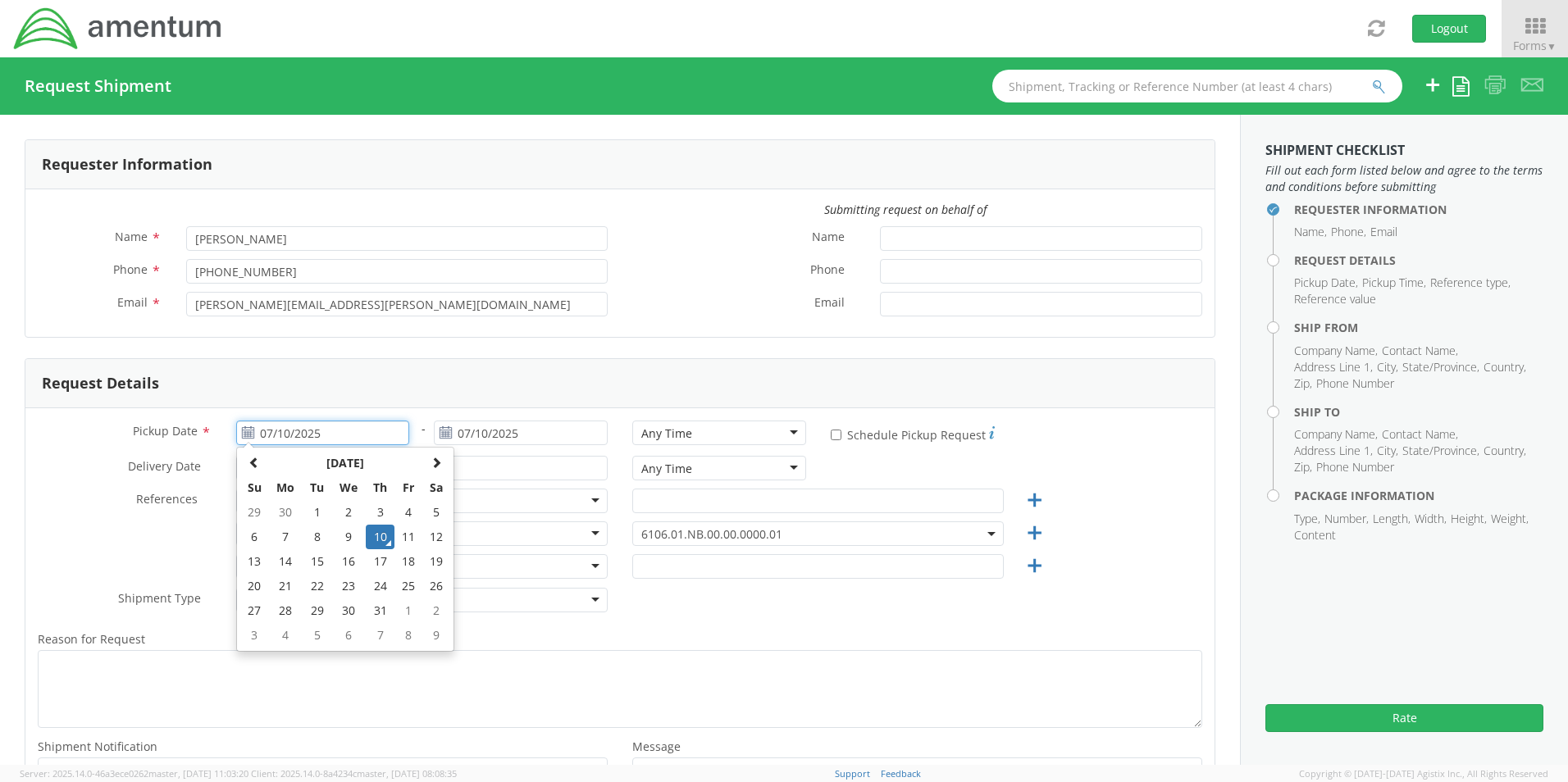 click on "10" at bounding box center (380, 537) 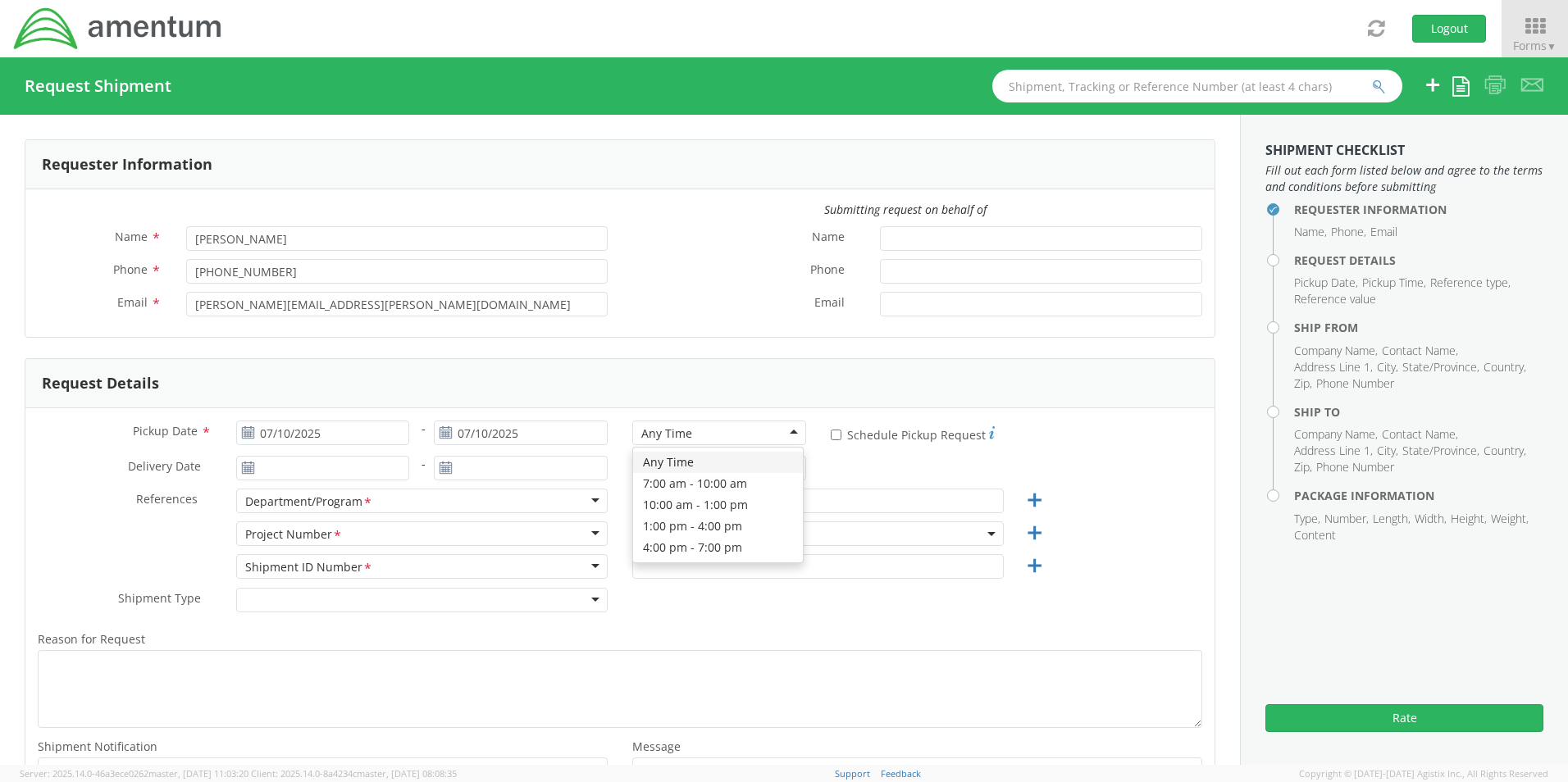 click on "Any Time" at bounding box center [719, 433] 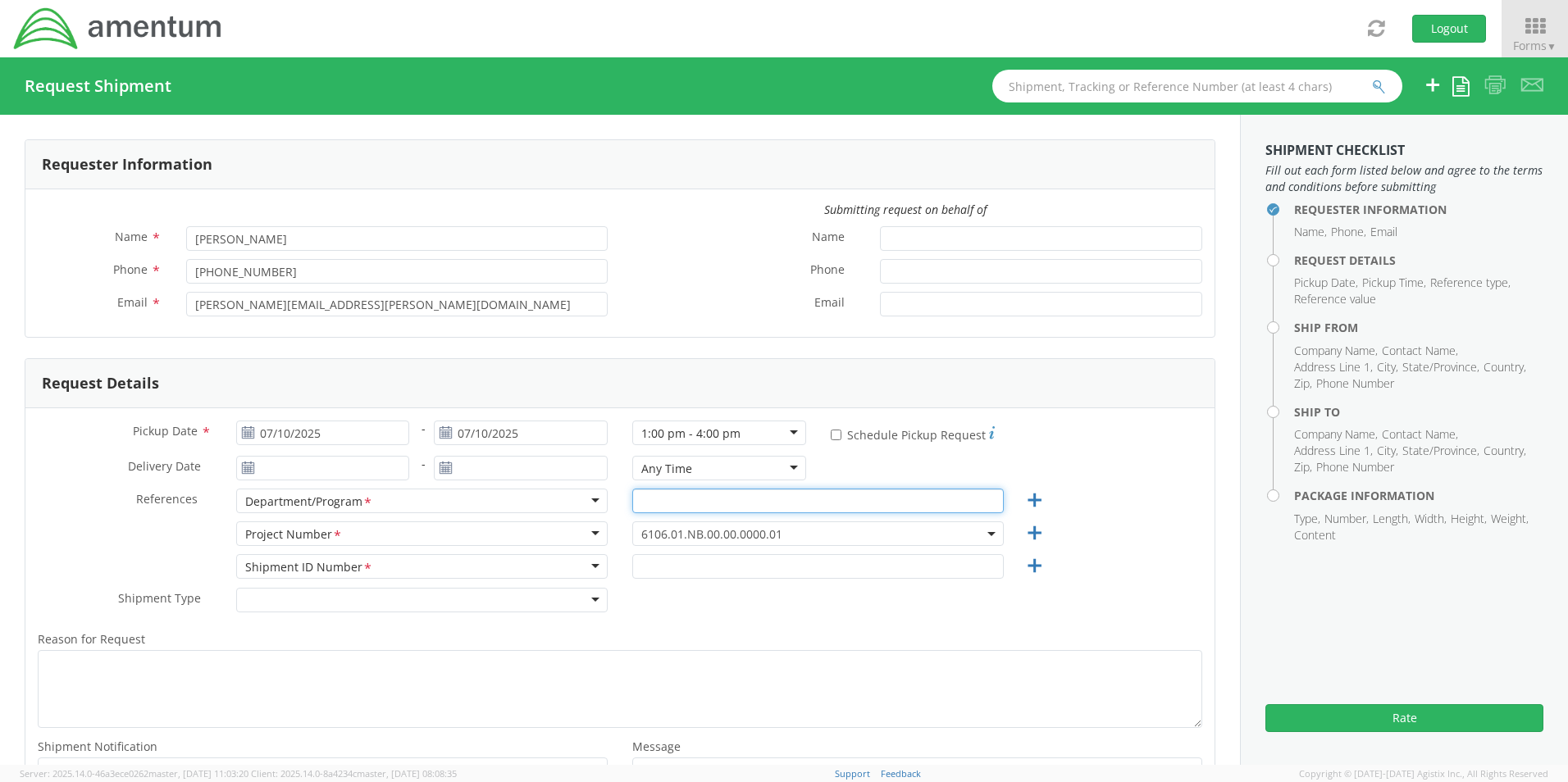 click at bounding box center (818, 501) 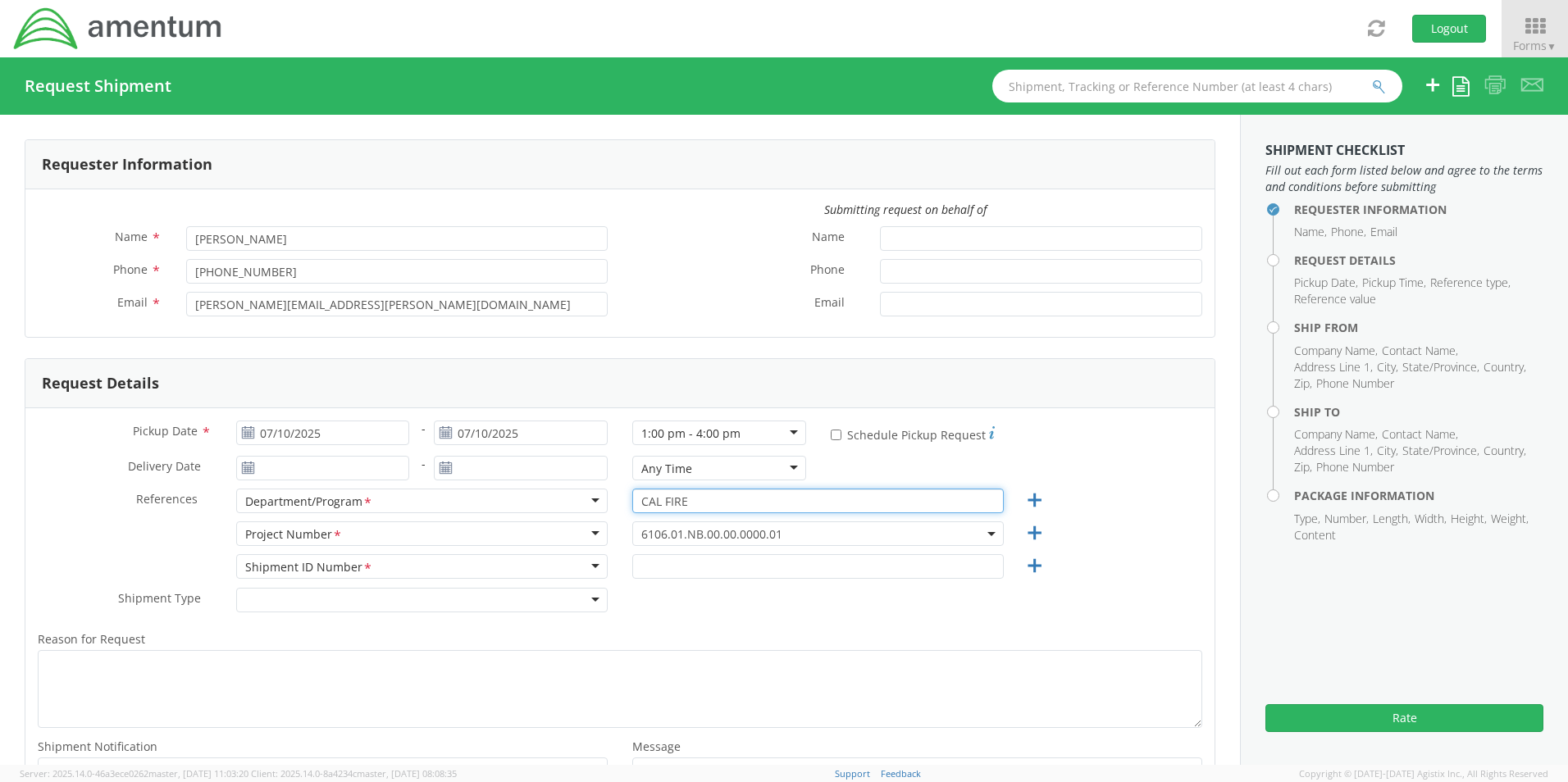 type on "CAL FIRE" 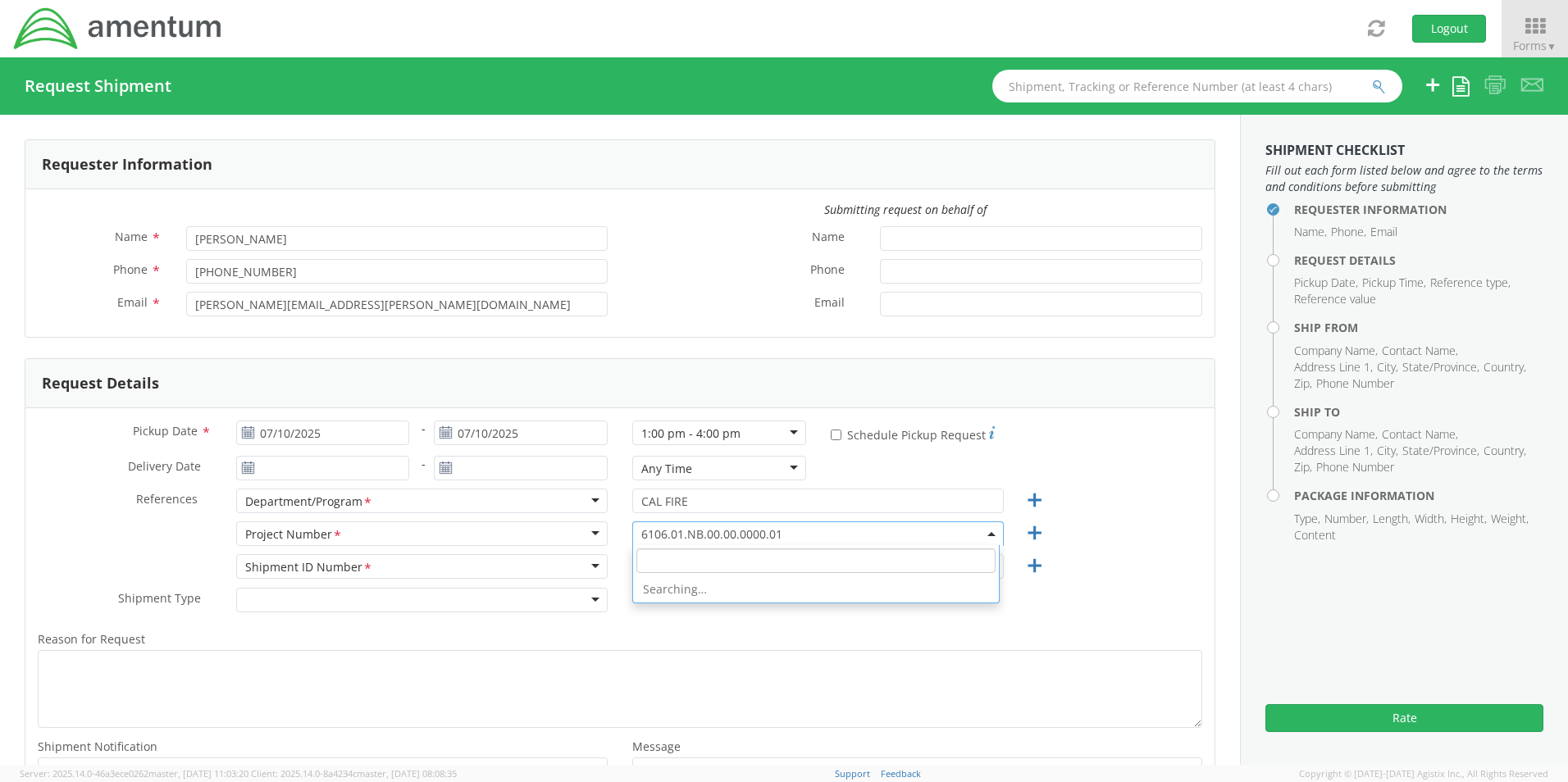 click on "6106.01.NB.00.00.0000.01" at bounding box center (818, 534) 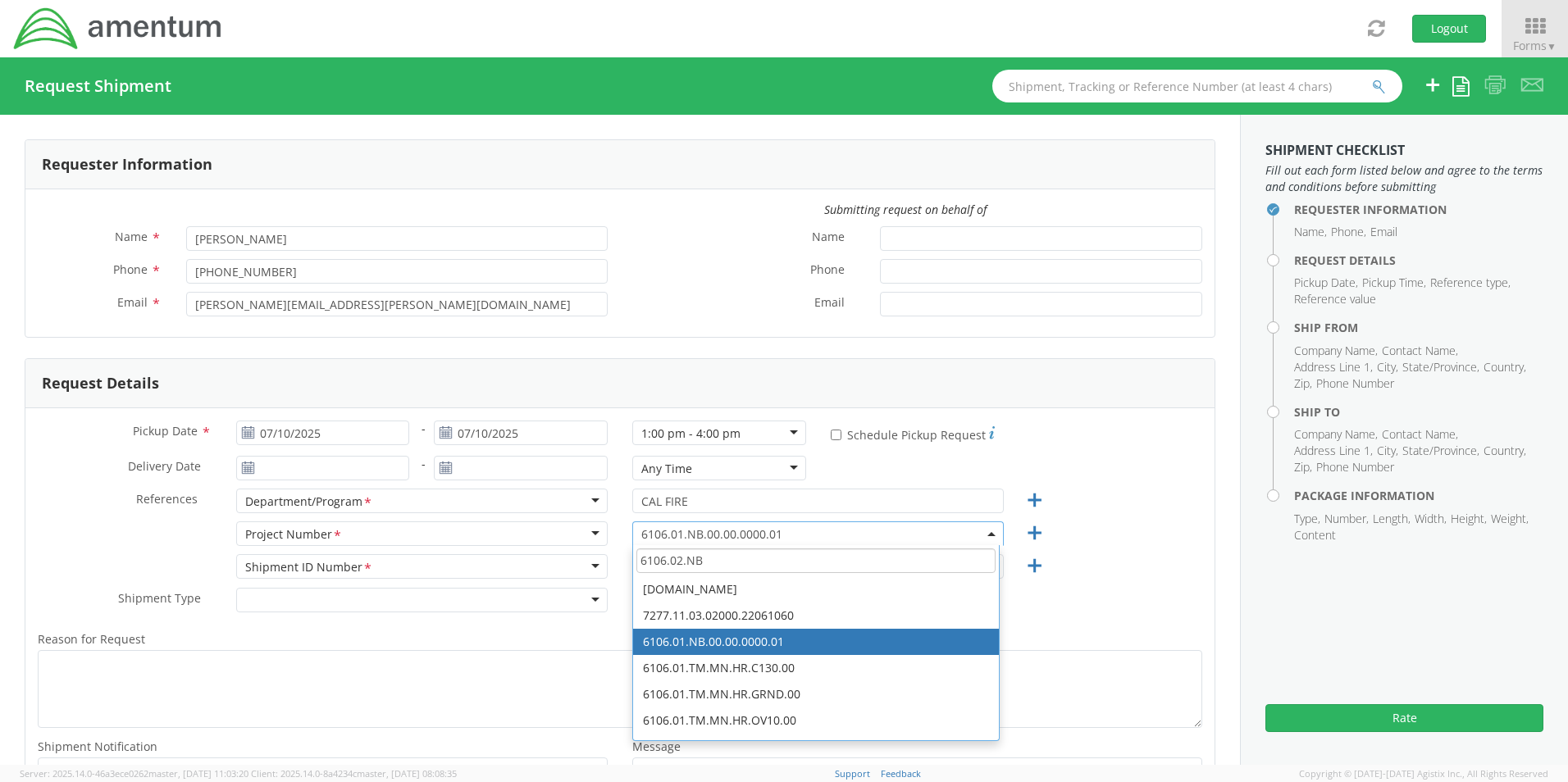 scroll, scrollTop: 0, scrollLeft: 0, axis: both 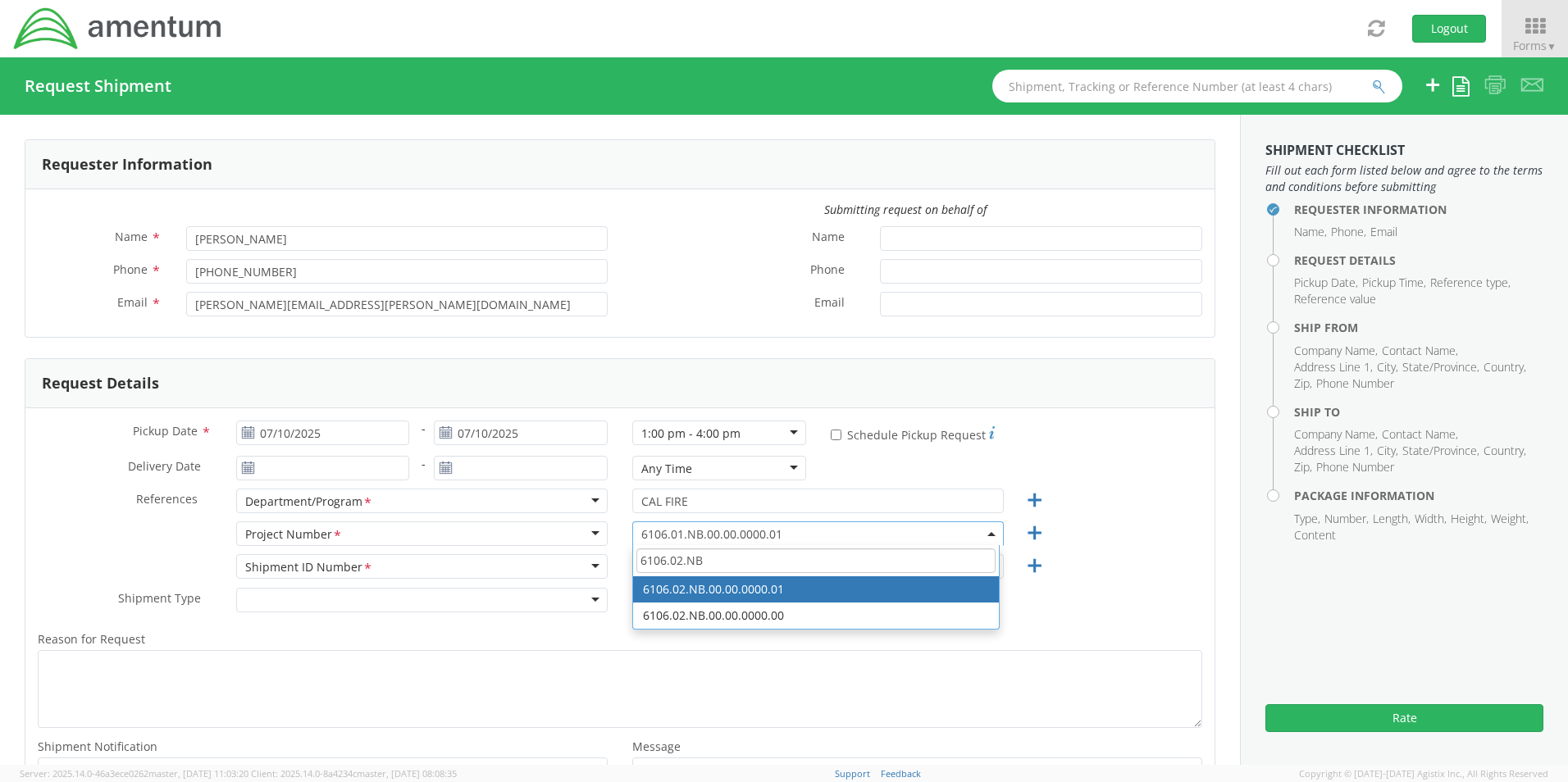 type on "6106.02.NB" 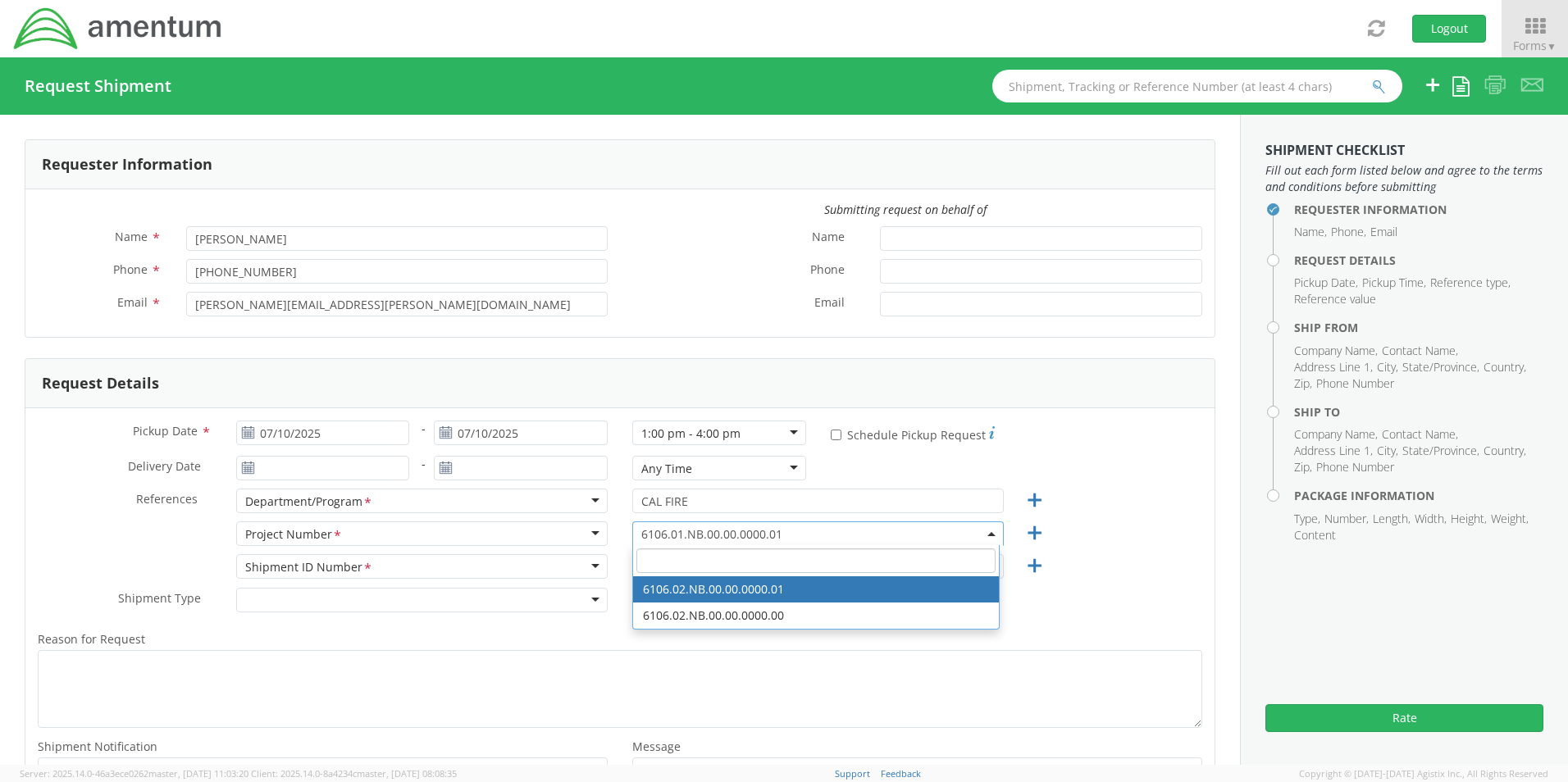 select on "6106.02.NB.00.00.0000.01" 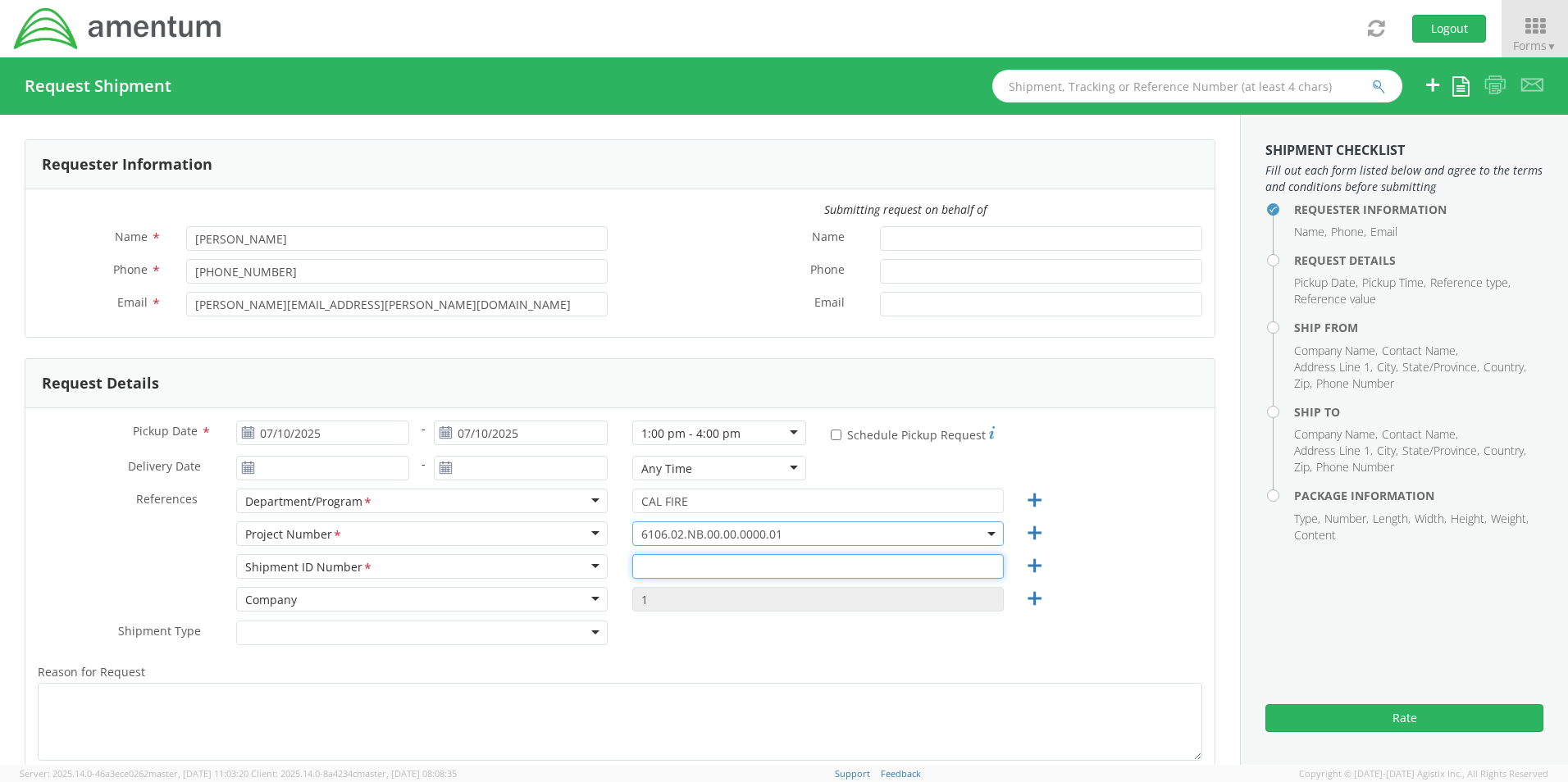 click at bounding box center (818, 566) 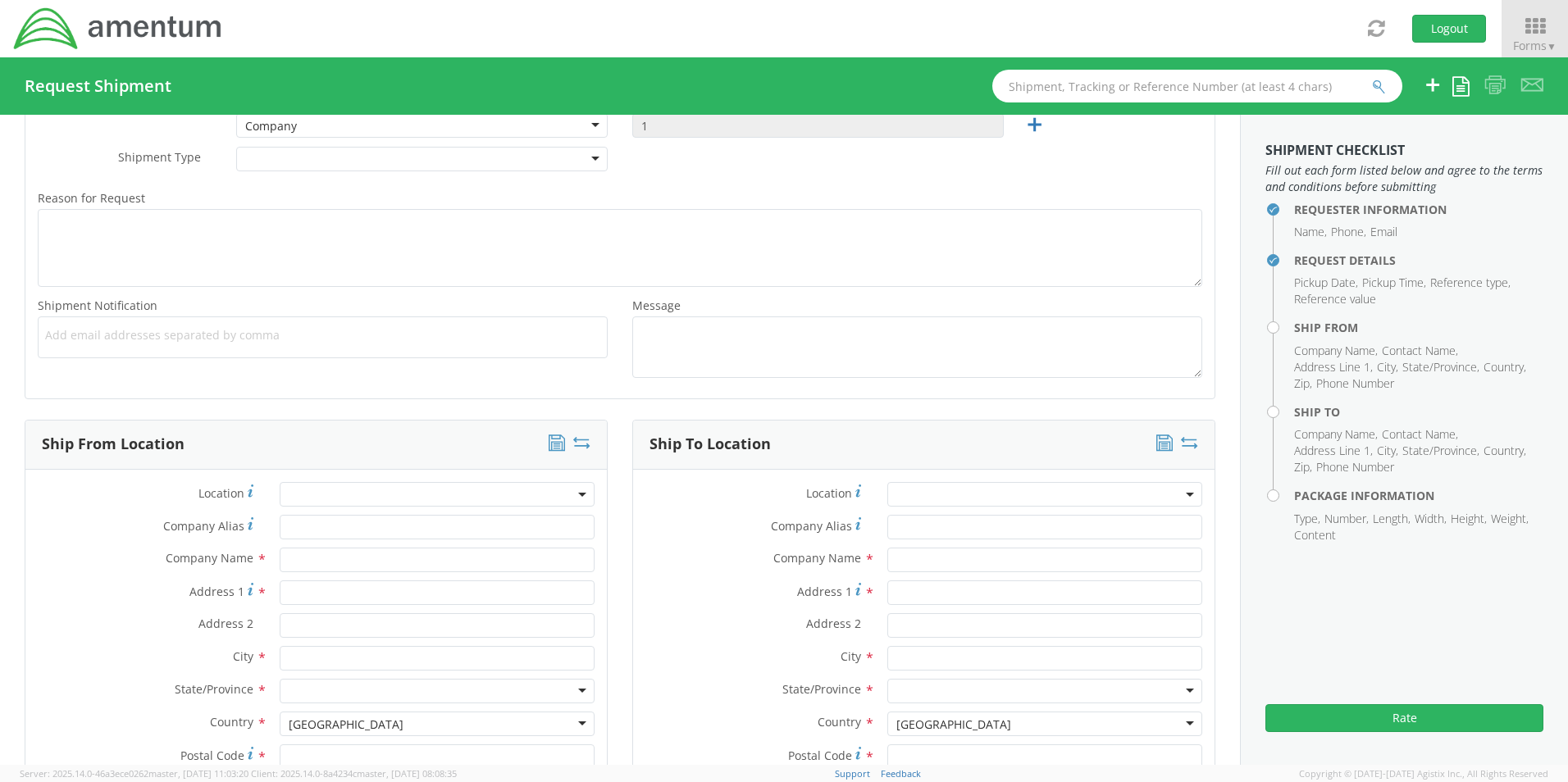 scroll, scrollTop: 492, scrollLeft: 0, axis: vertical 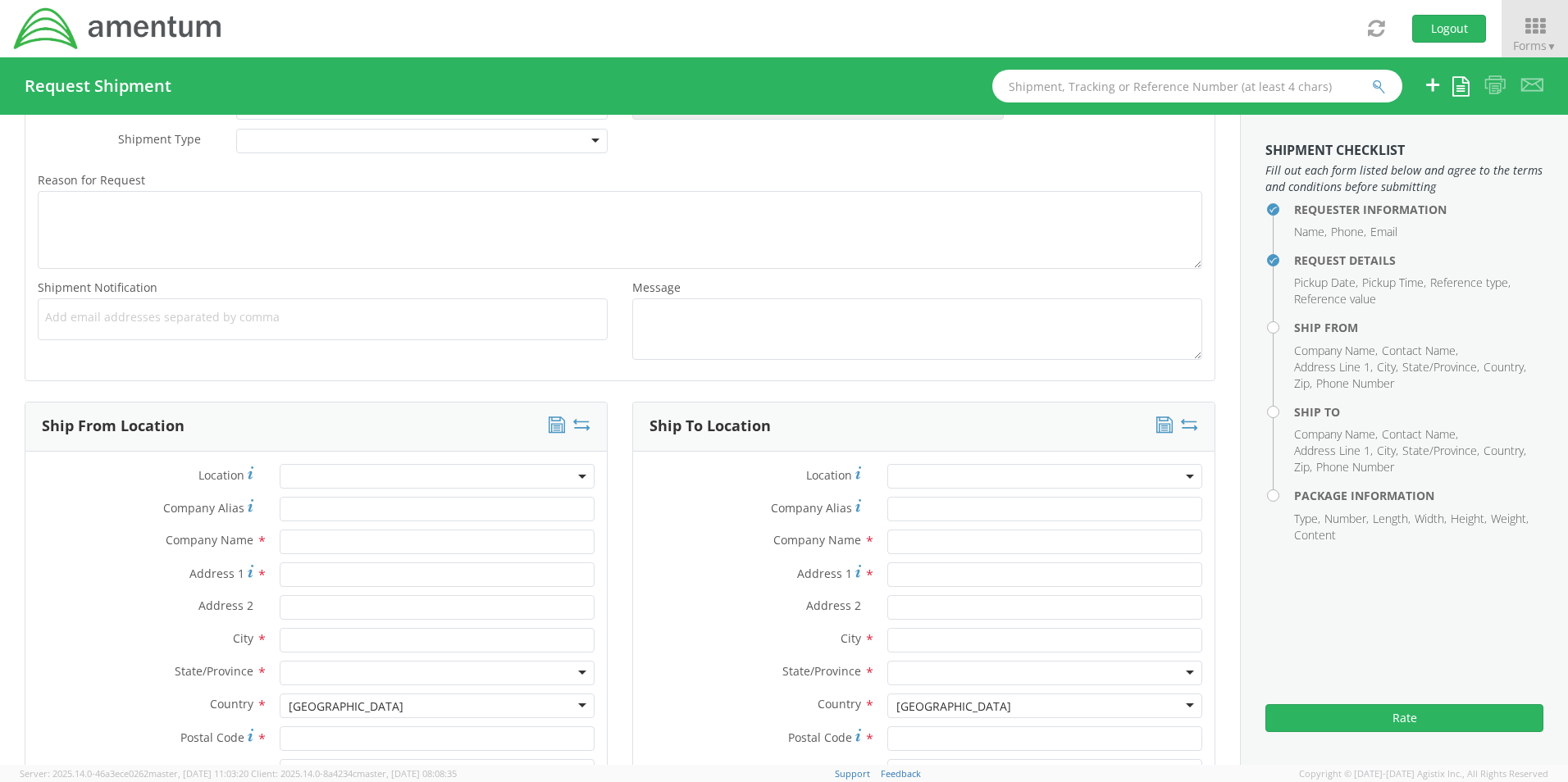 type on "2" 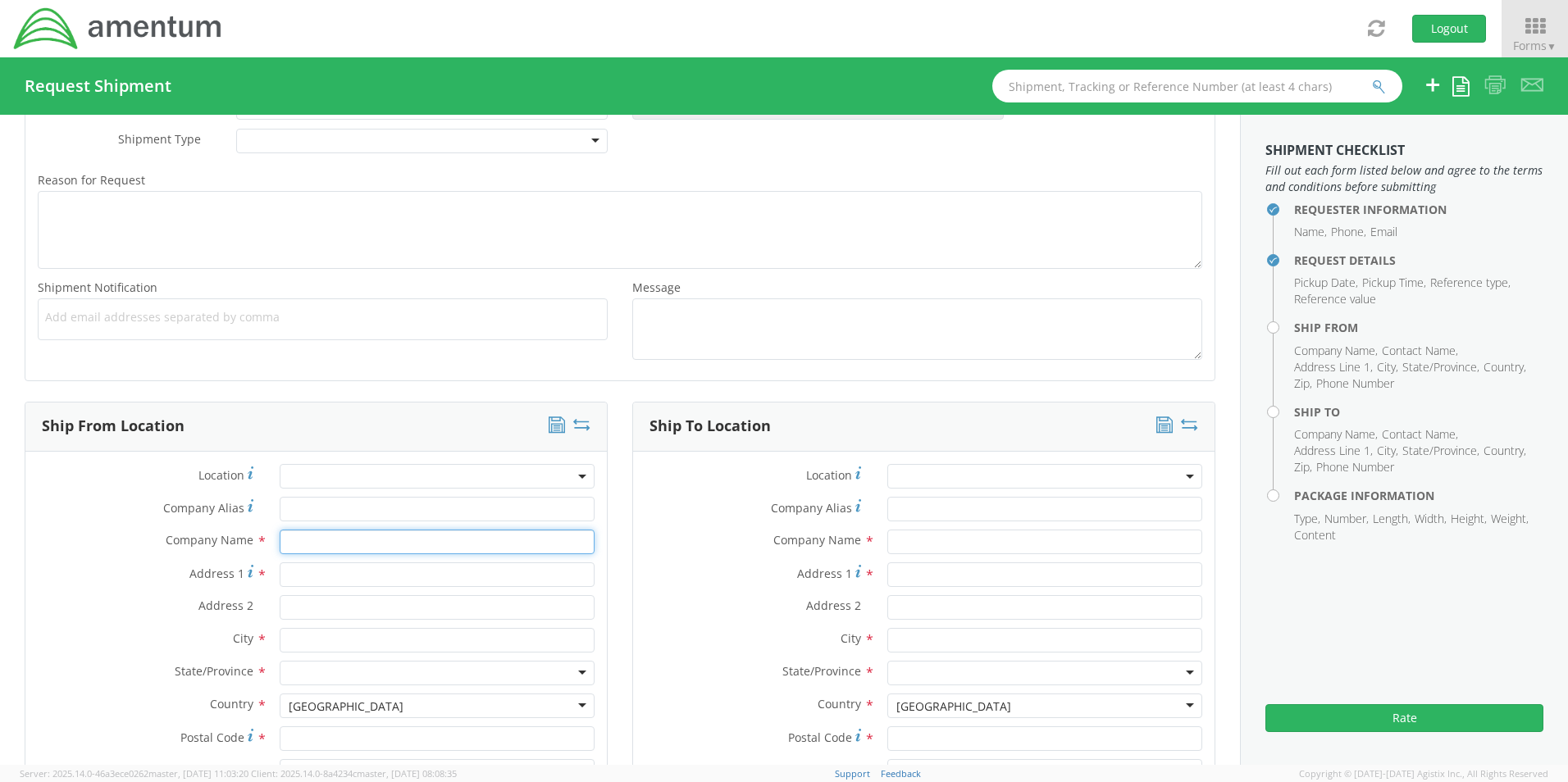 click at bounding box center (437, 542) 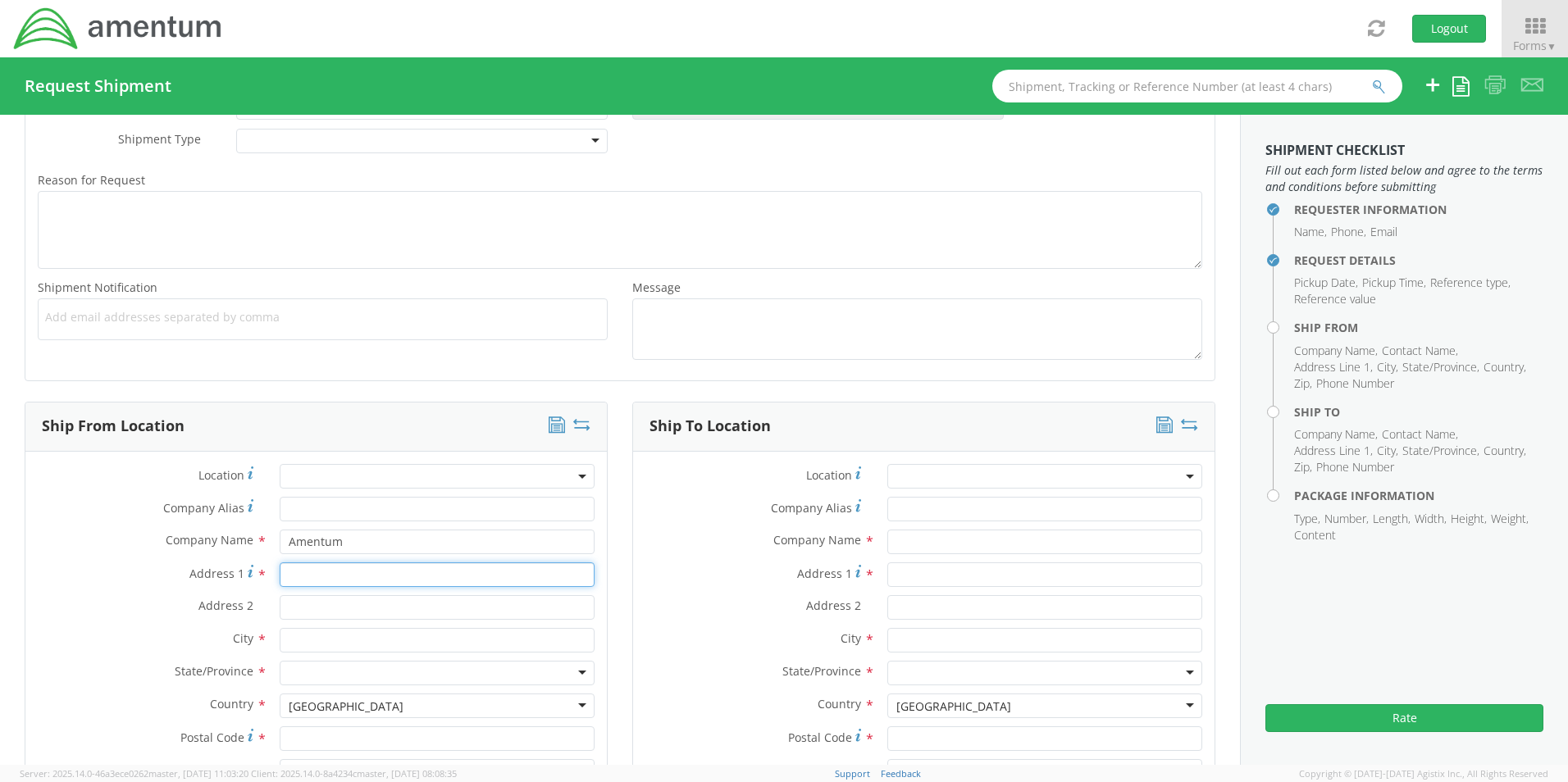 type on "[STREET_ADDRESS]" 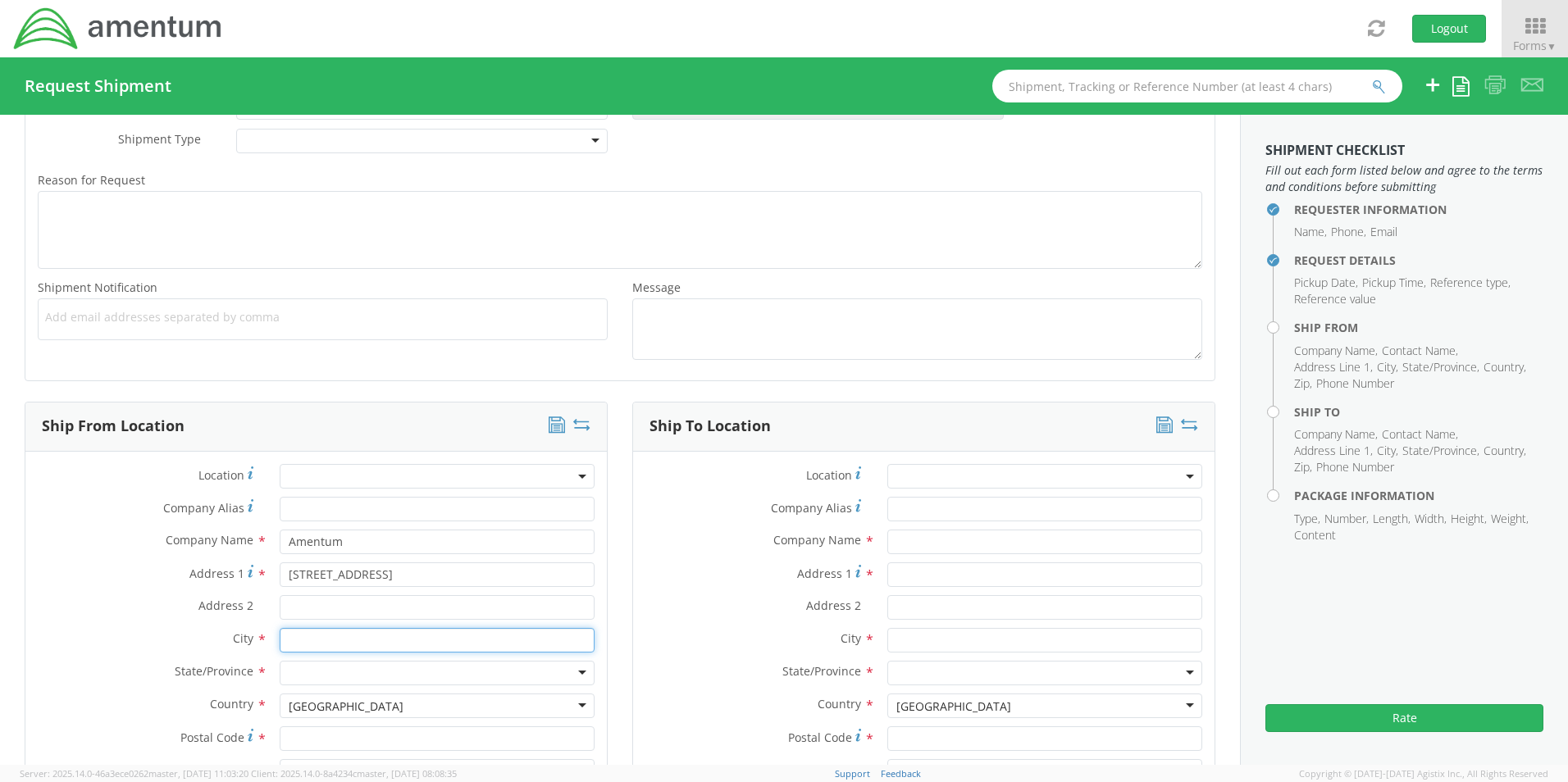 type on "[PERSON_NAME]" 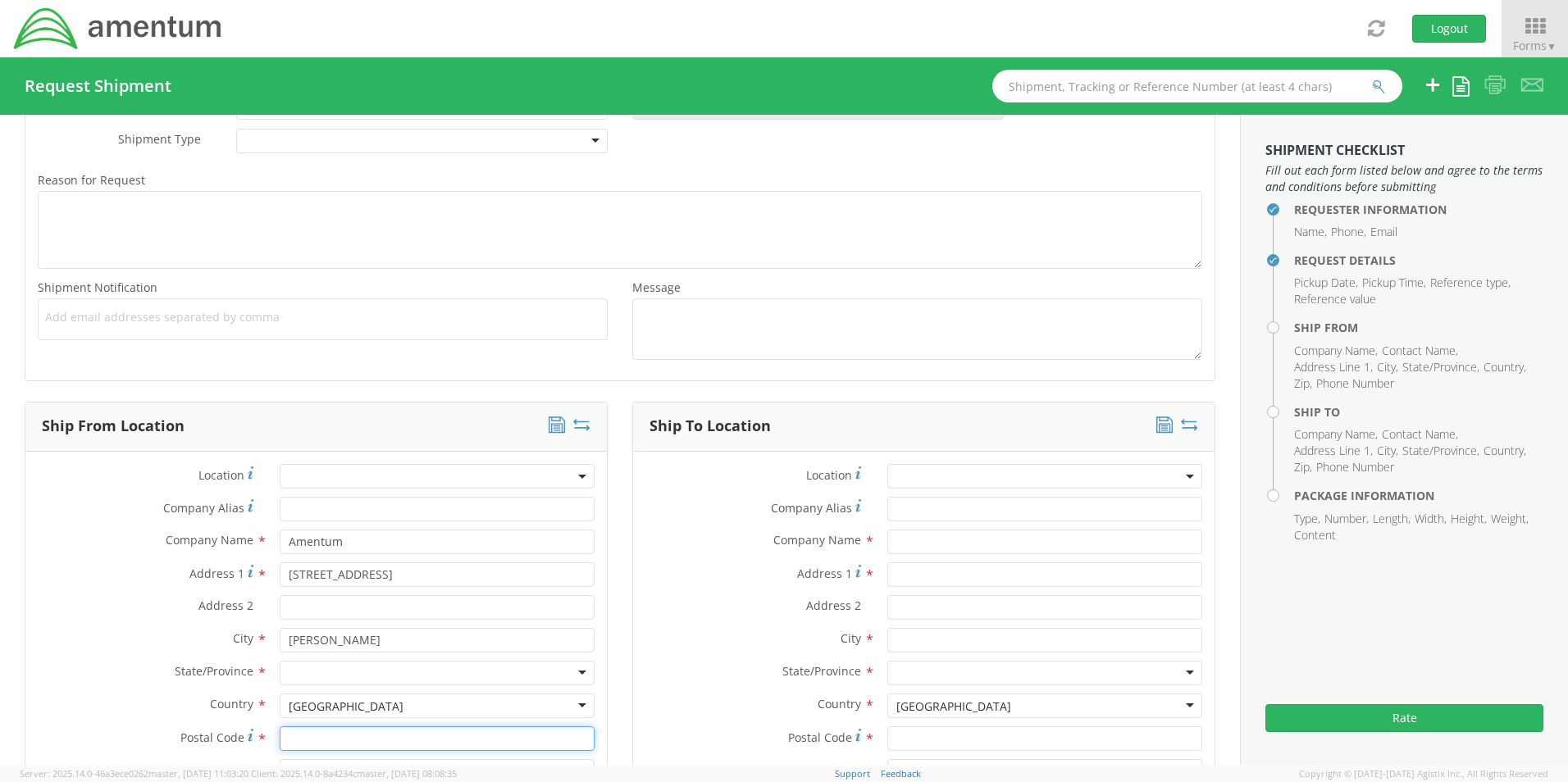 type on "95652" 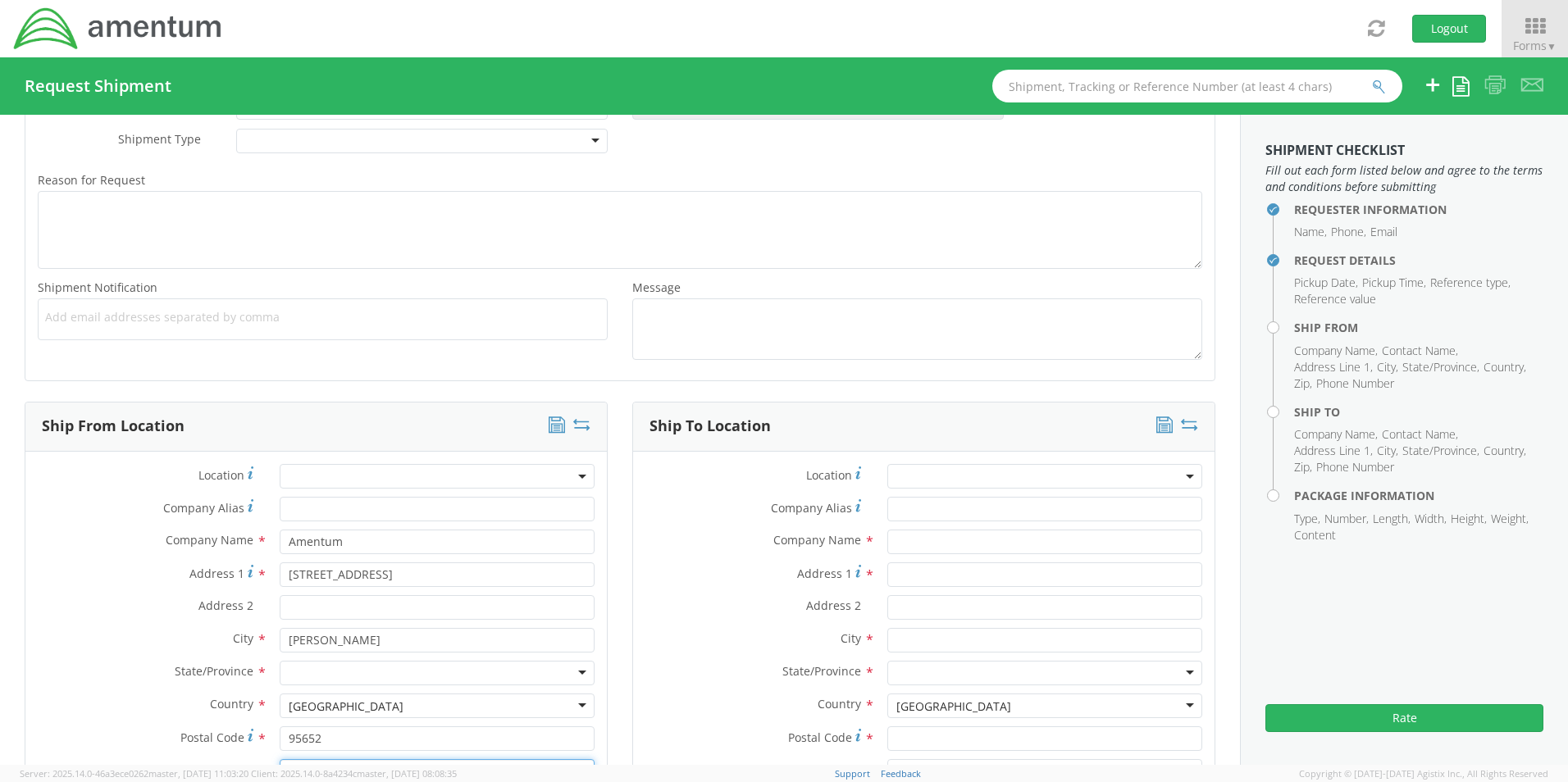 type on "[PERSON_NAME]" 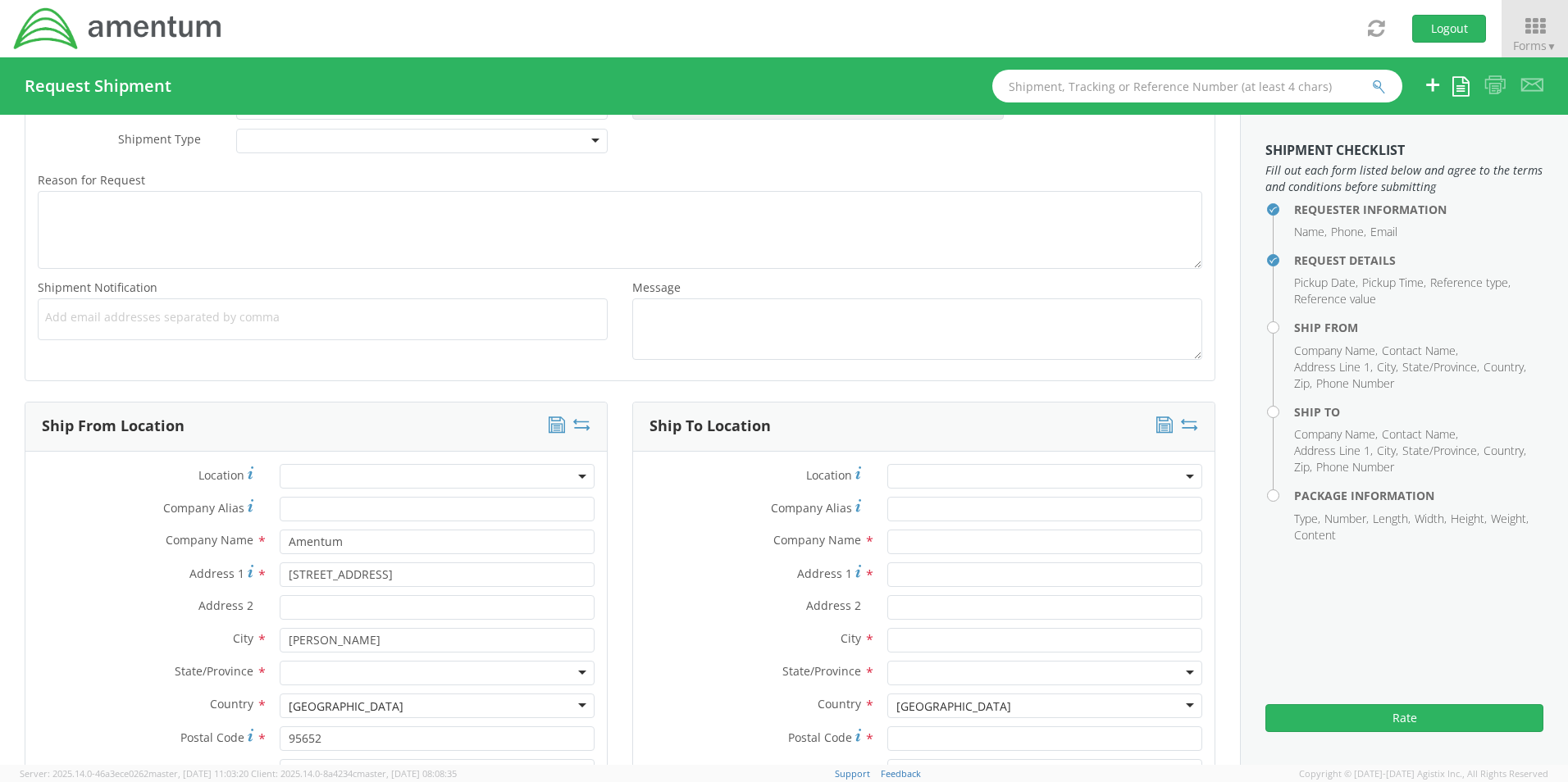 type on "9162957053" 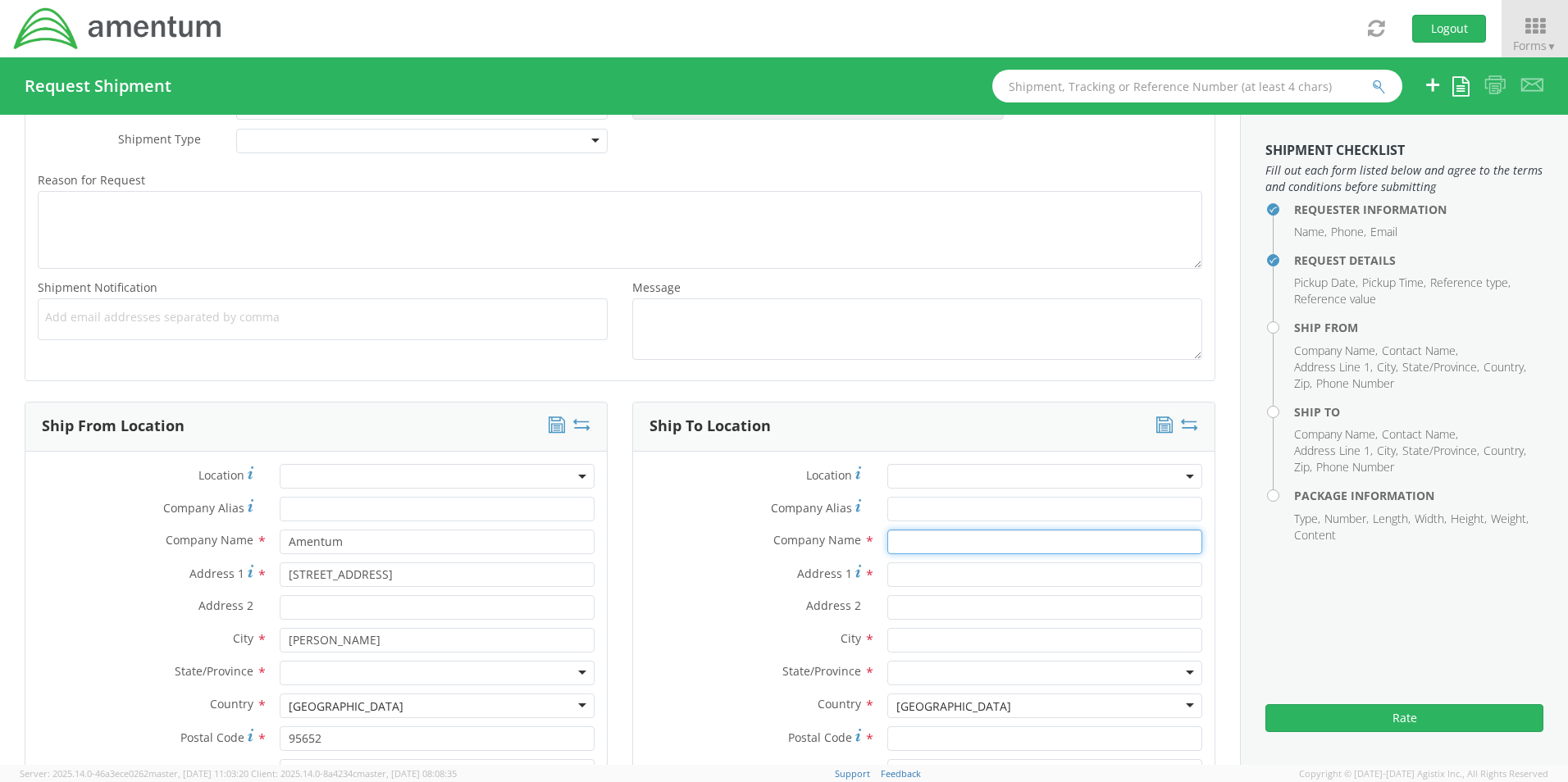 type on "Sonoma Air Attack Base - CAL FIRE" 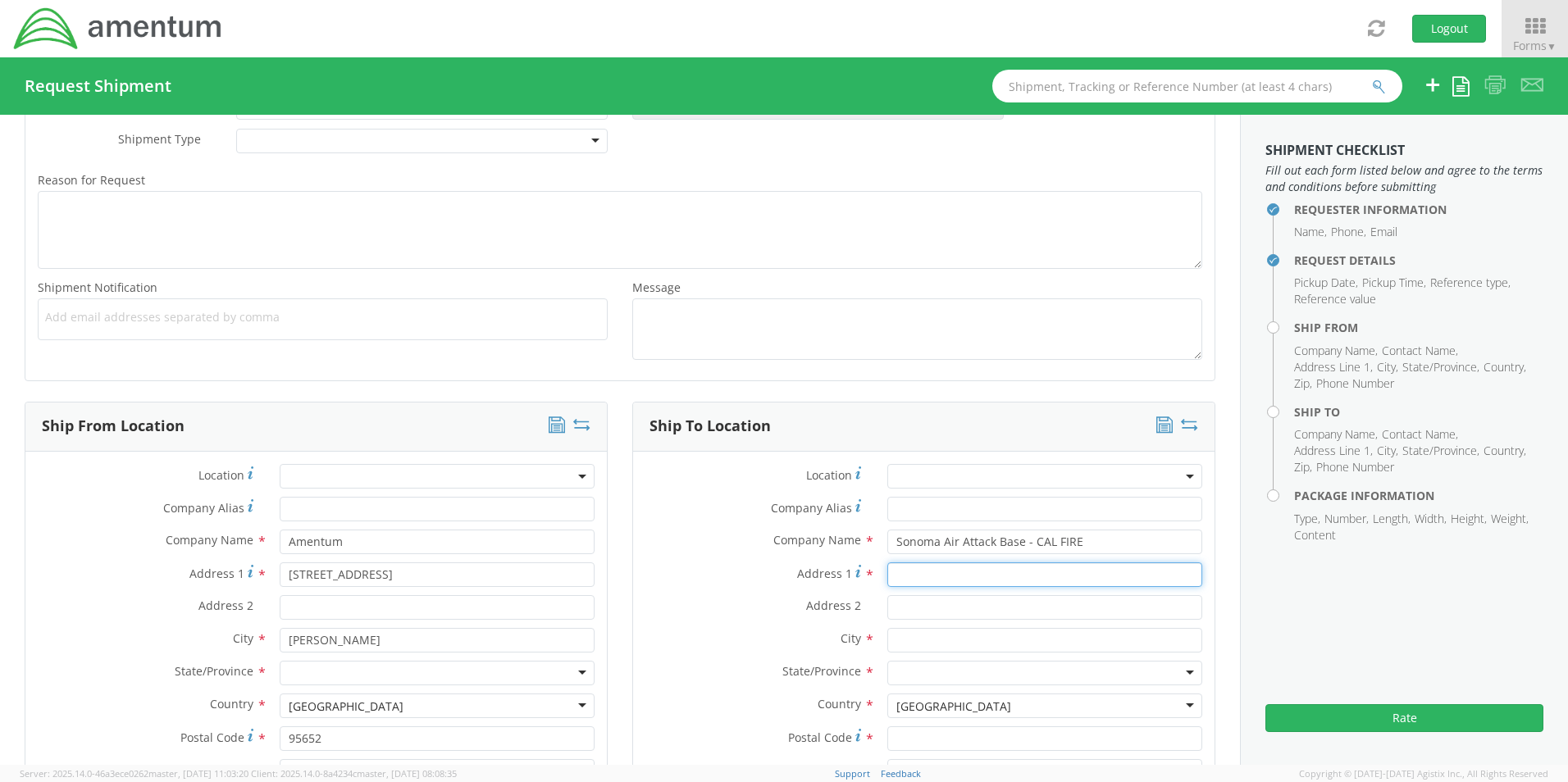 type on "[STREET_ADDRESS]" 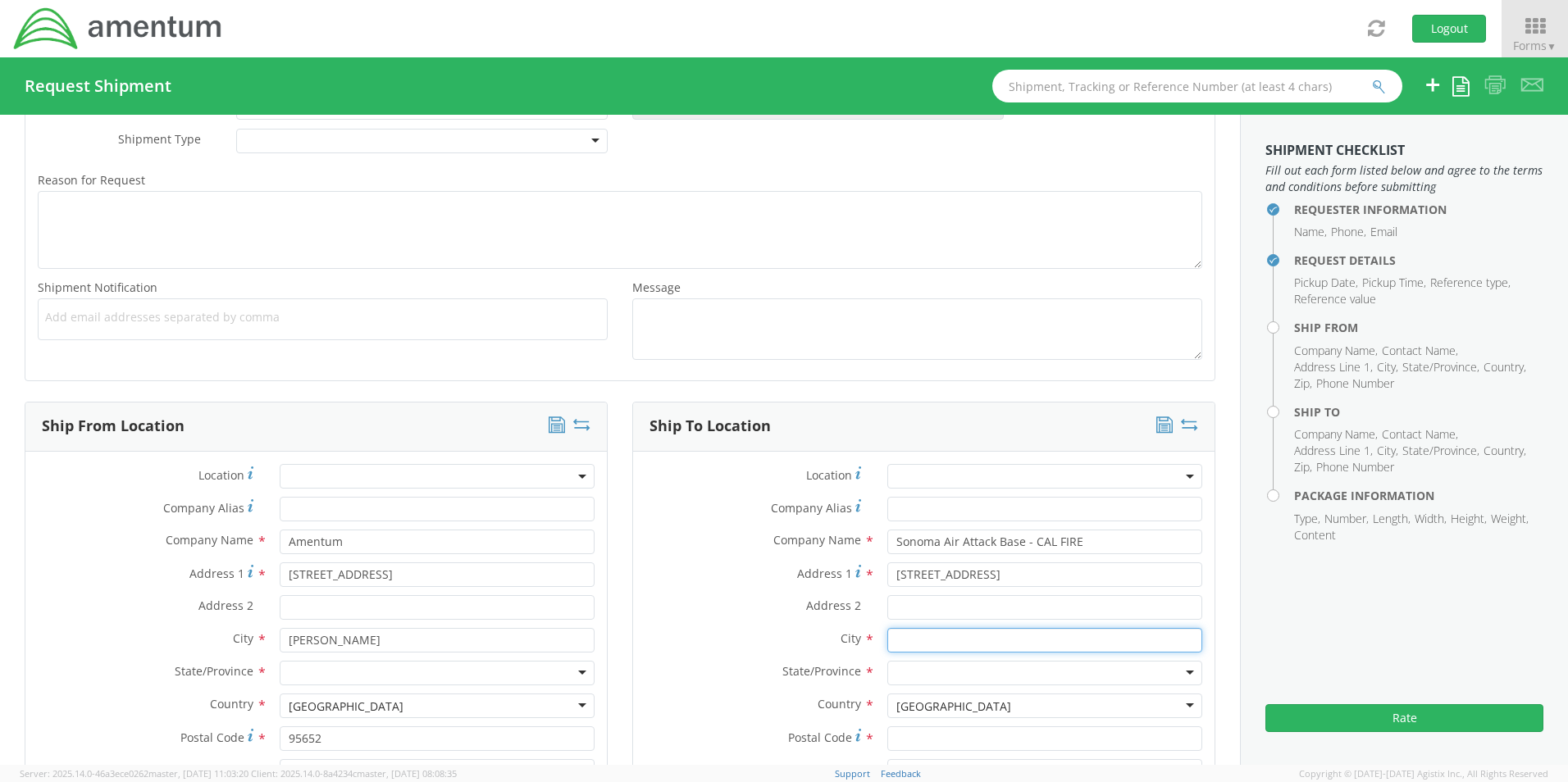 type on "Santa [PERSON_NAME]" 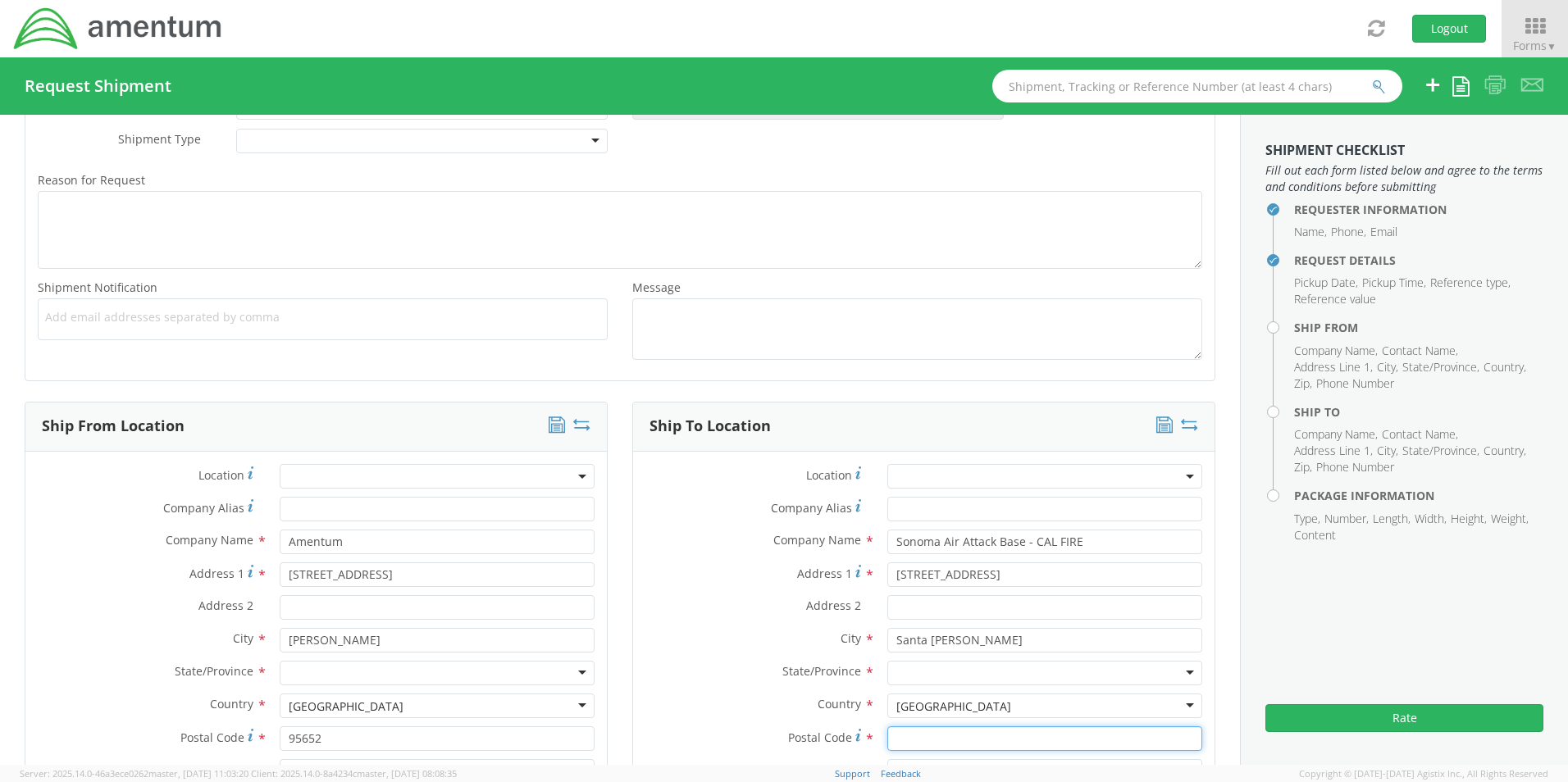 type on "95403" 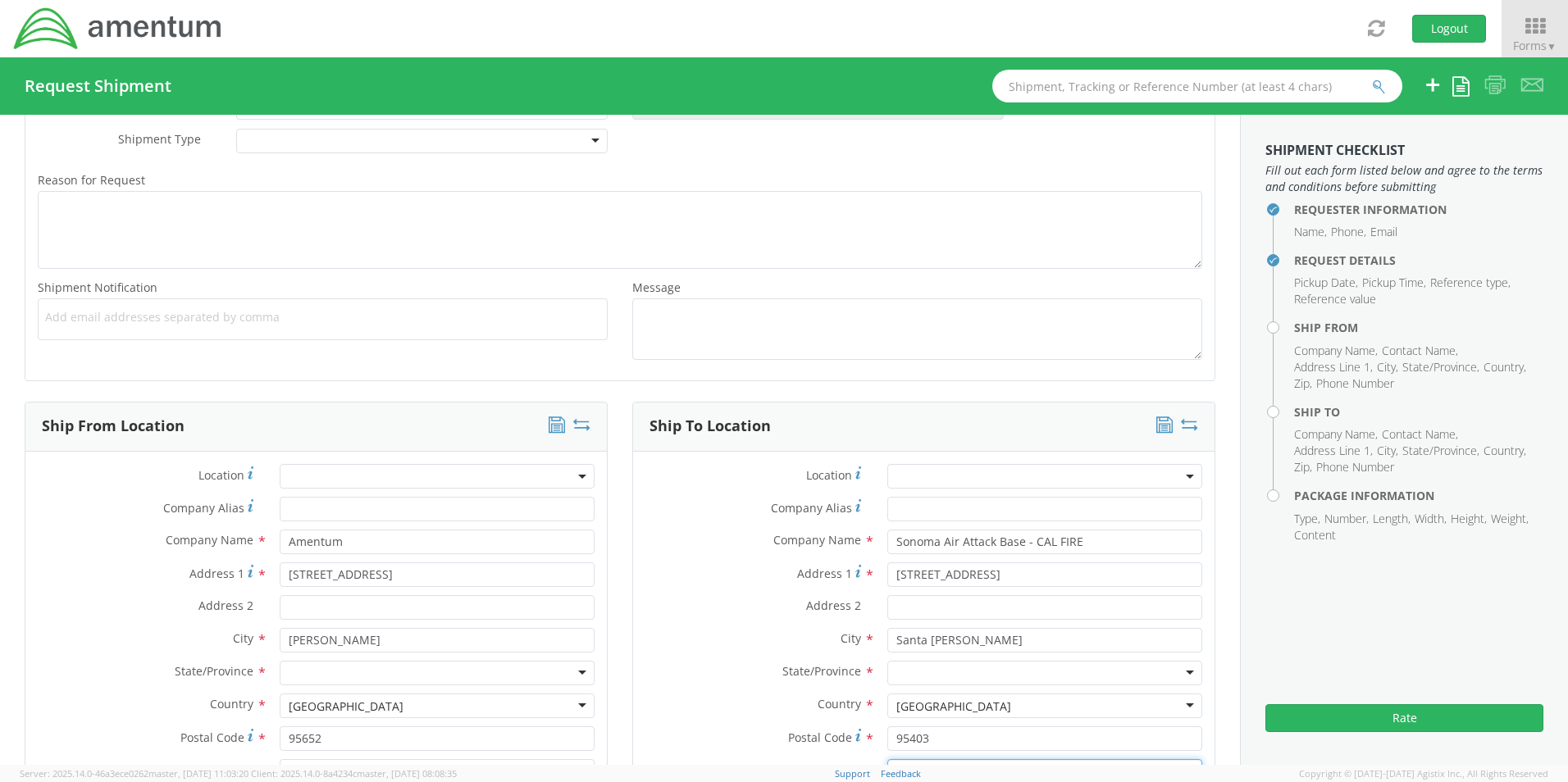 type on "[PERSON_NAME]" 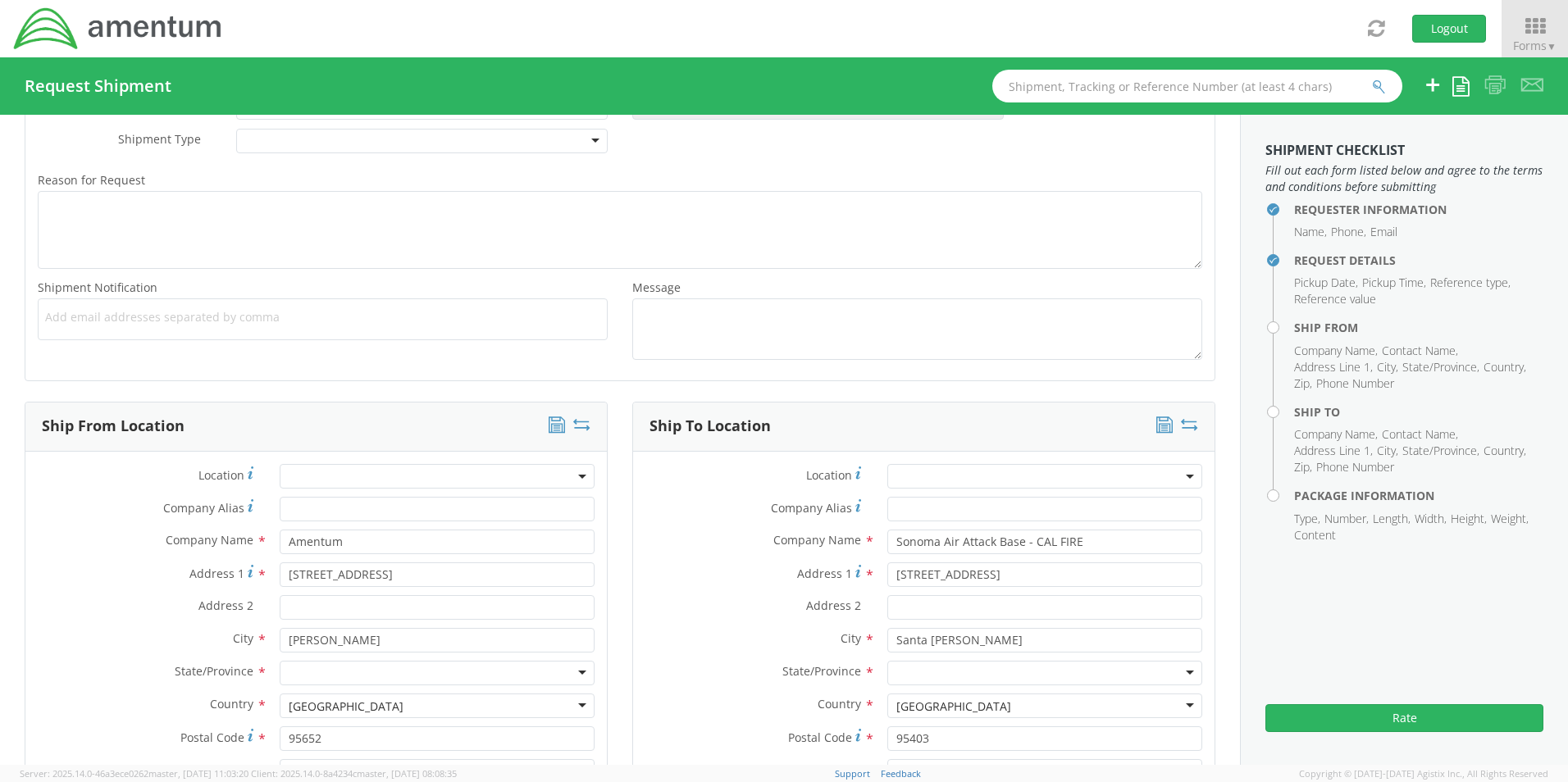 type on "[PHONE_NUMBER]" 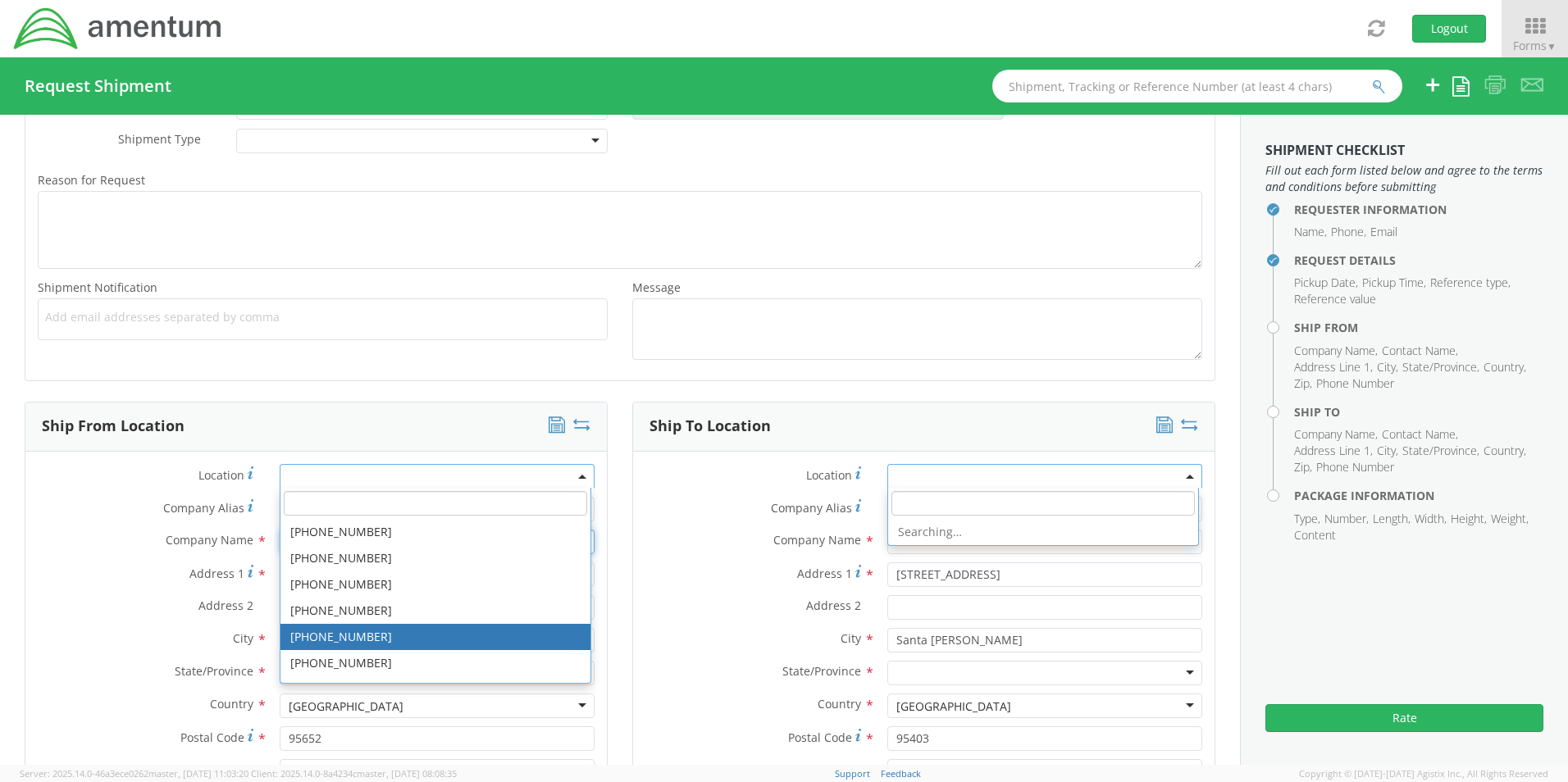 scroll, scrollTop: 528, scrollLeft: 0, axis: vertical 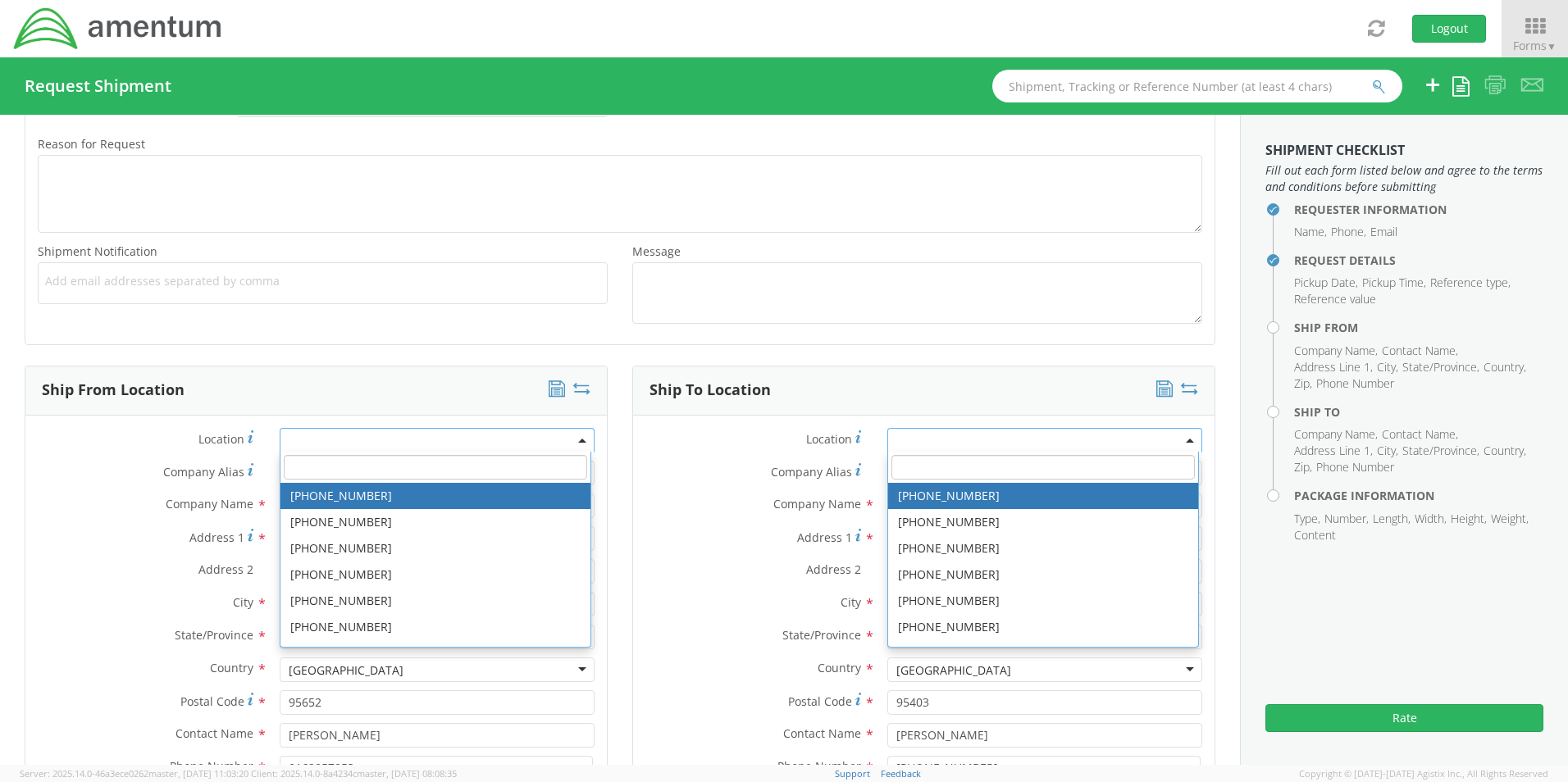 click on "Ship From Location" at bounding box center (316, 391) 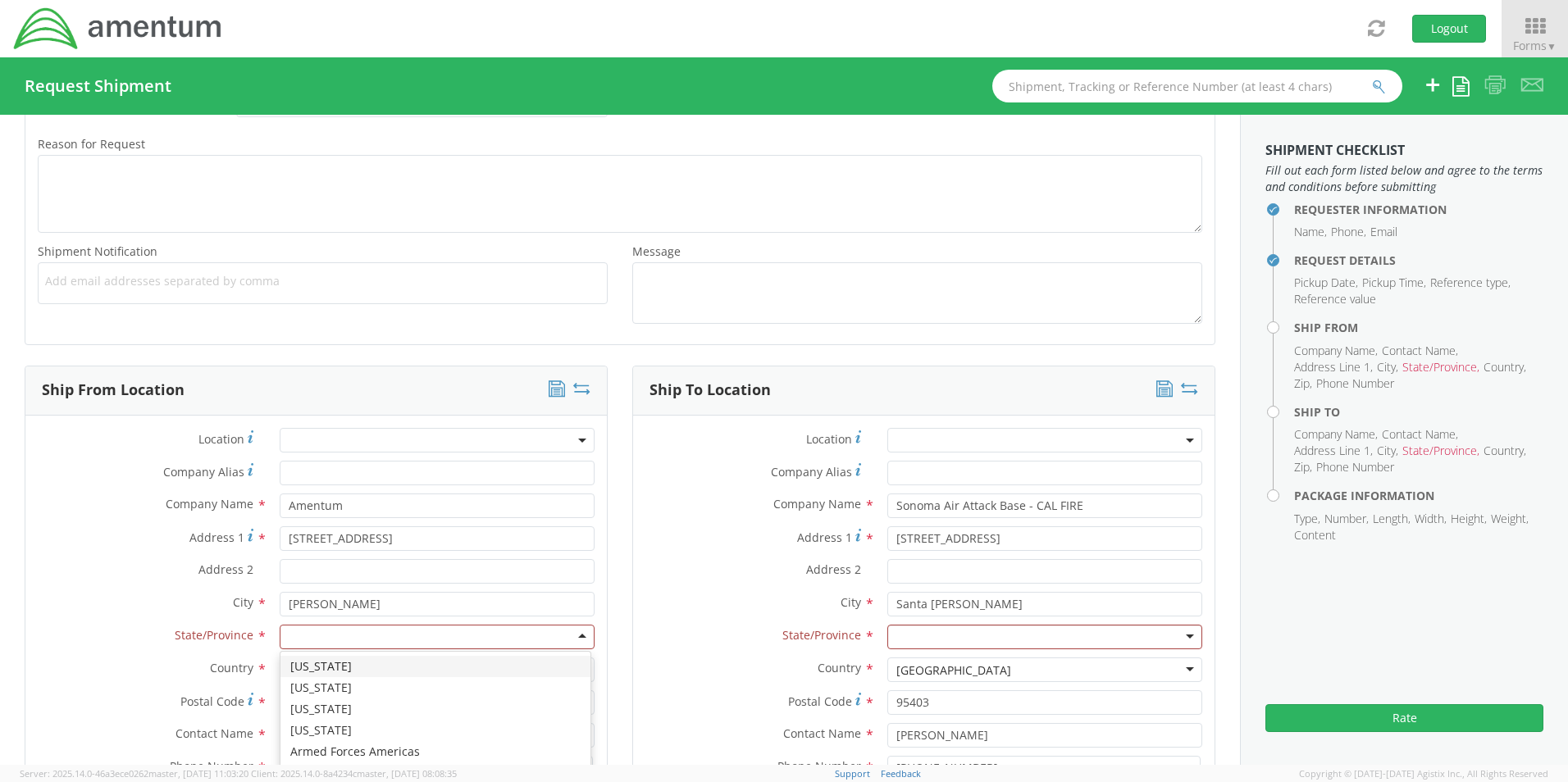 click at bounding box center [437, 637] 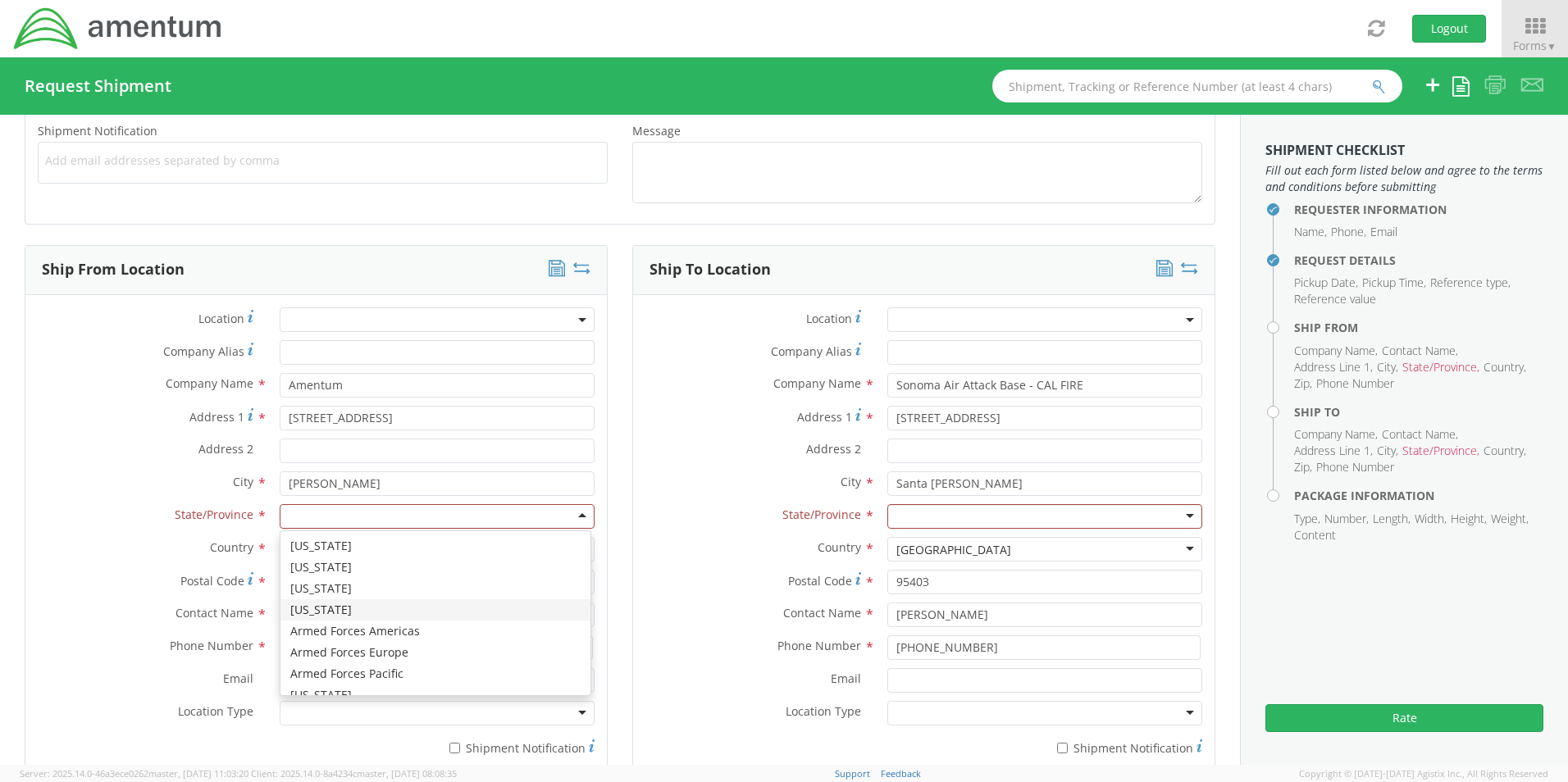 scroll, scrollTop: 692, scrollLeft: 0, axis: vertical 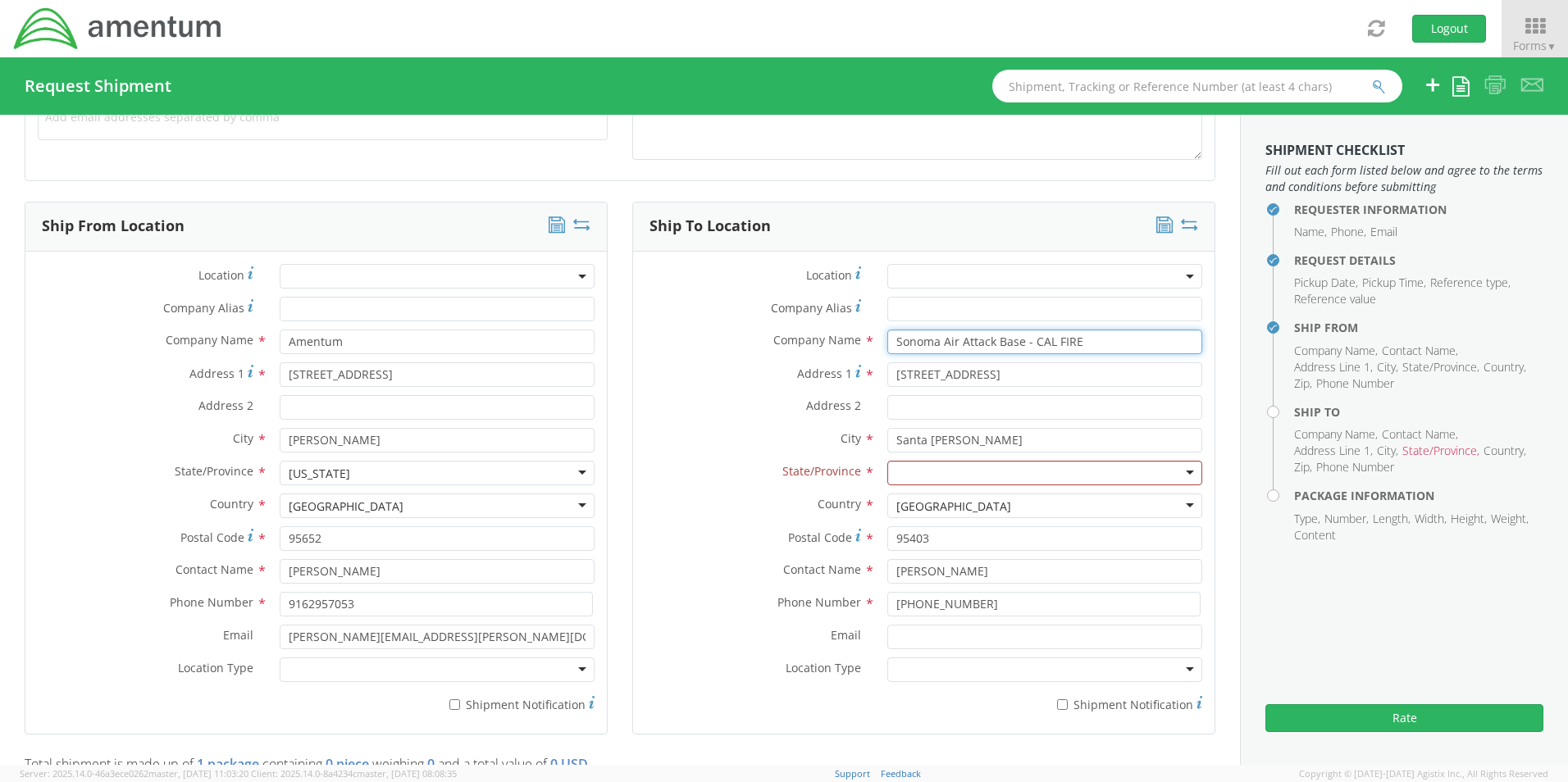 click on "Sonoma Air Attack Base - CAL FIRE" at bounding box center (1045, 342) 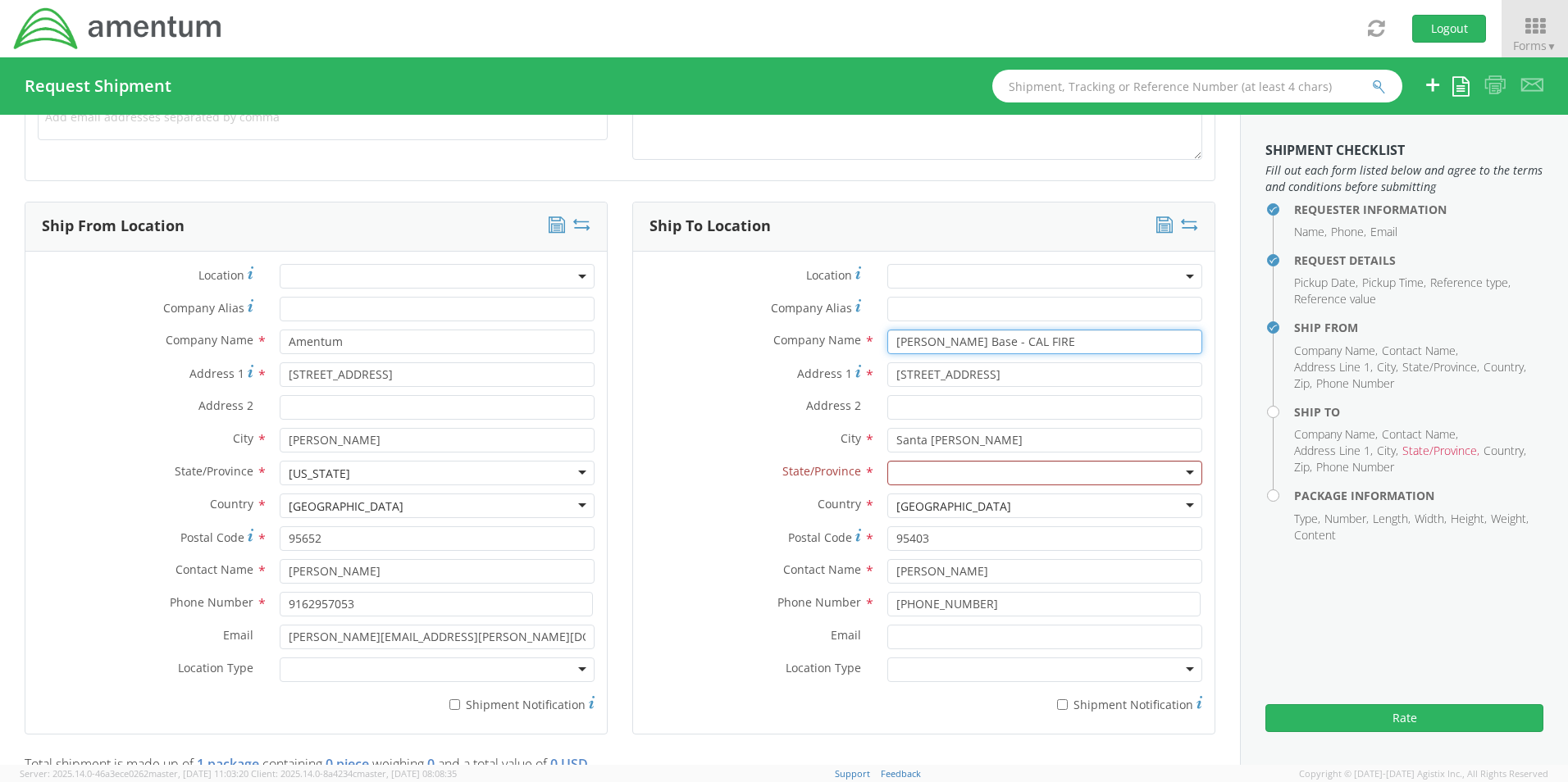 type on "[PERSON_NAME] Base - CAL FIRE" 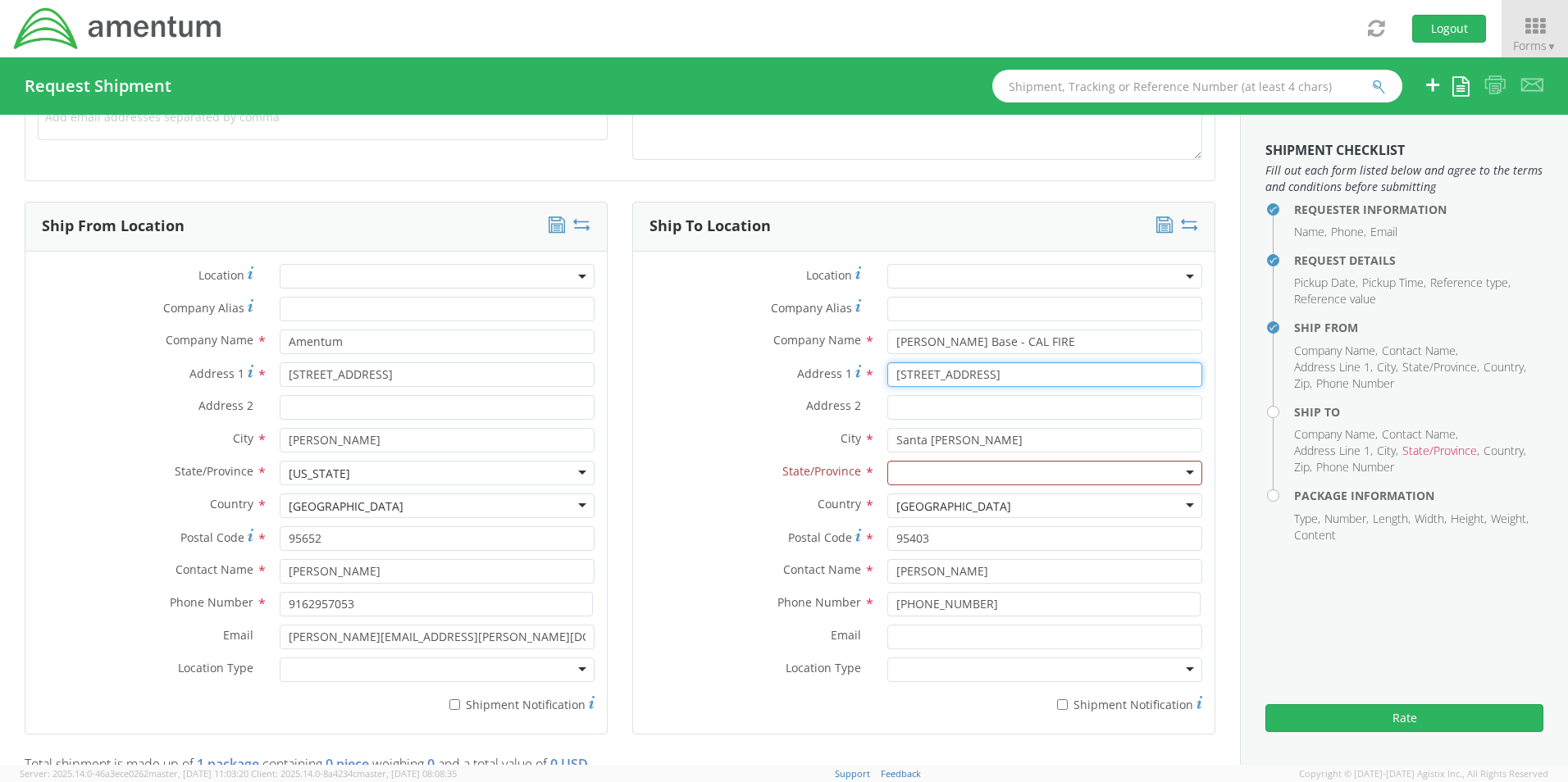 click on "[STREET_ADDRESS]" at bounding box center [1045, 375] 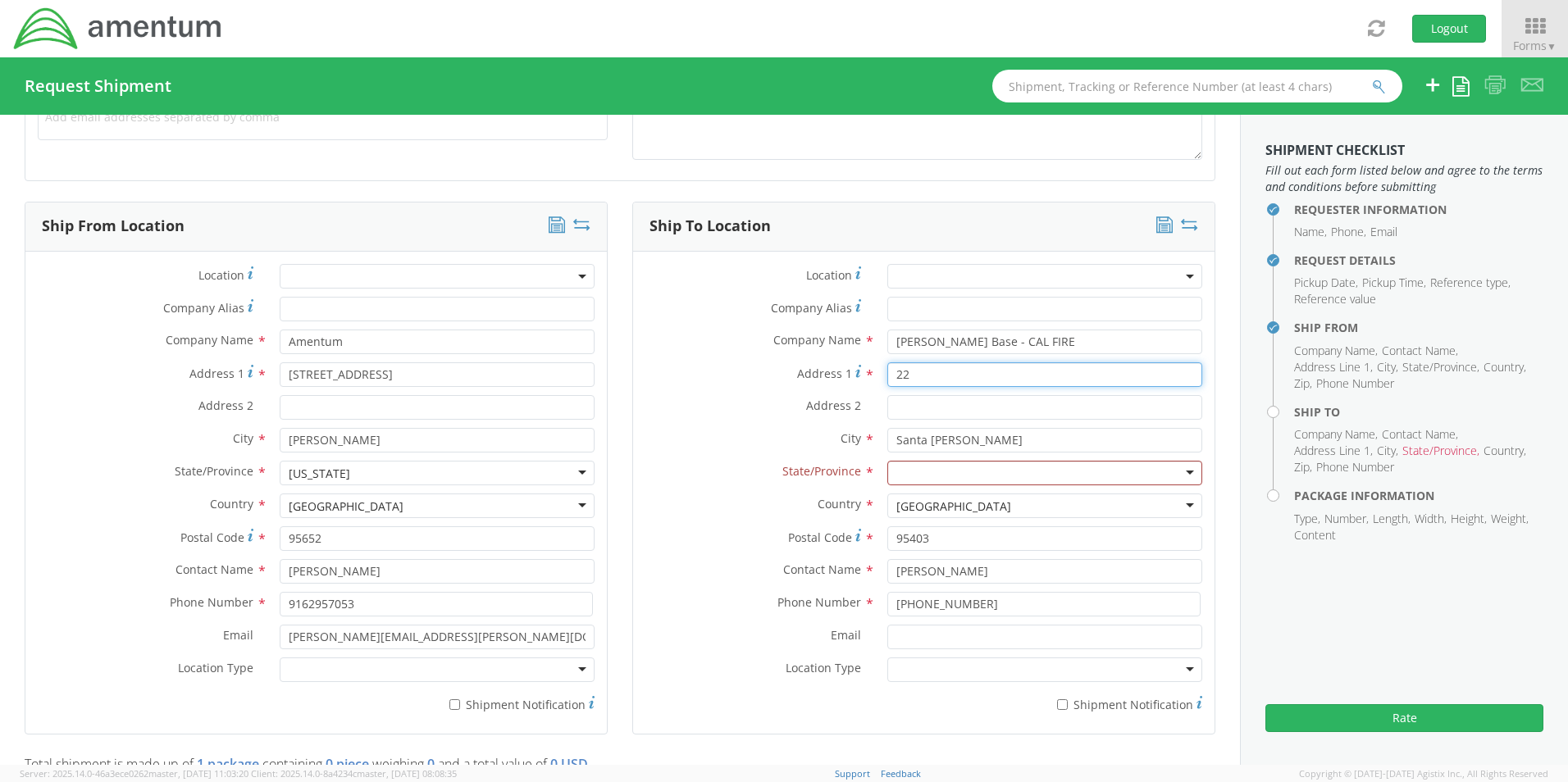 type on "2" 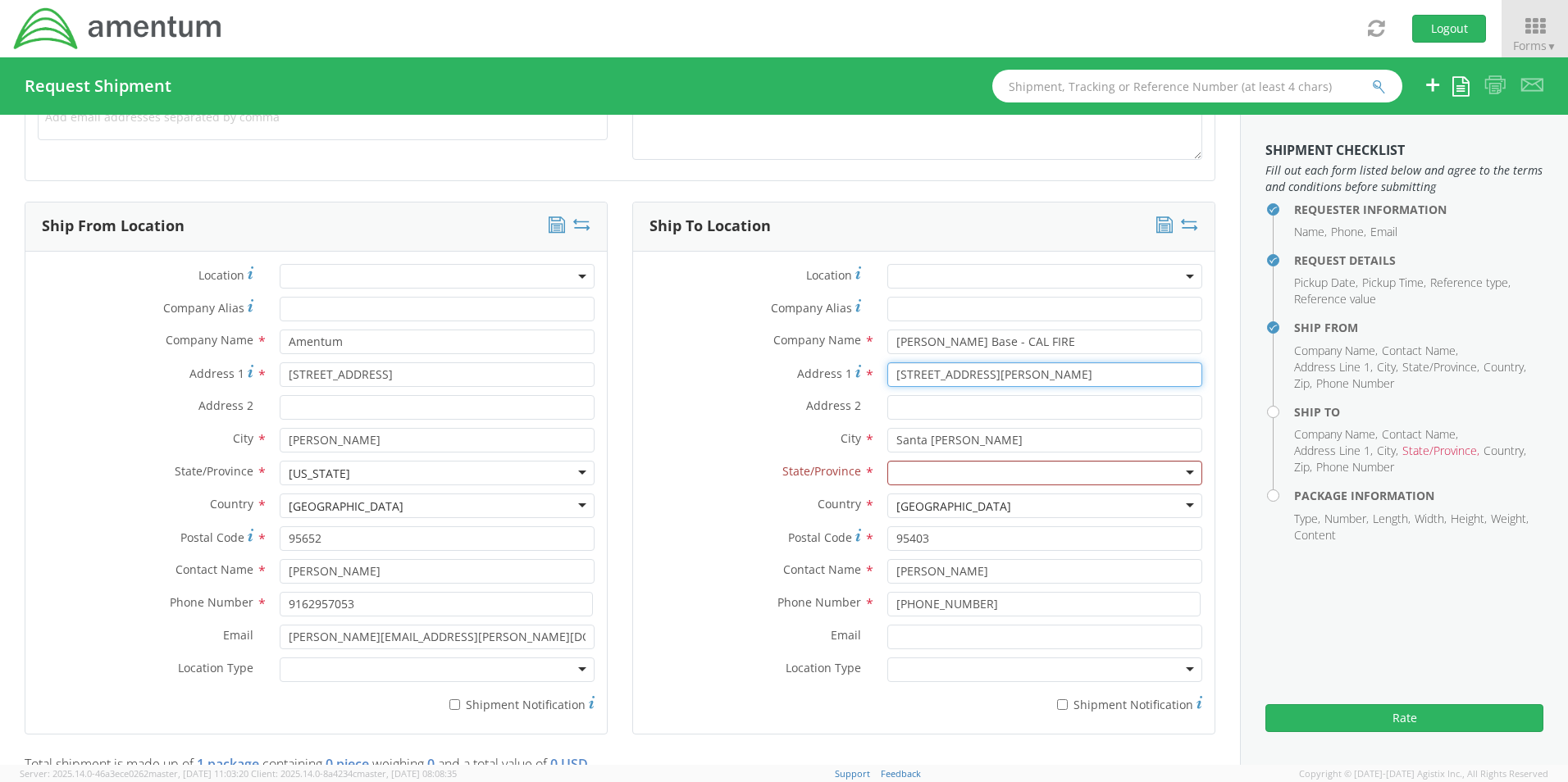 type on "[STREET_ADDRESS][PERSON_NAME]" 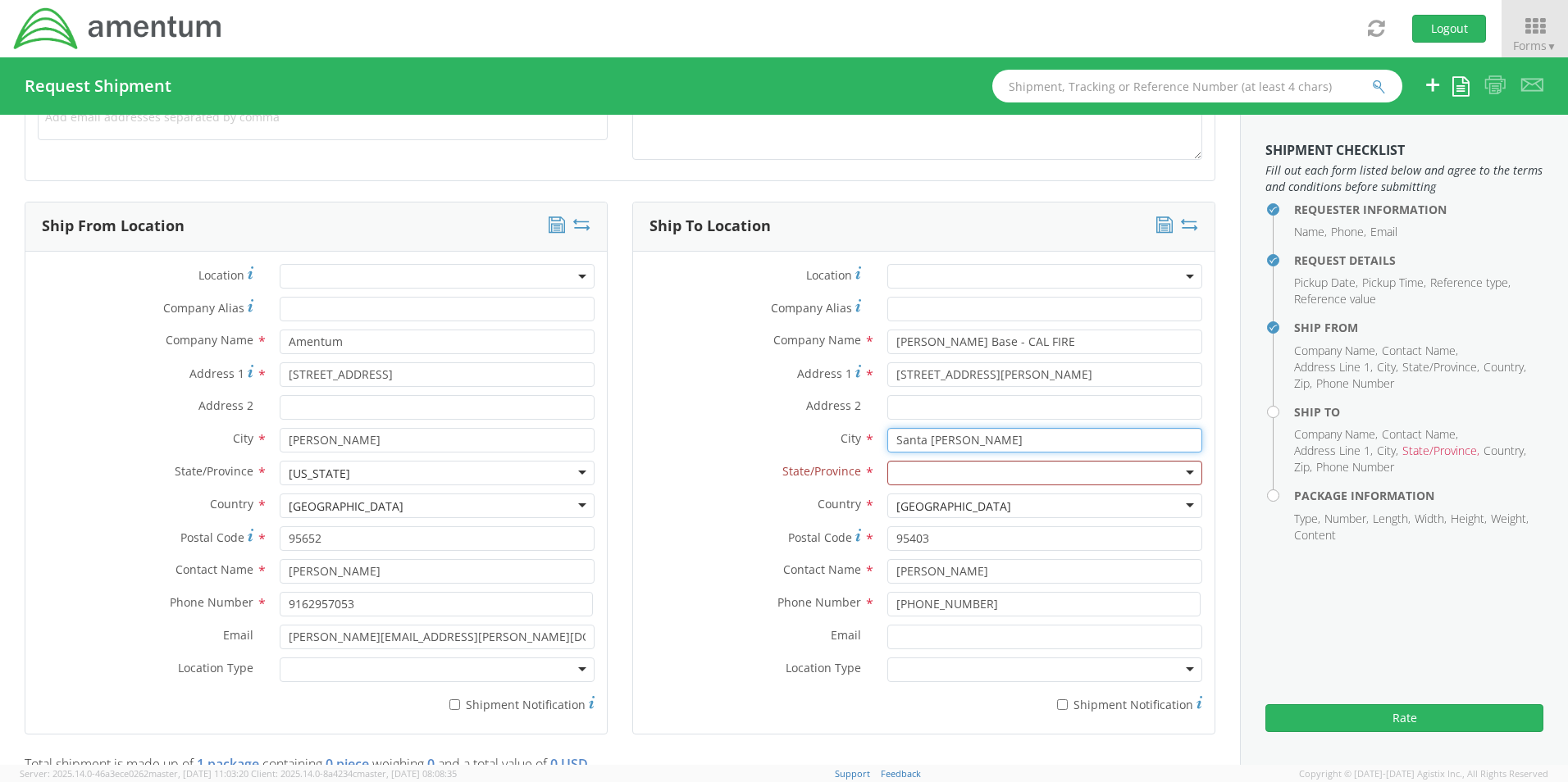 click on "Santa [PERSON_NAME]" at bounding box center (1045, 440) 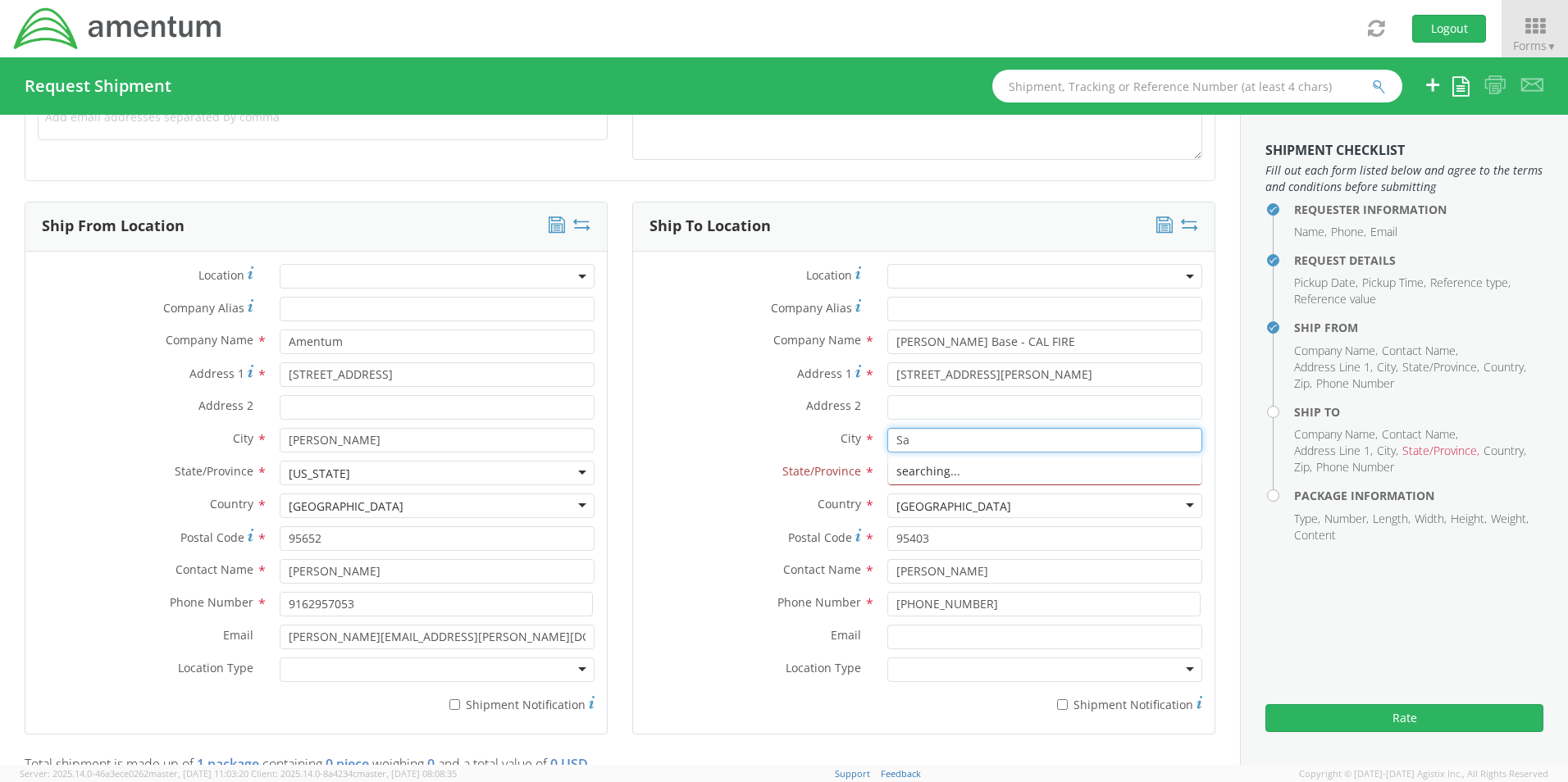 type on "S" 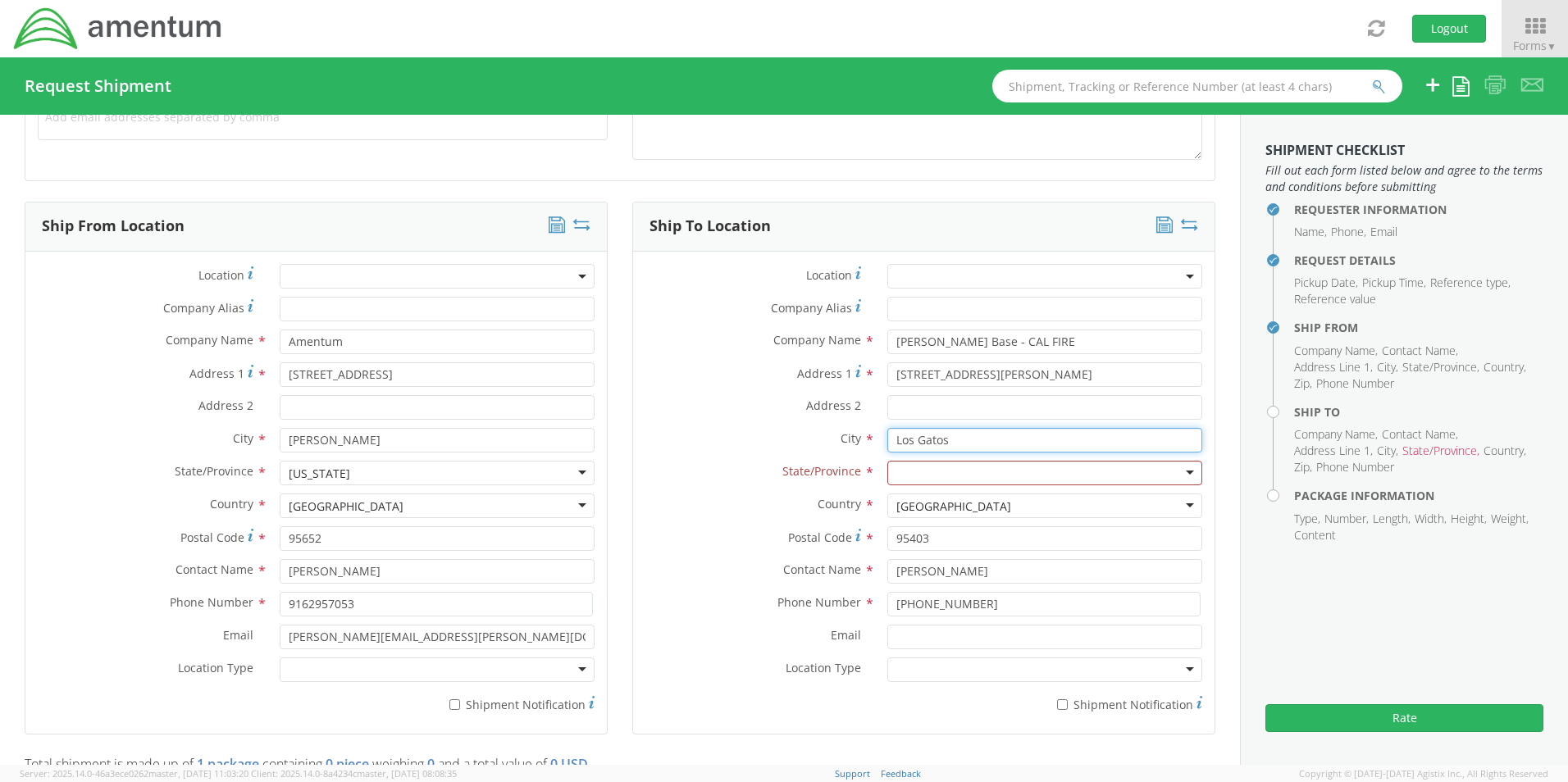 type on "Los Gatos" 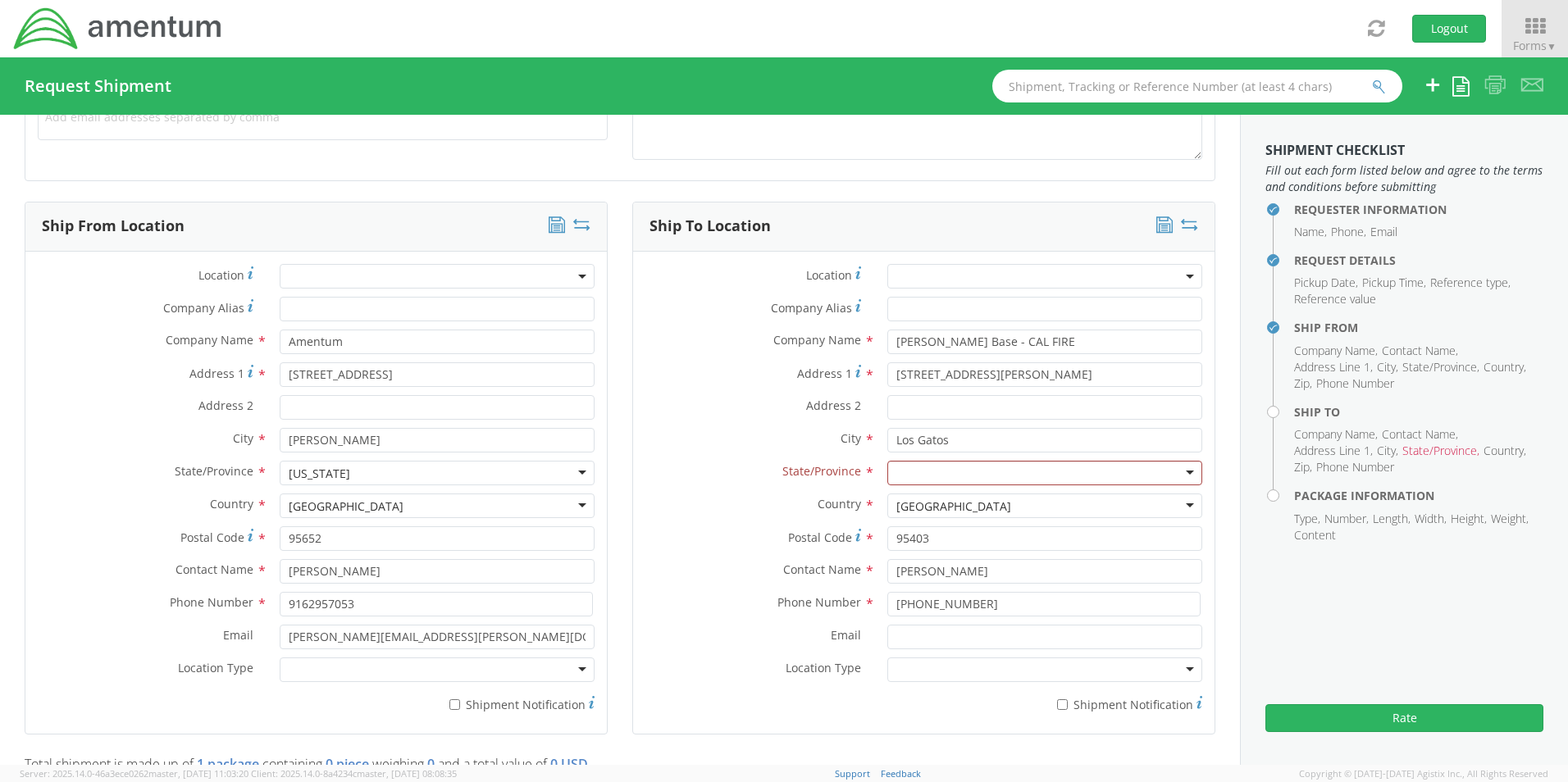 click at bounding box center (1045, 473) 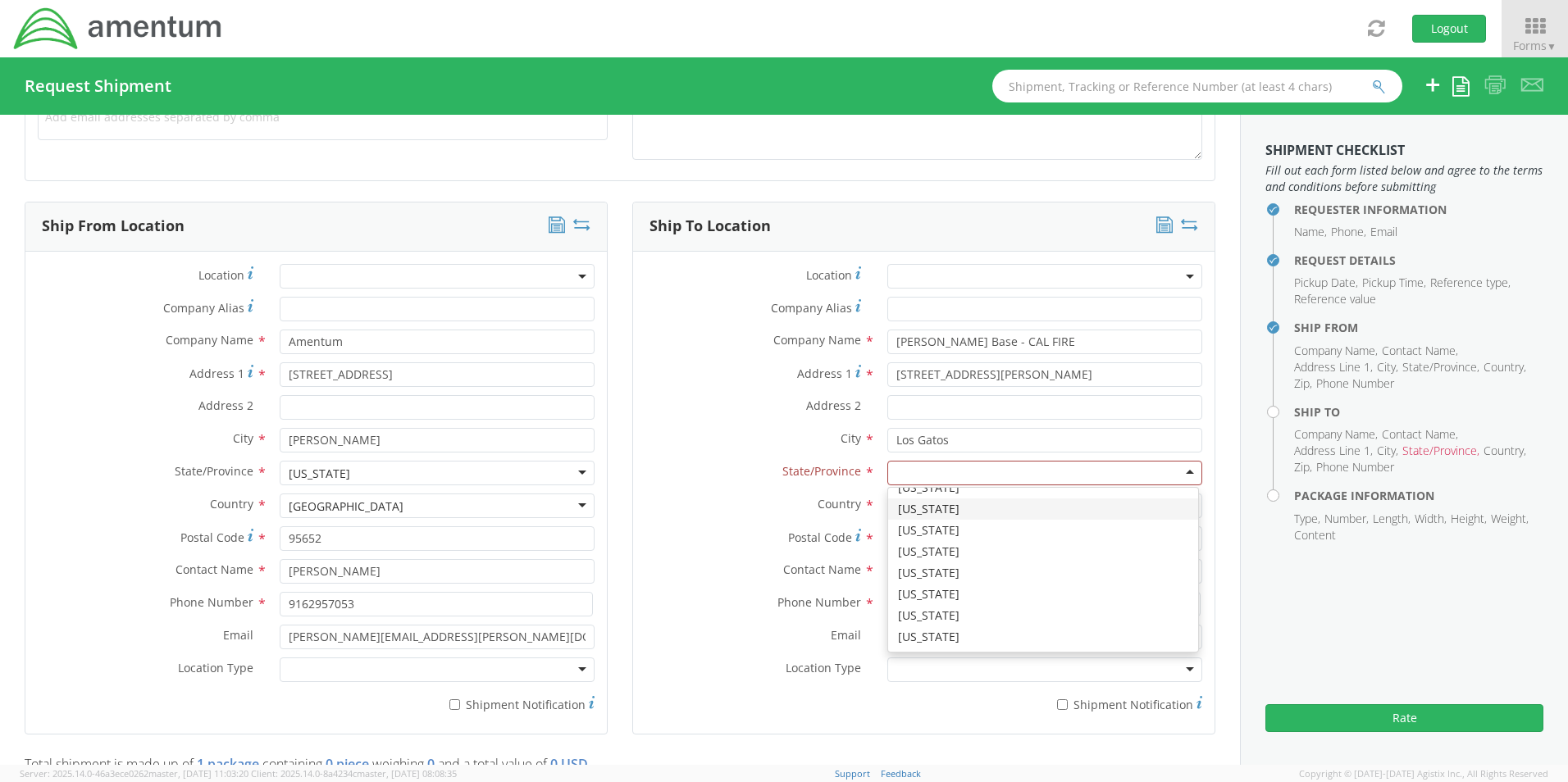 scroll, scrollTop: 82, scrollLeft: 0, axis: vertical 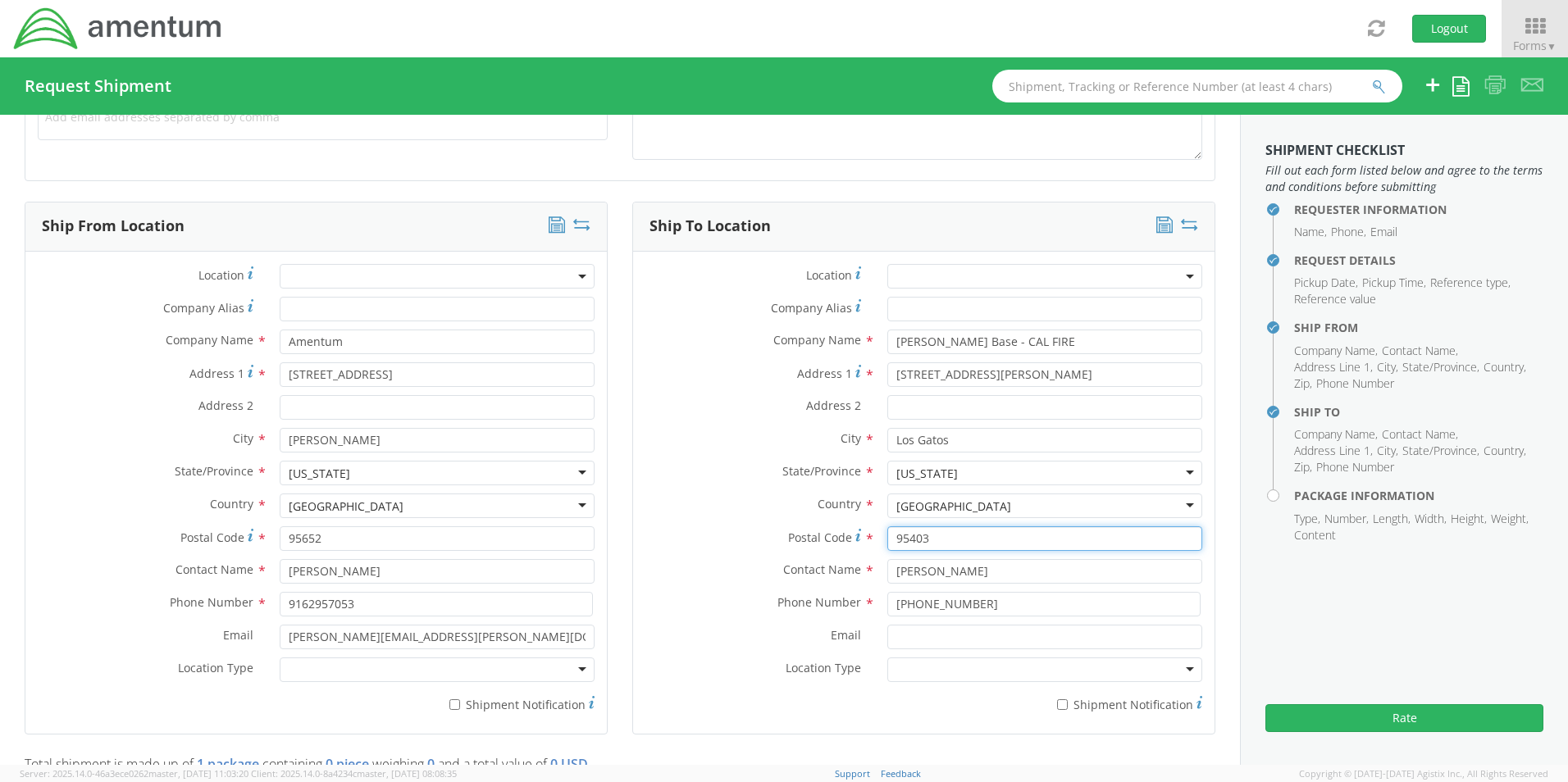 click on "95403" at bounding box center (1045, 539) 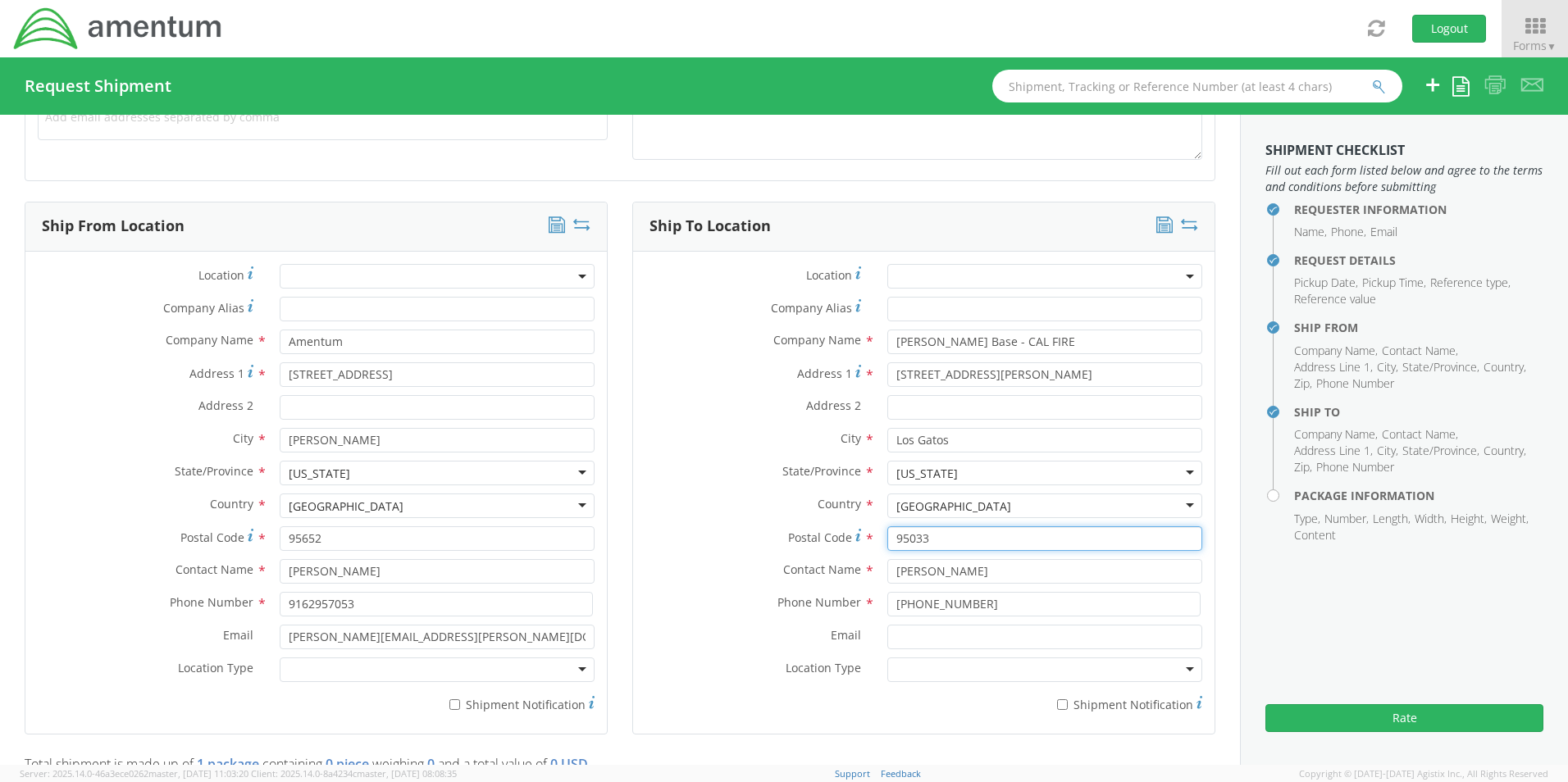 type on "95033" 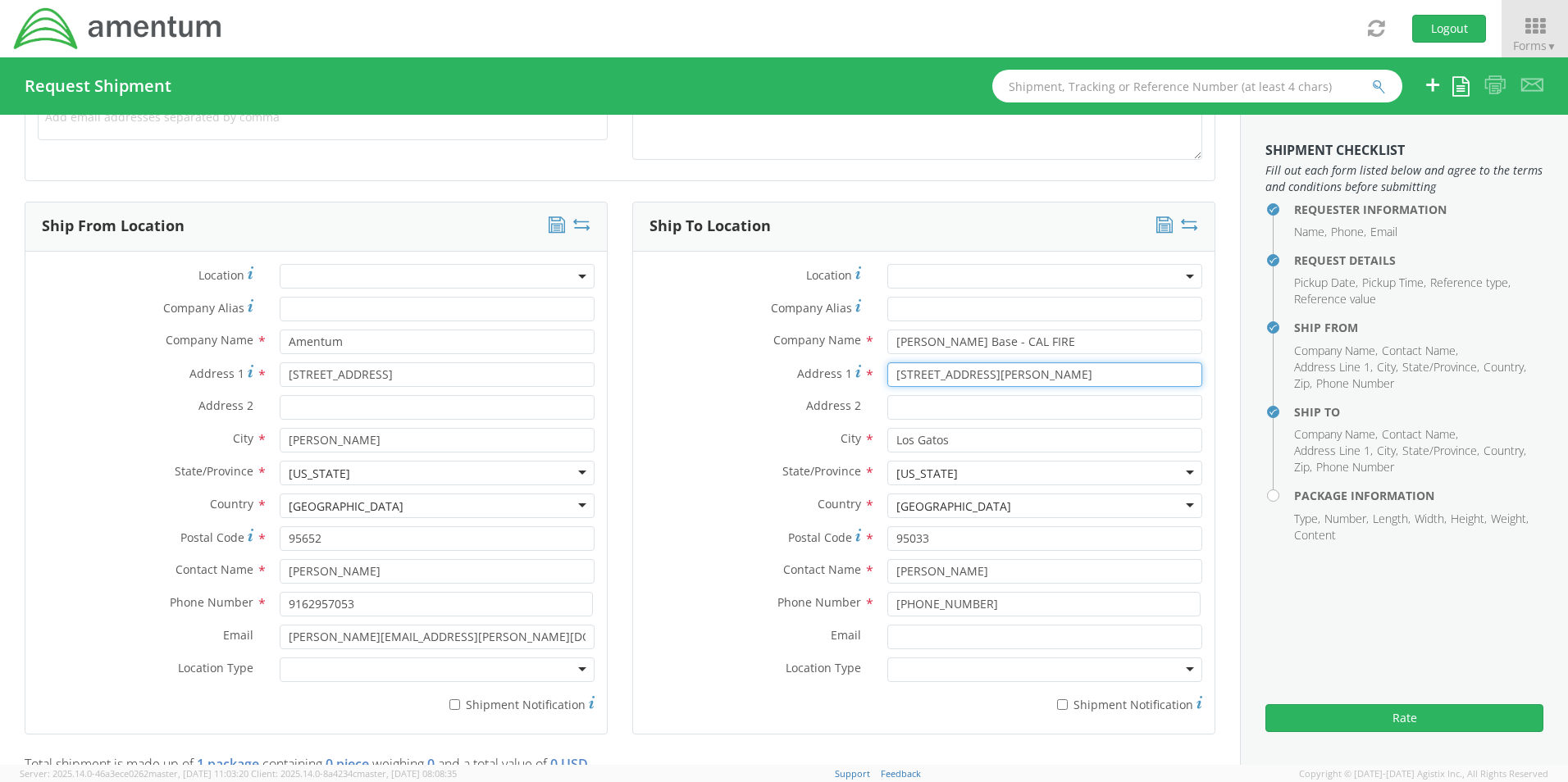 click on "[STREET_ADDRESS][PERSON_NAME]" at bounding box center (1045, 375) 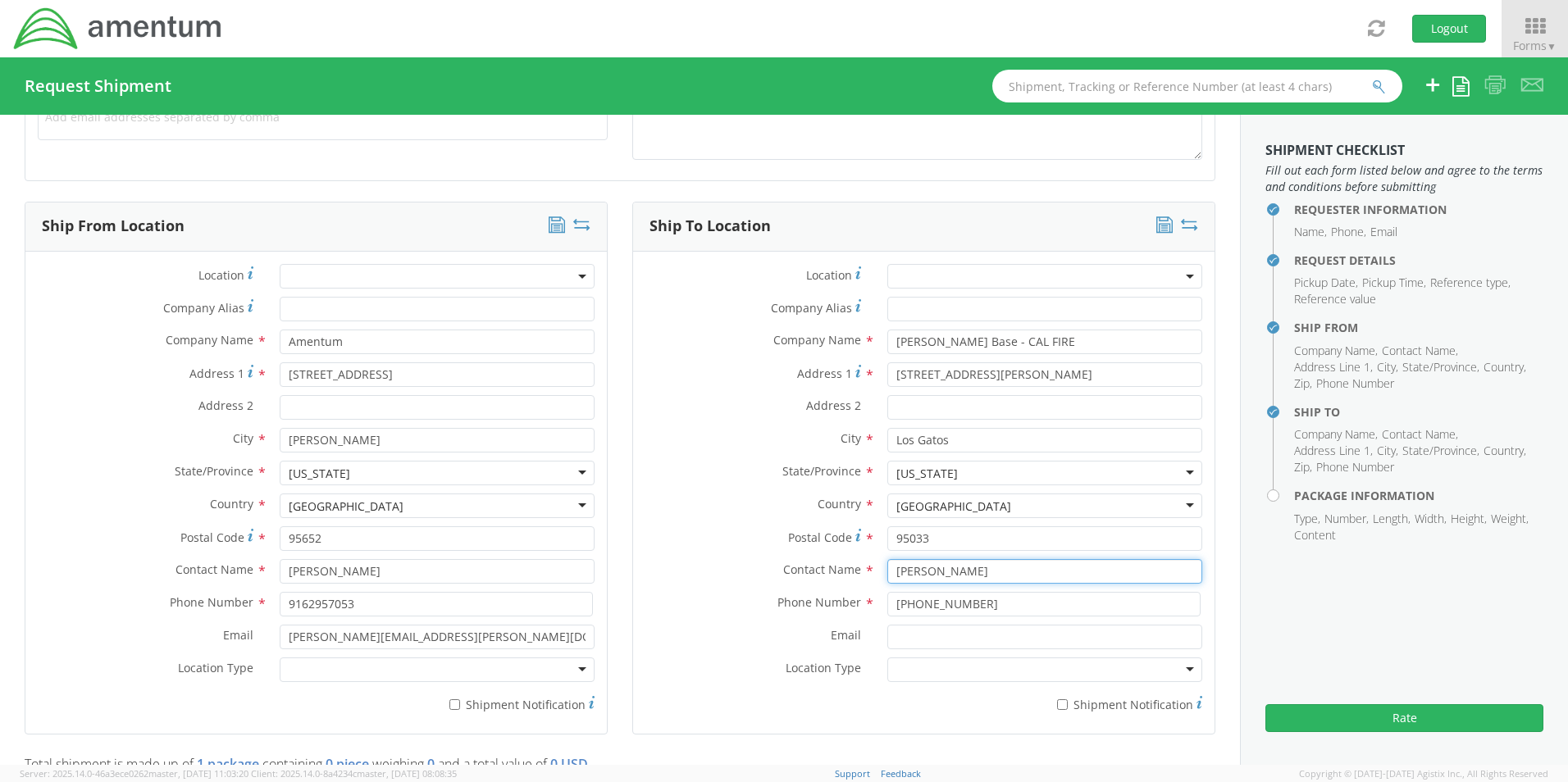 click on "[PERSON_NAME]" at bounding box center (1045, 571) 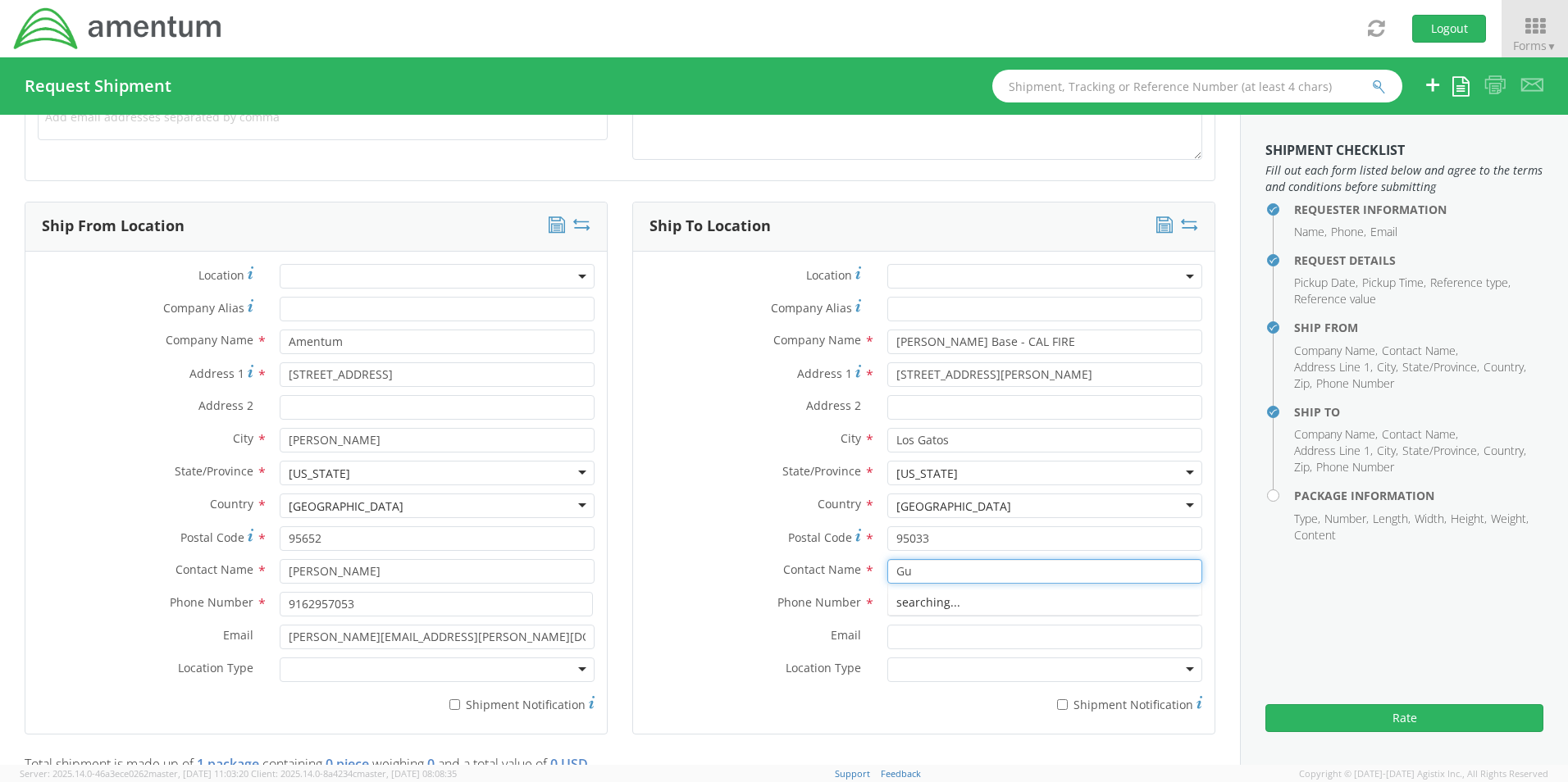 type on "G" 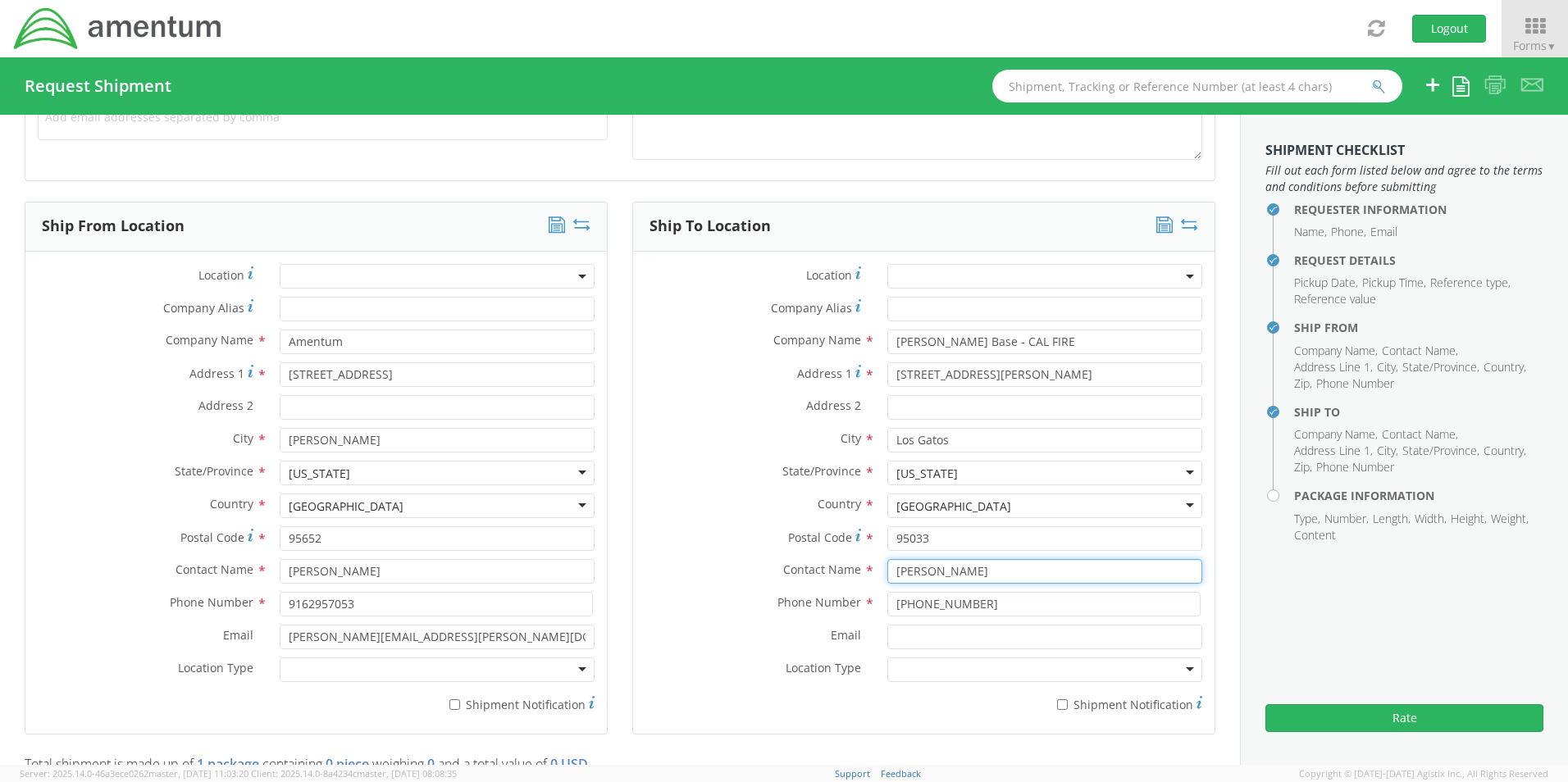 type on "[PERSON_NAME]" 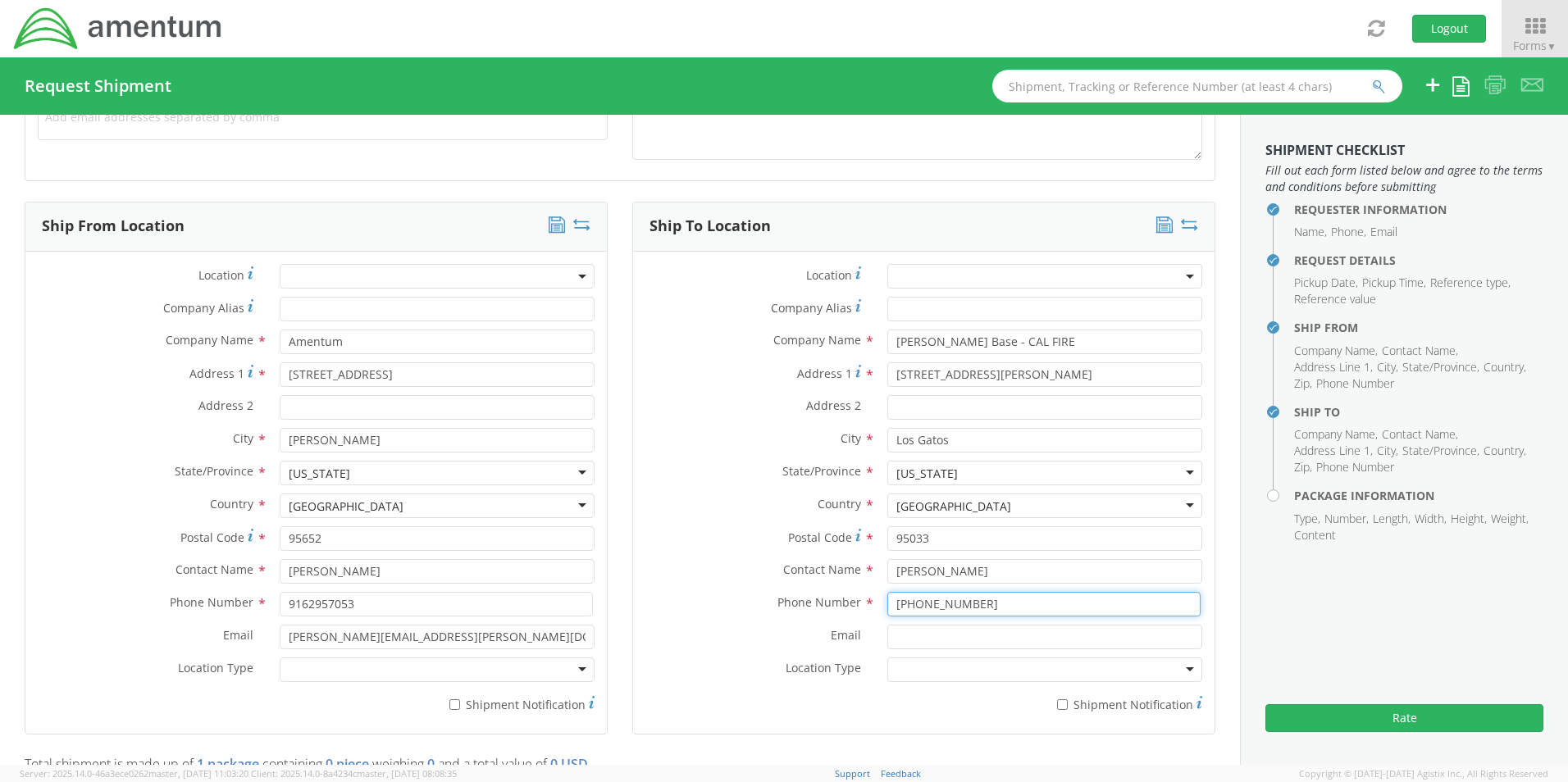 click on "[PHONE_NUMBER]" at bounding box center (1044, 604) 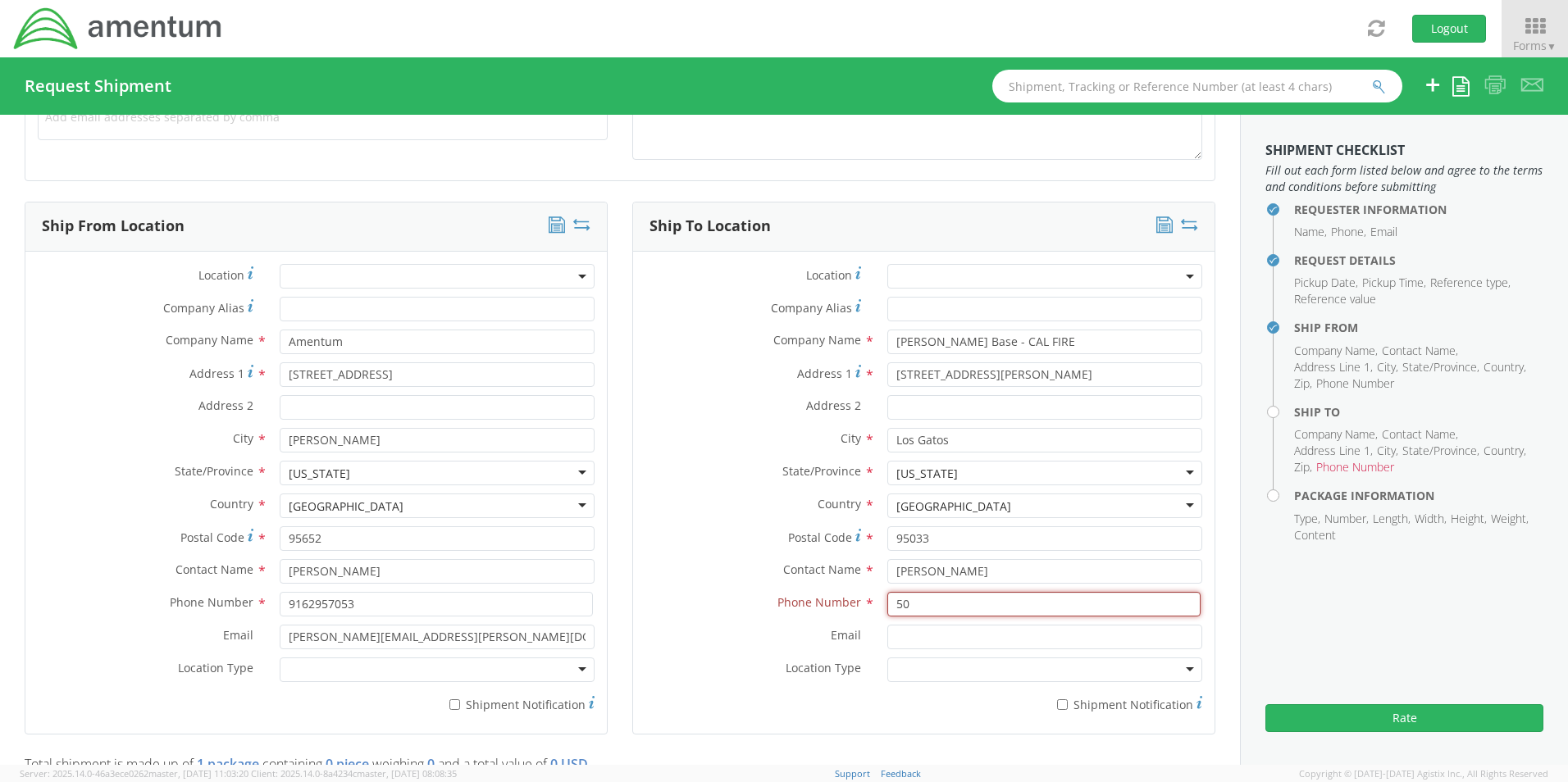 type on "5" 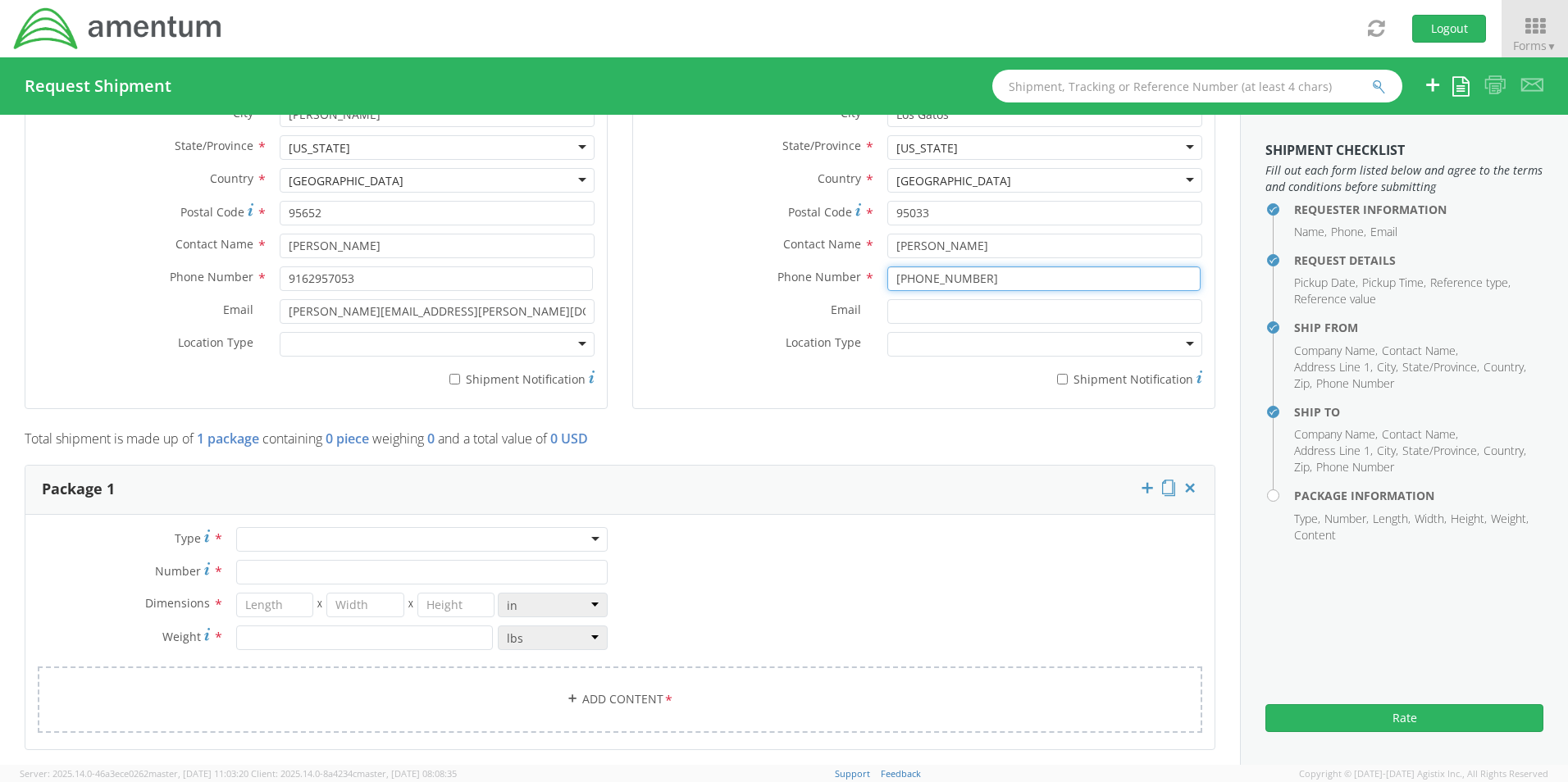 scroll, scrollTop: 1020, scrollLeft: 0, axis: vertical 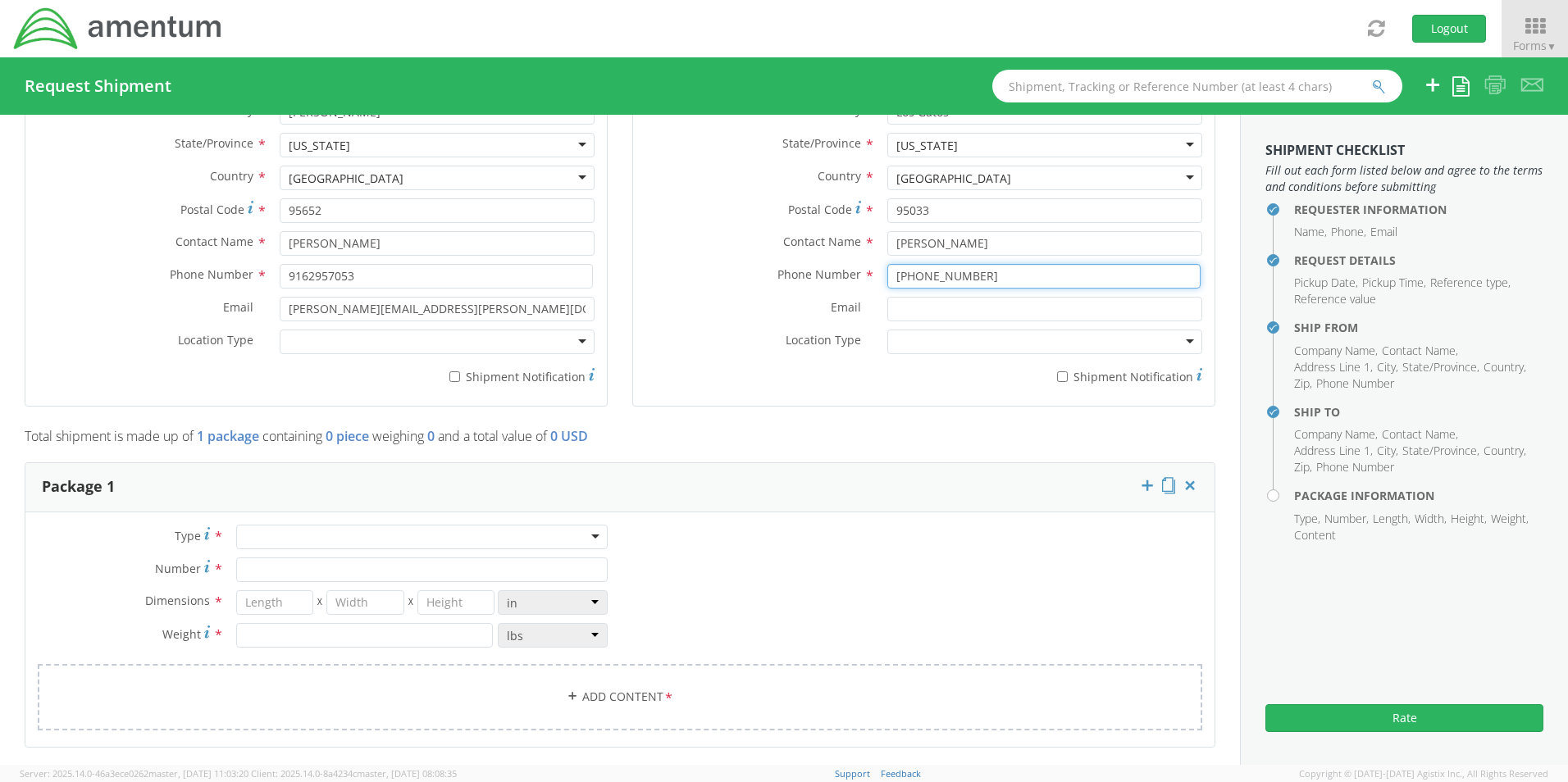 type on "[PHONE_NUMBER]" 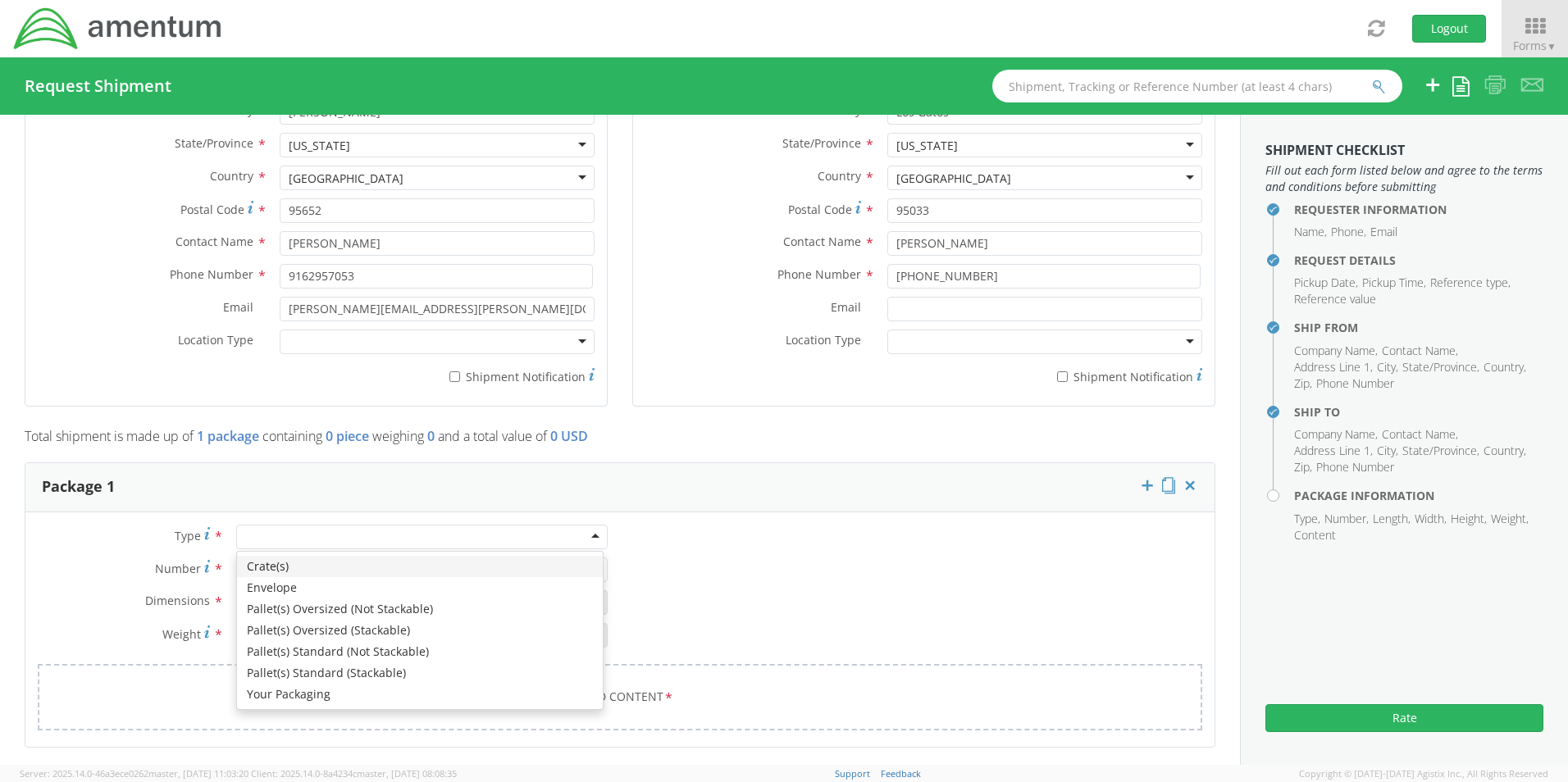 click at bounding box center (422, 537) 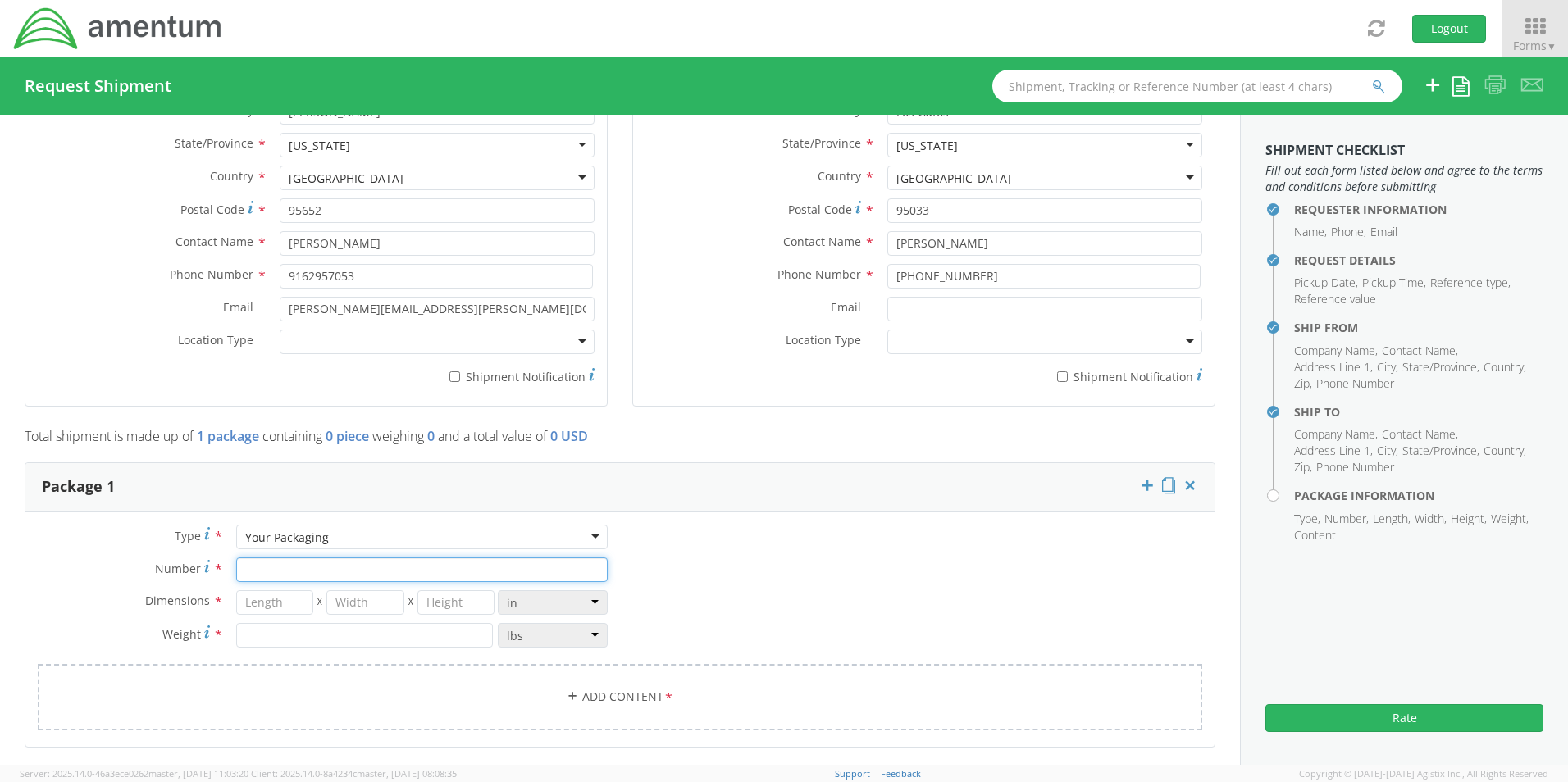 click on "Number        *" at bounding box center (422, 570) 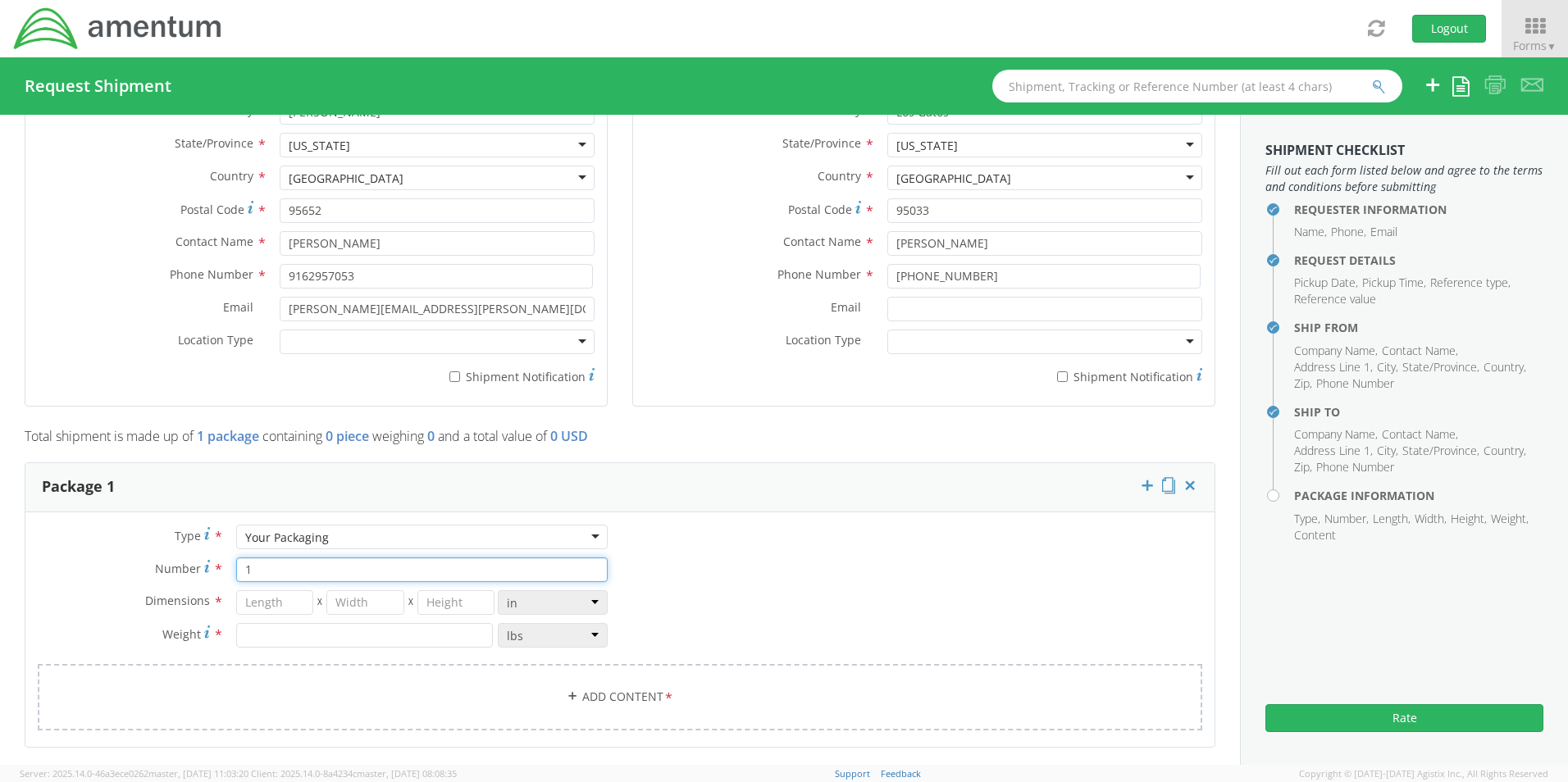 type on "1" 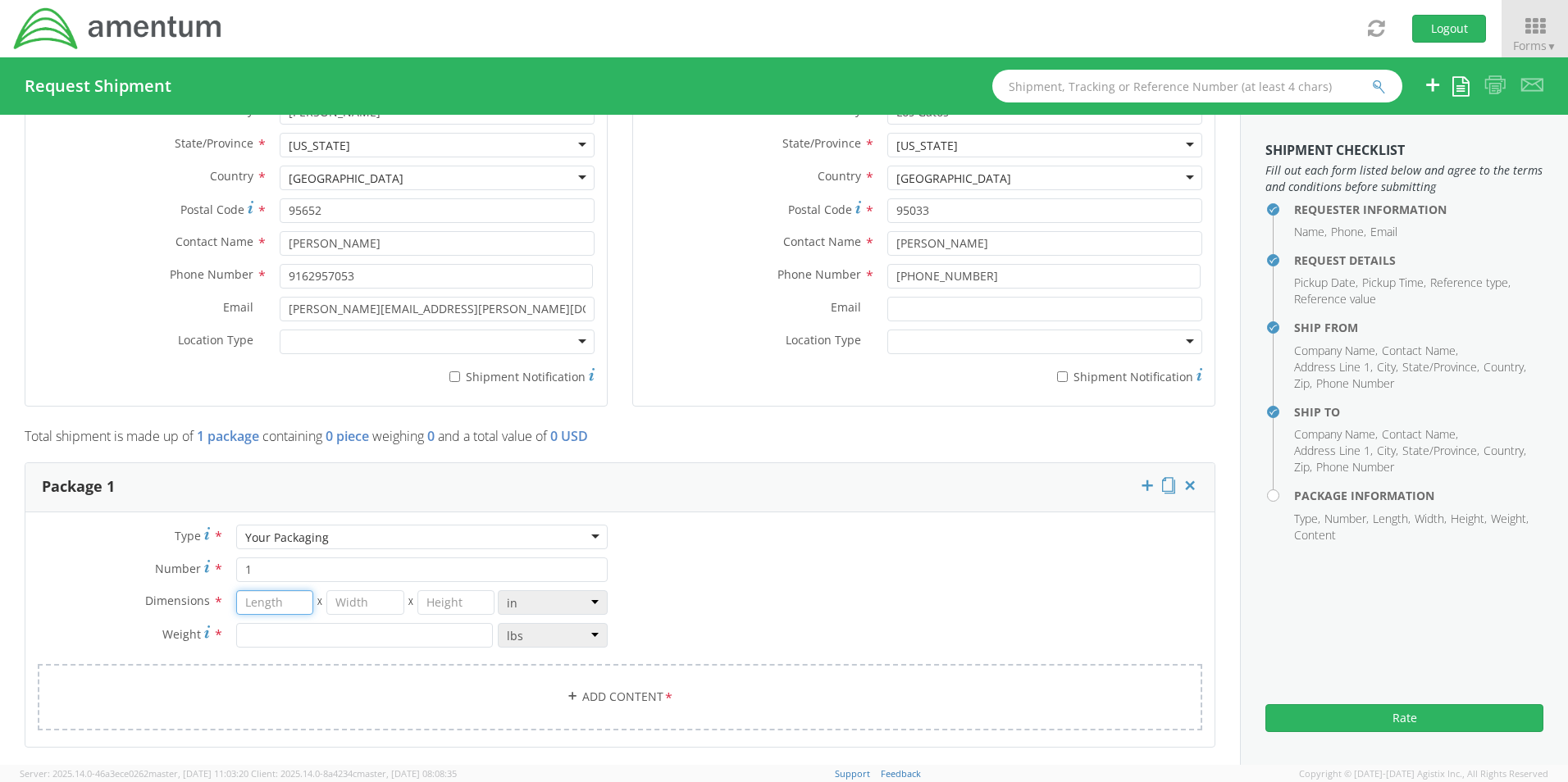 click at bounding box center (275, 602) 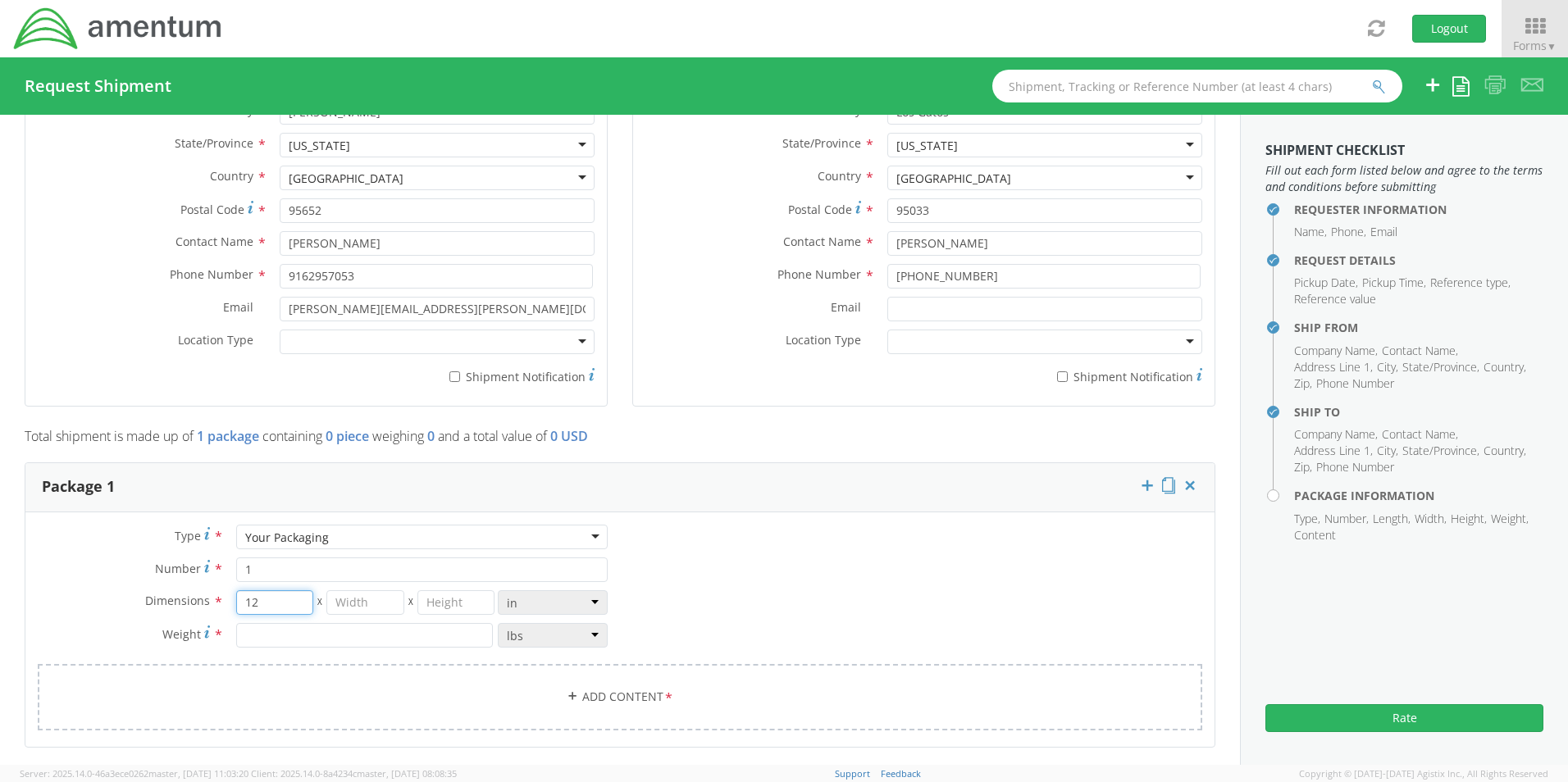 type on "12" 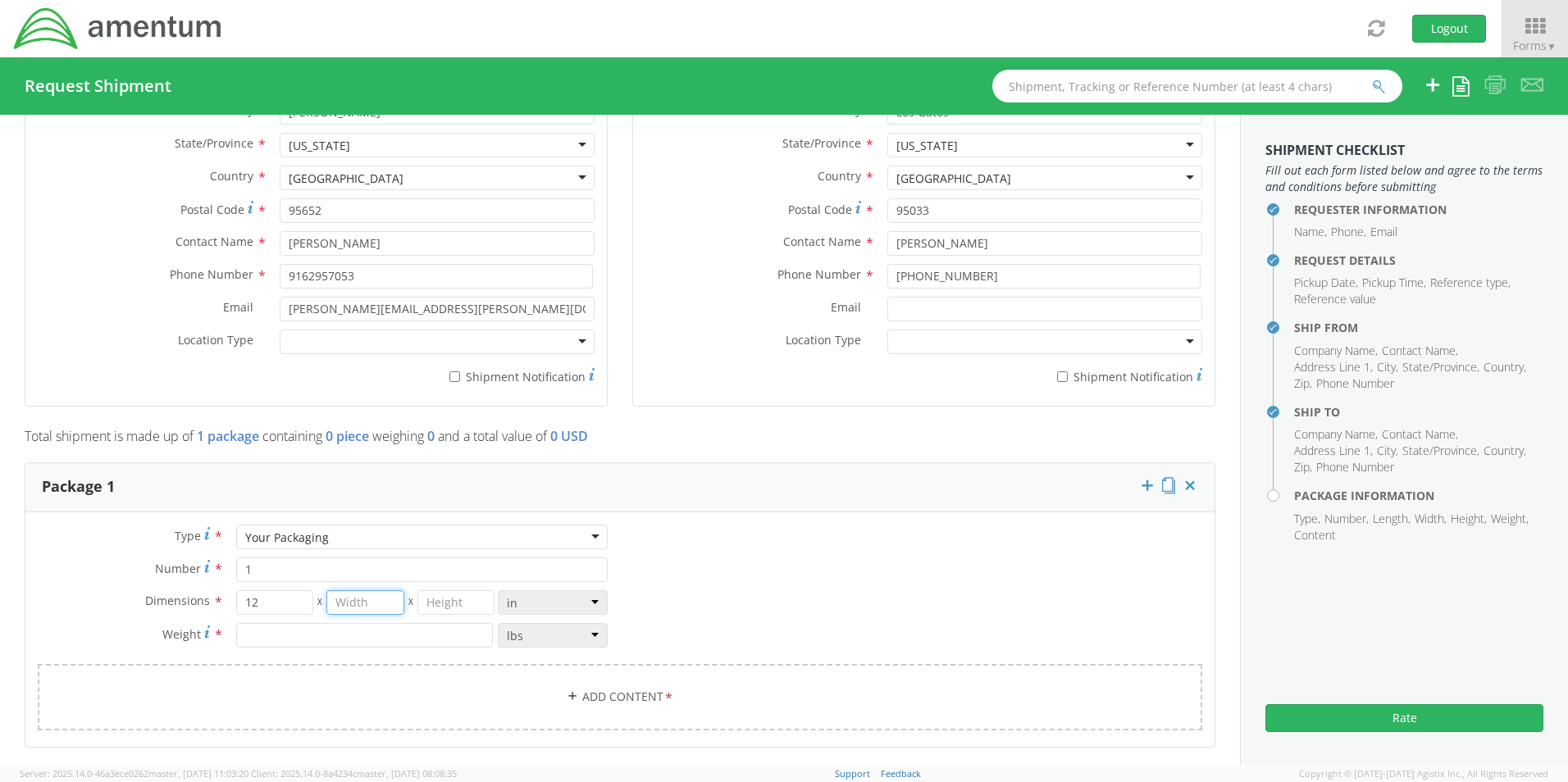 click at bounding box center (365, 602) 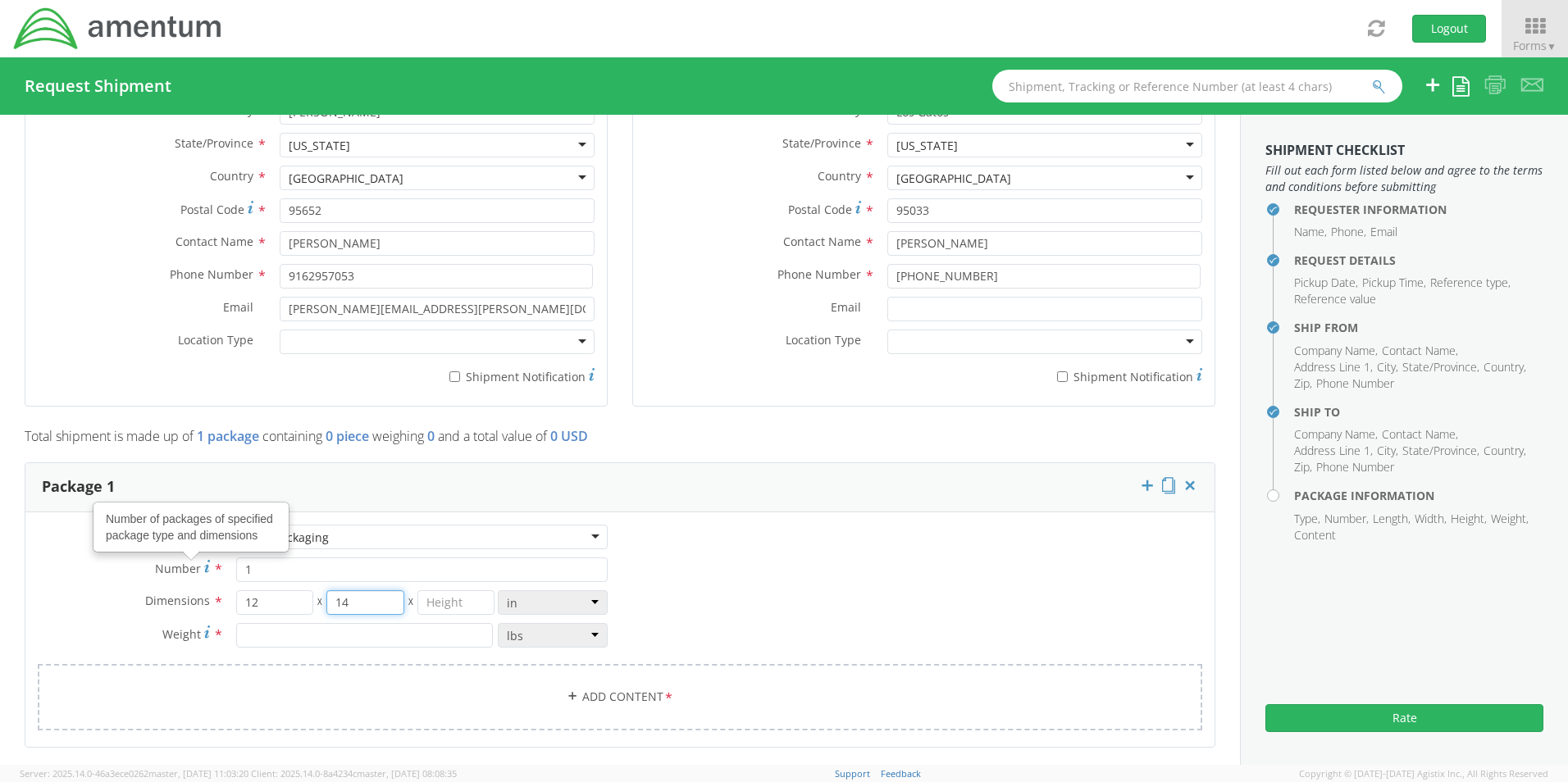 type on "14" 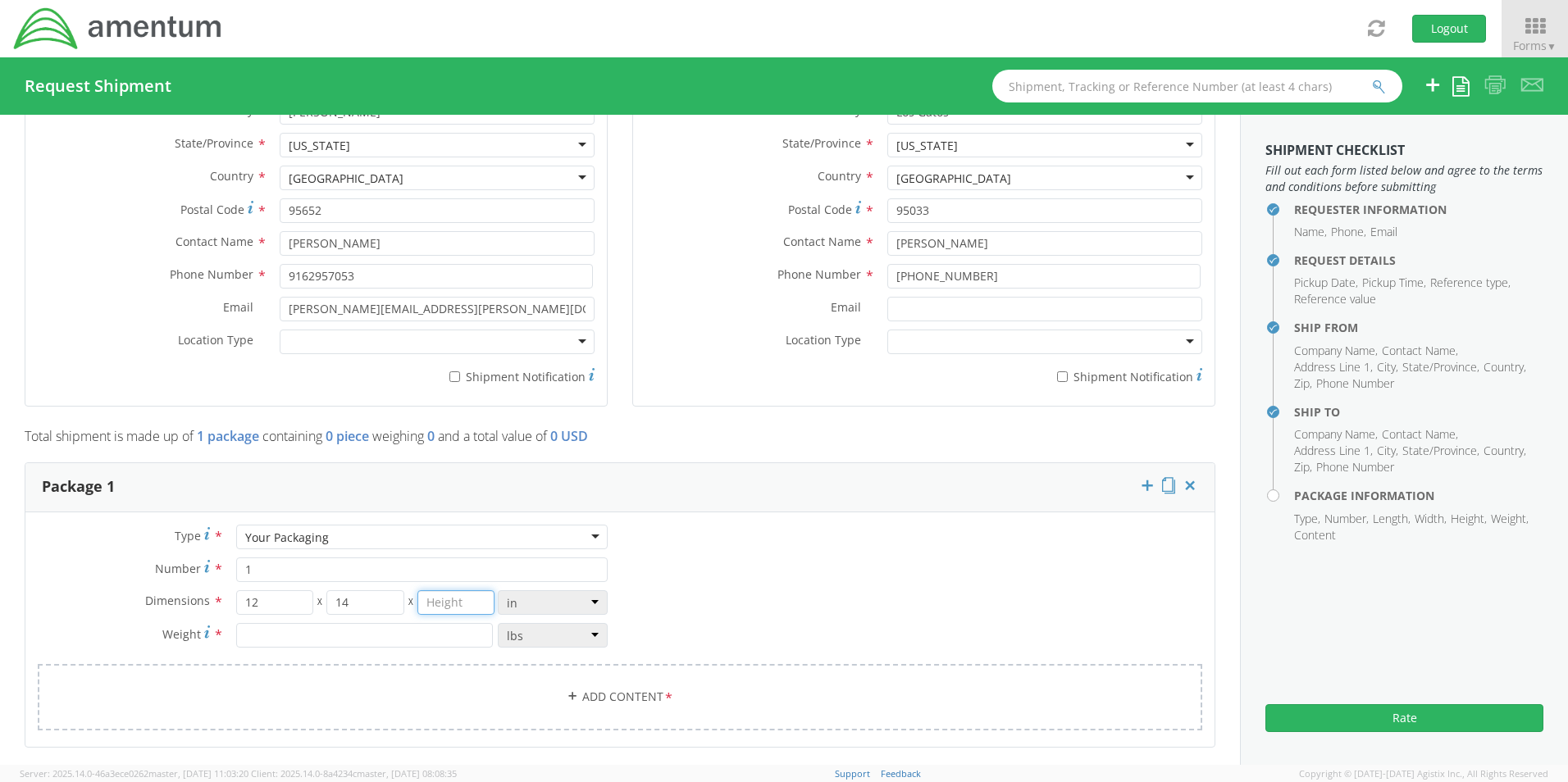 click at bounding box center (456, 602) 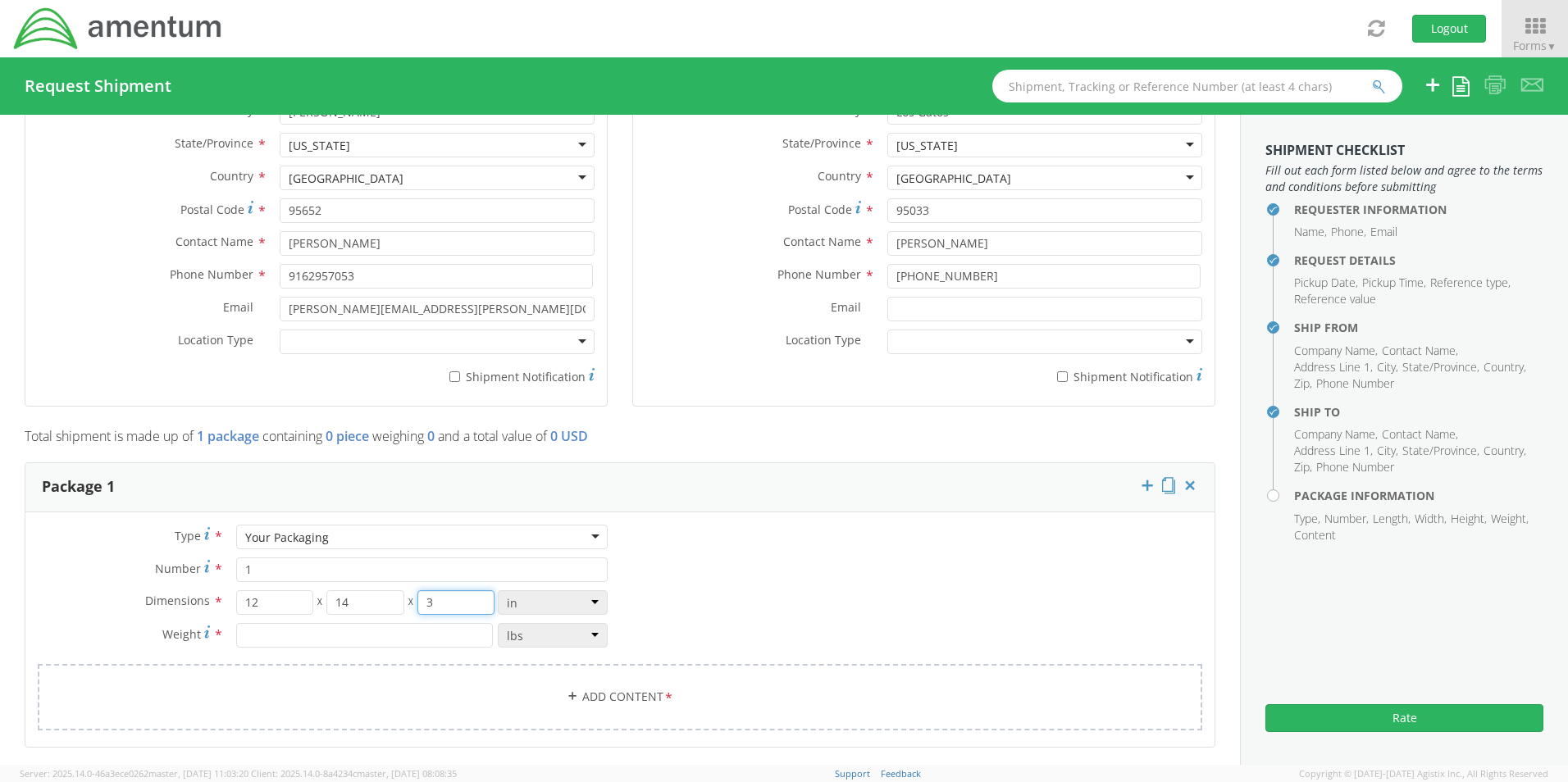 type on "3" 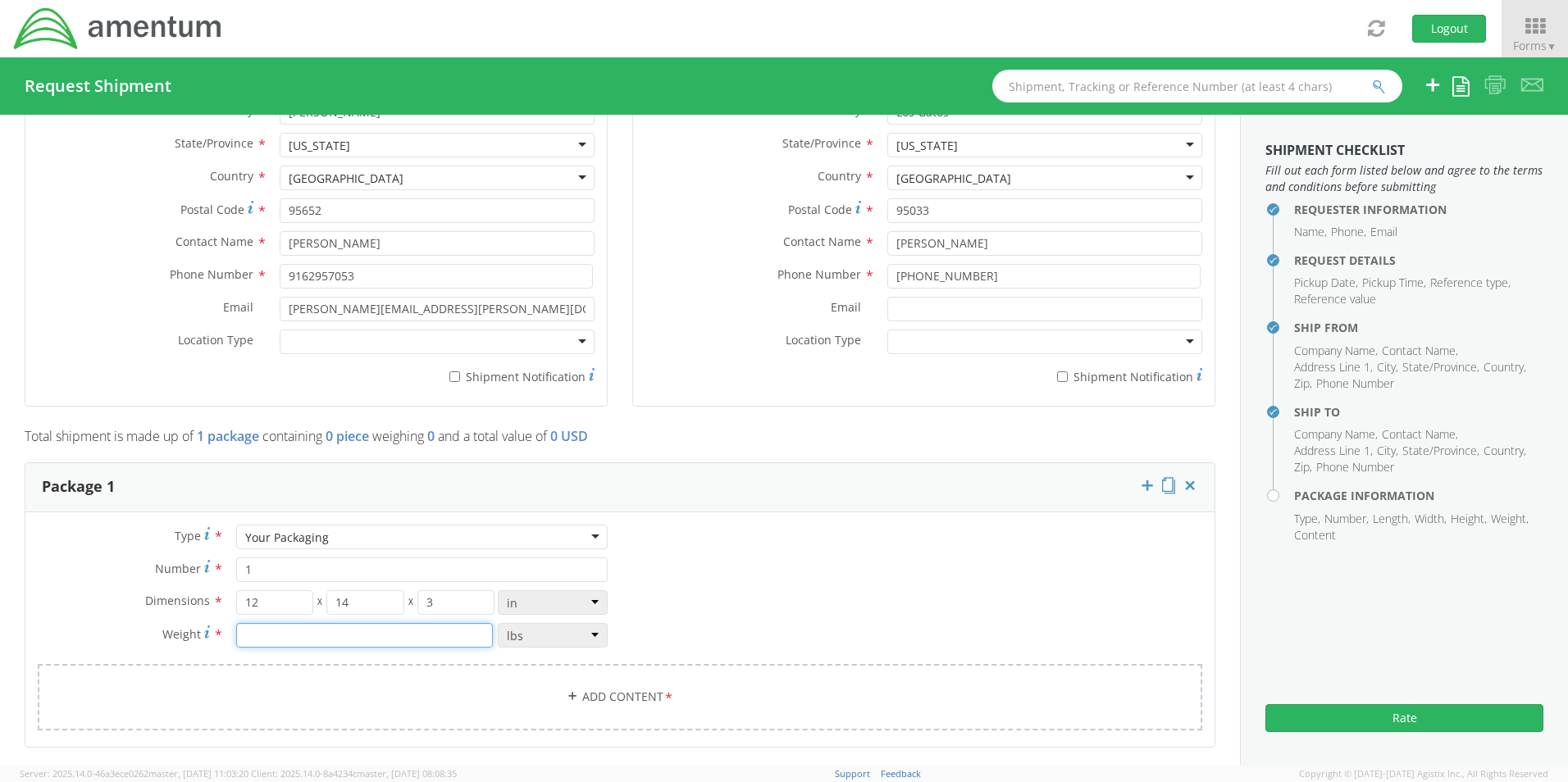 click at bounding box center [364, 635] 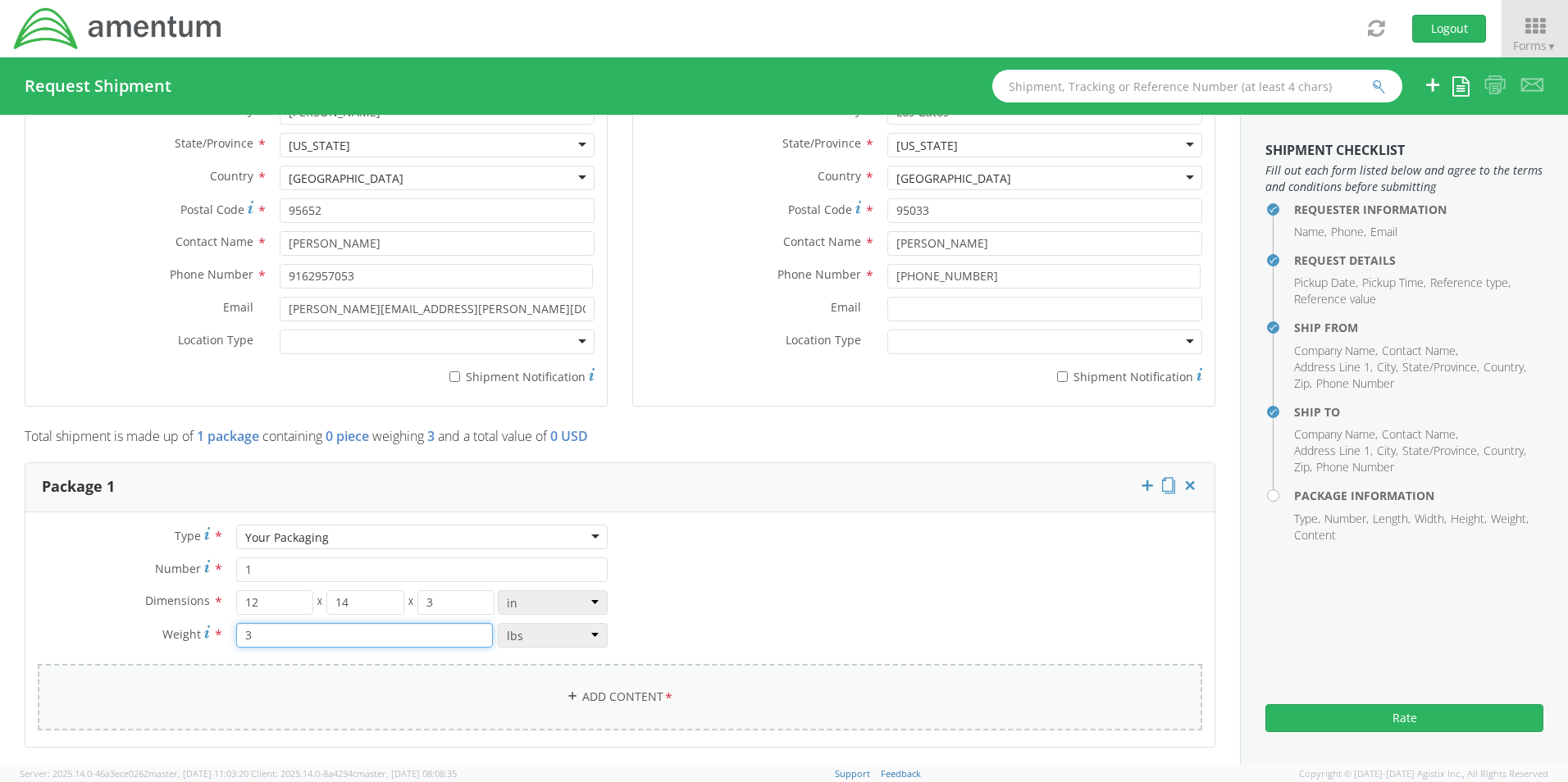 type on "3" 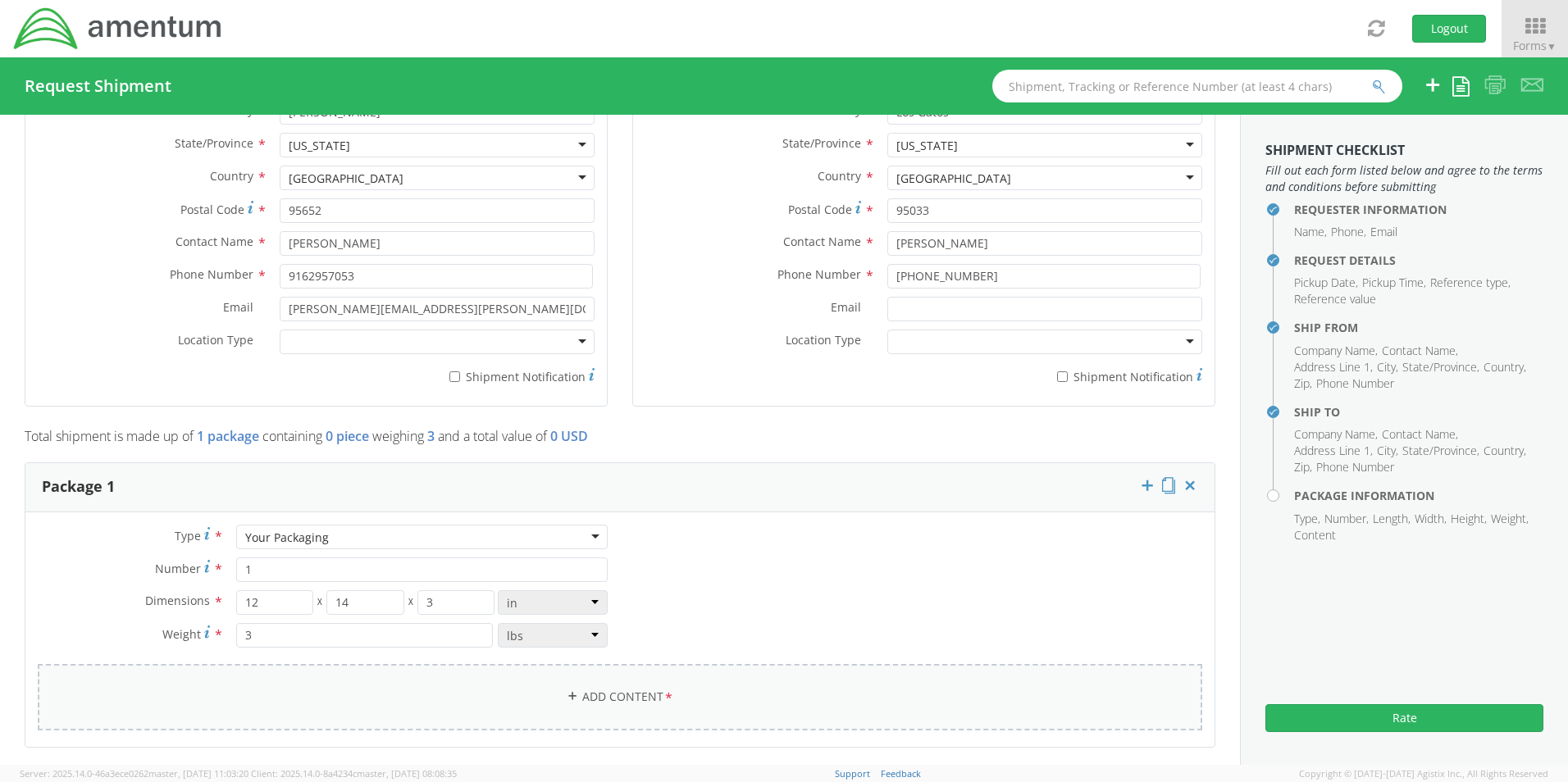 click on "Add Content  *" at bounding box center [620, 697] 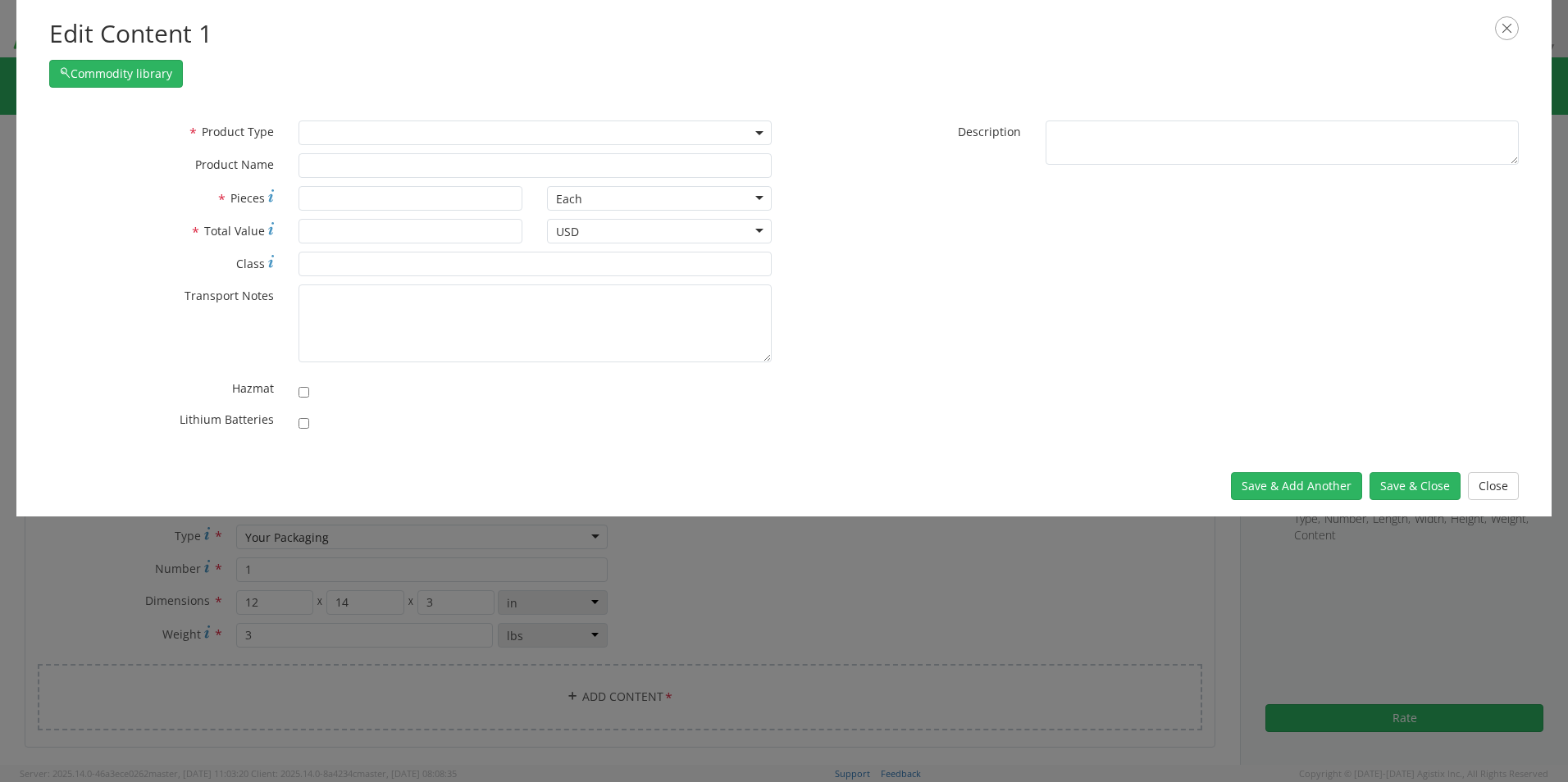 click at bounding box center [535, 133] 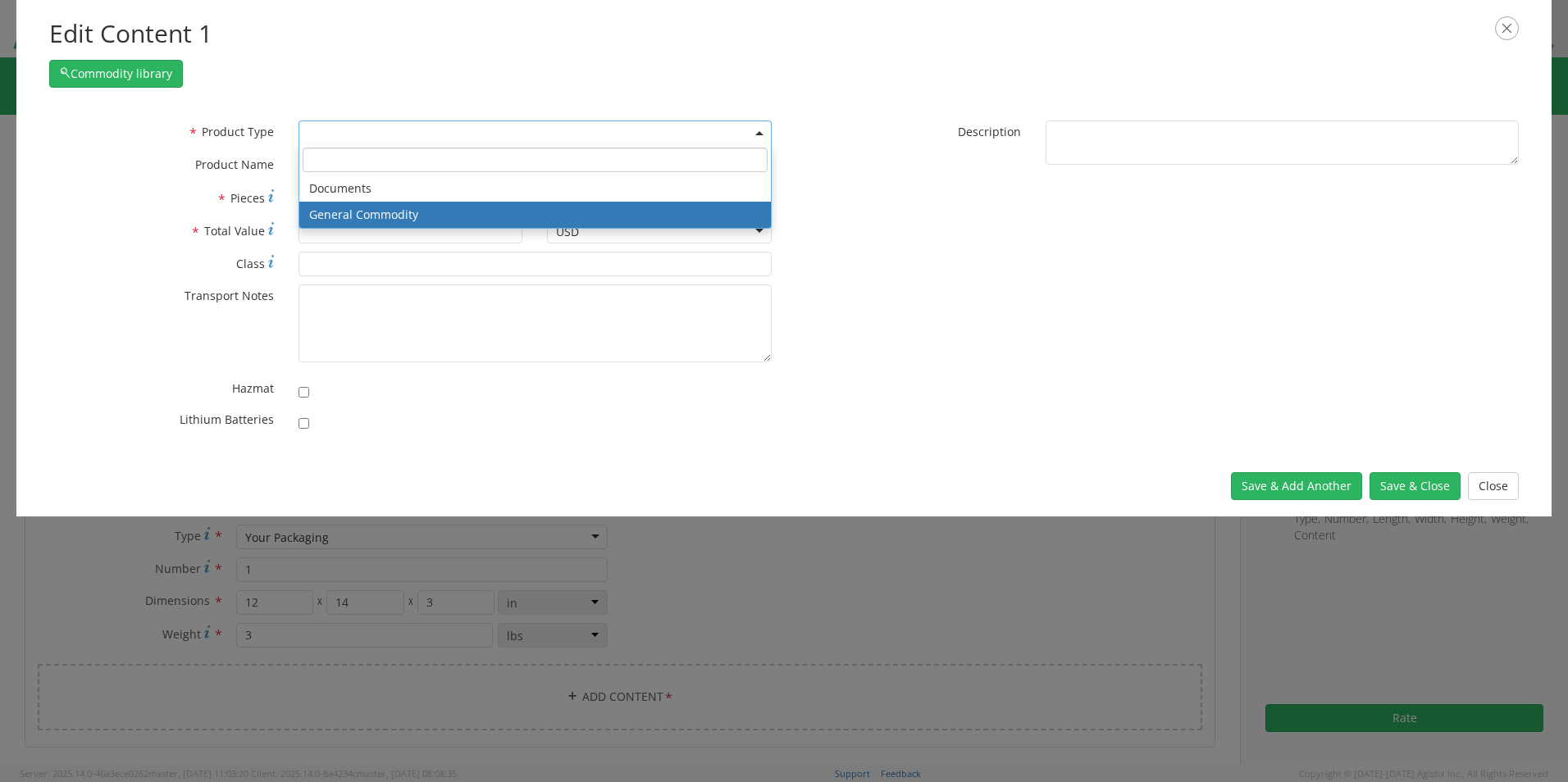 select on "COMMODITY" 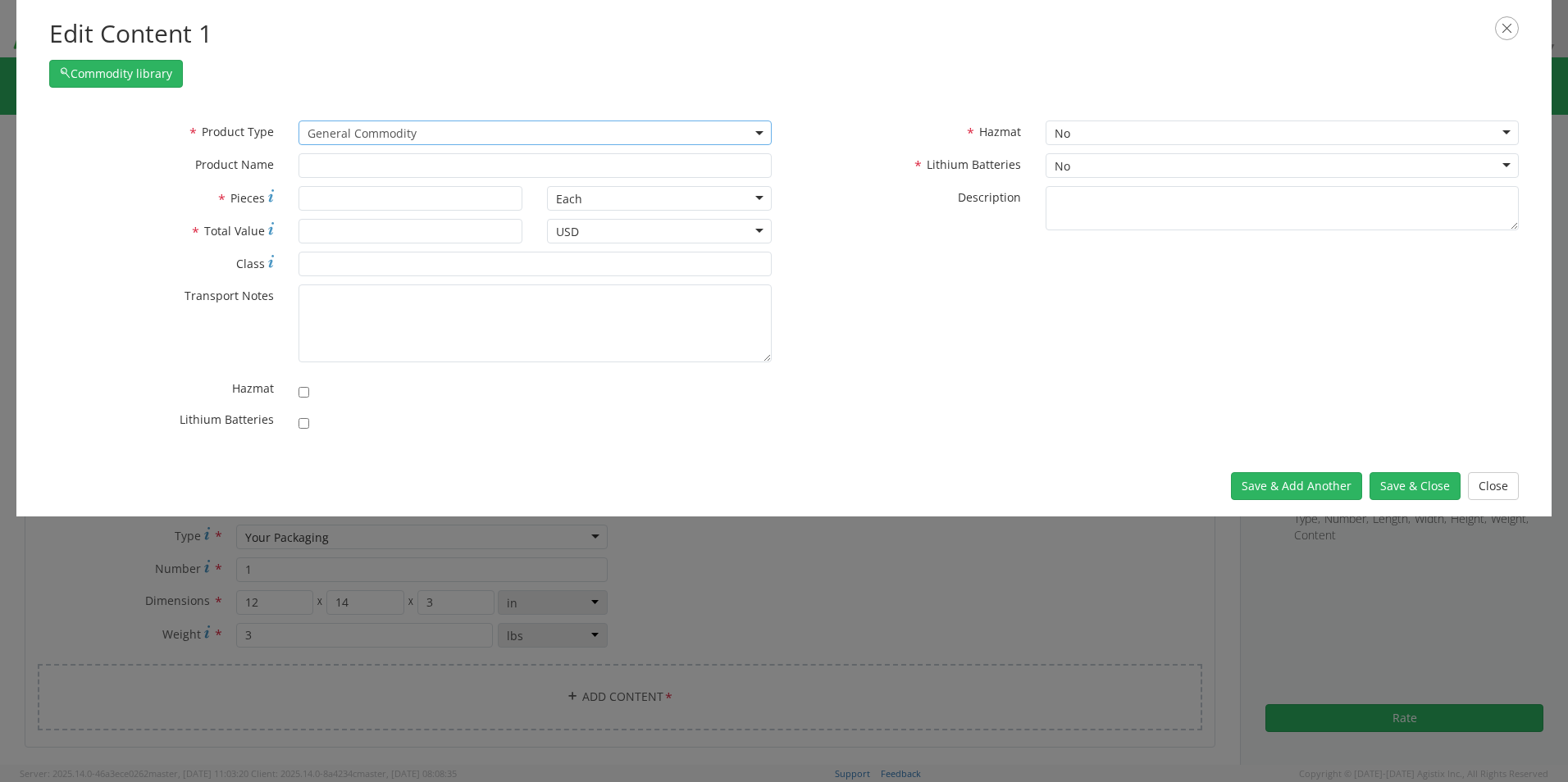 type on "General Commodity" 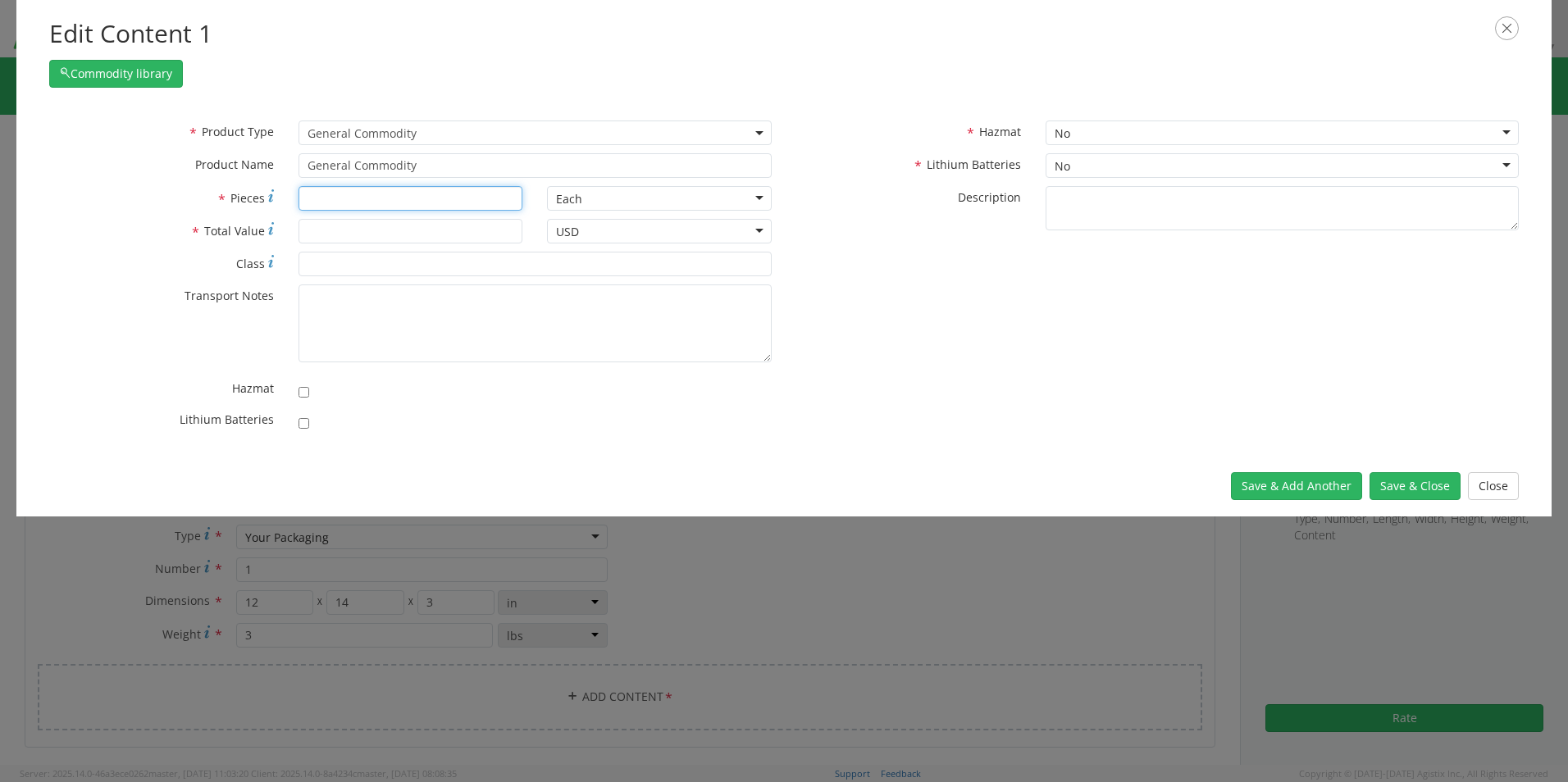 click on "*   Pieces" at bounding box center (411, 198) 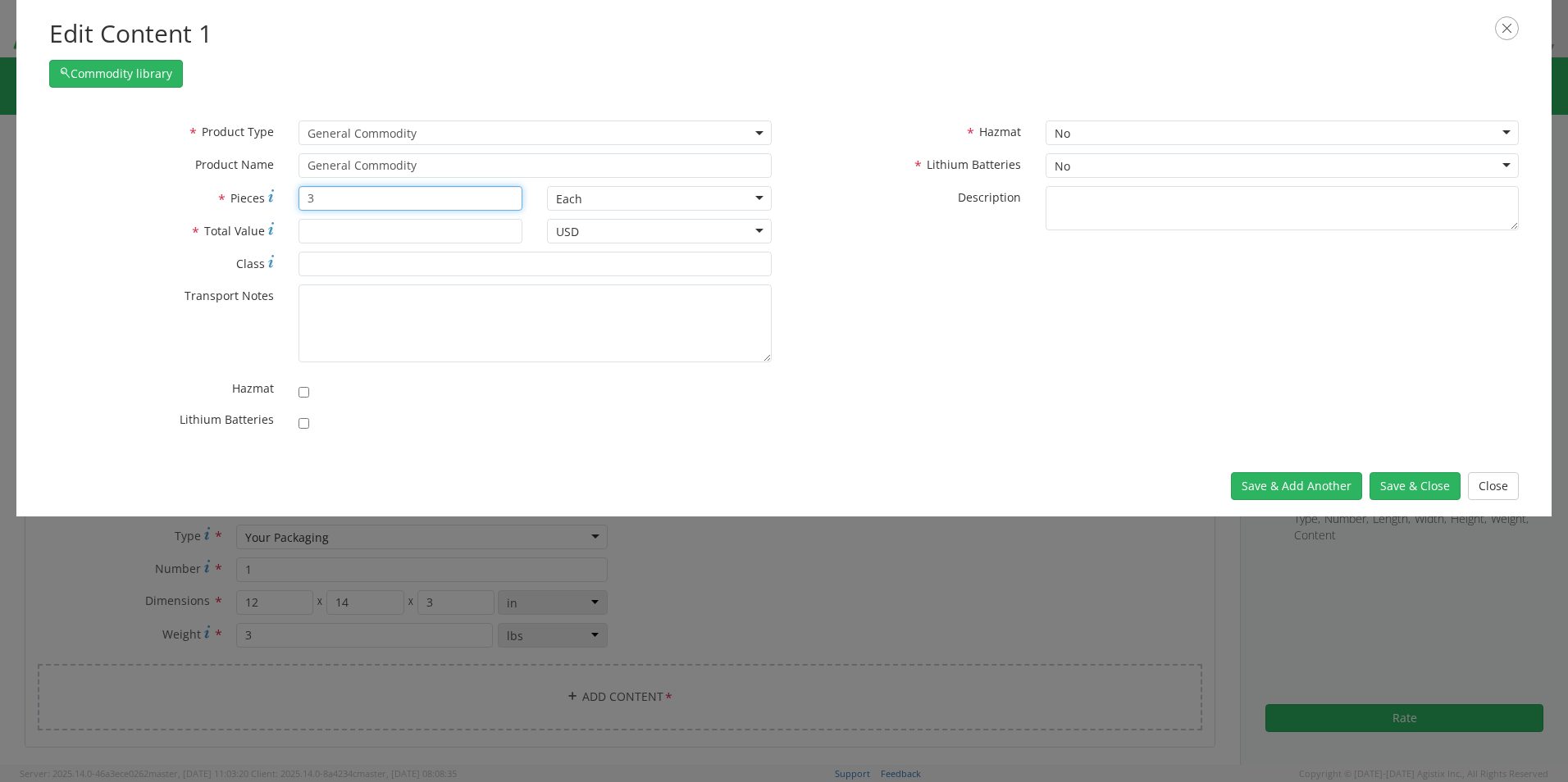 type on "3" 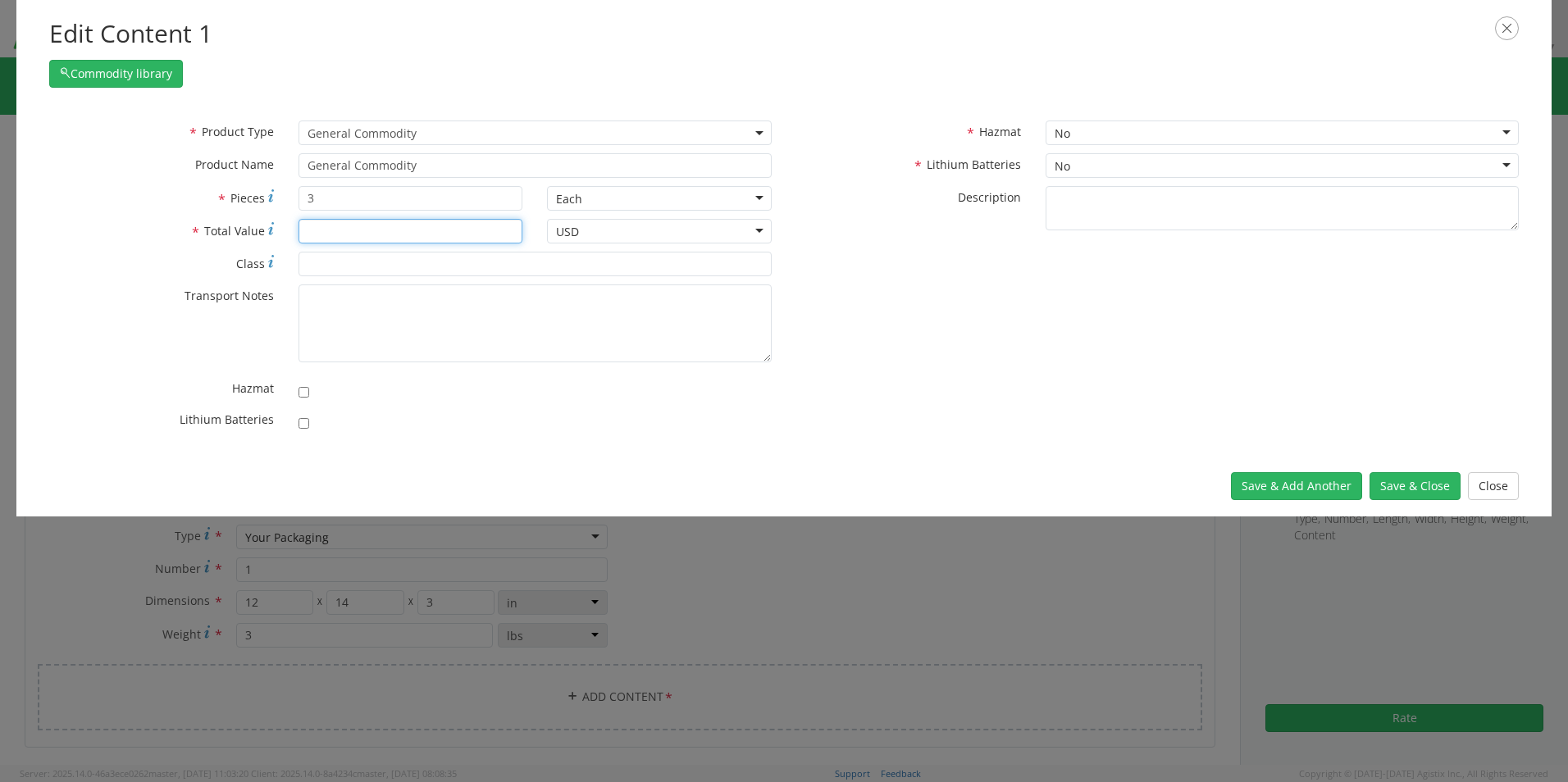 click on "*   Total Value" at bounding box center [411, 231] 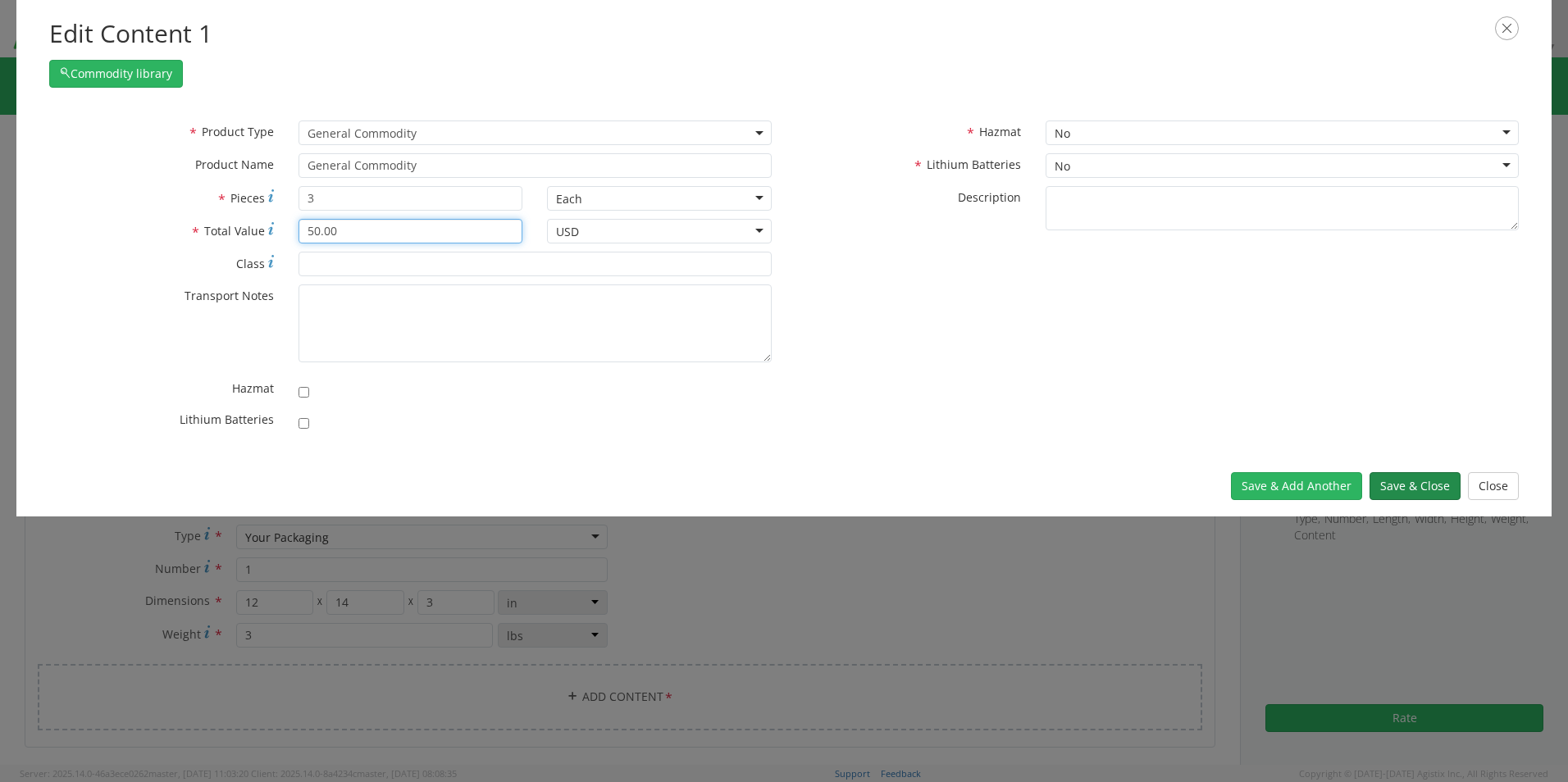 type on "50.00" 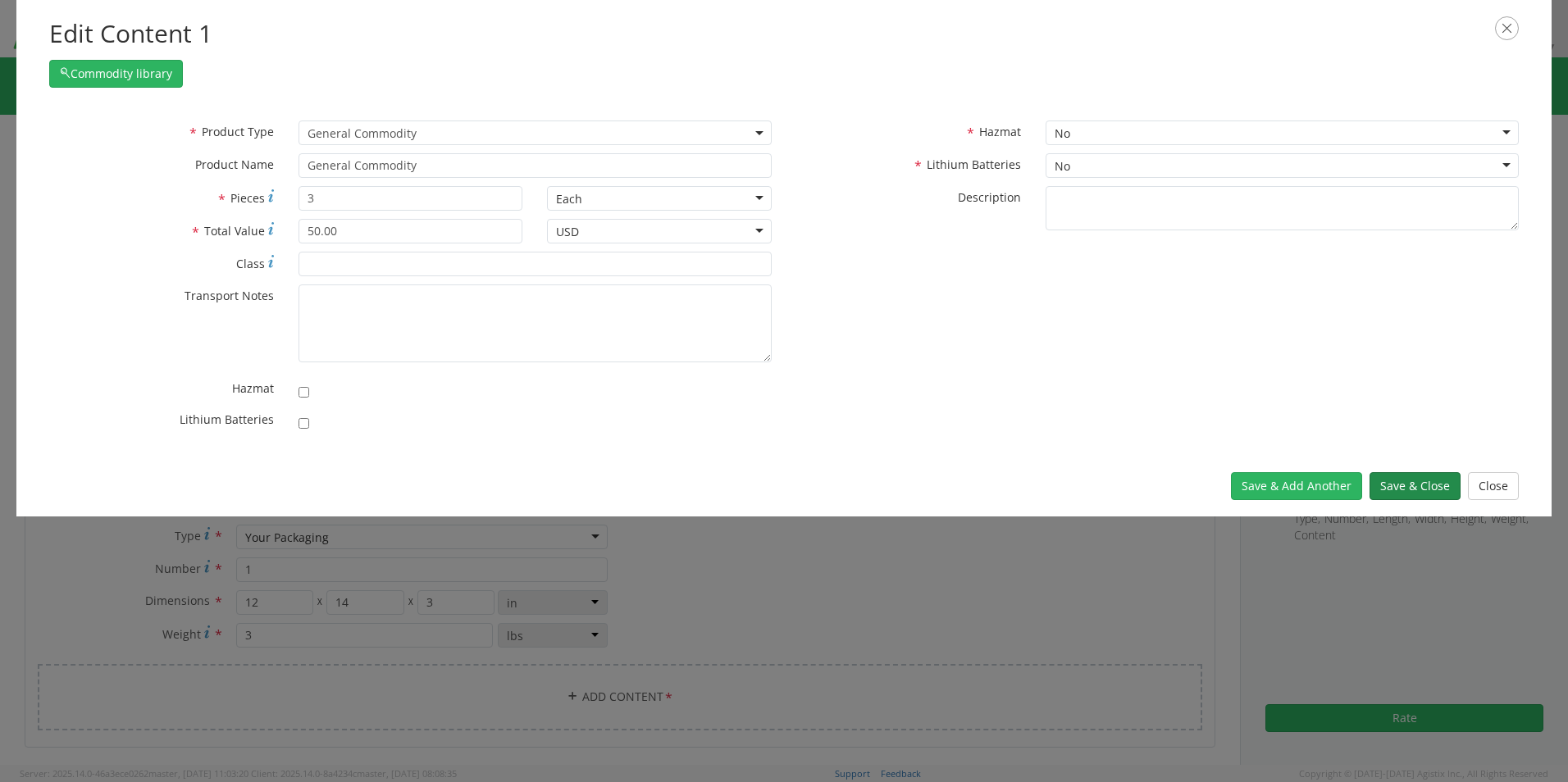 click on "Save & Close" at bounding box center (1415, 486) 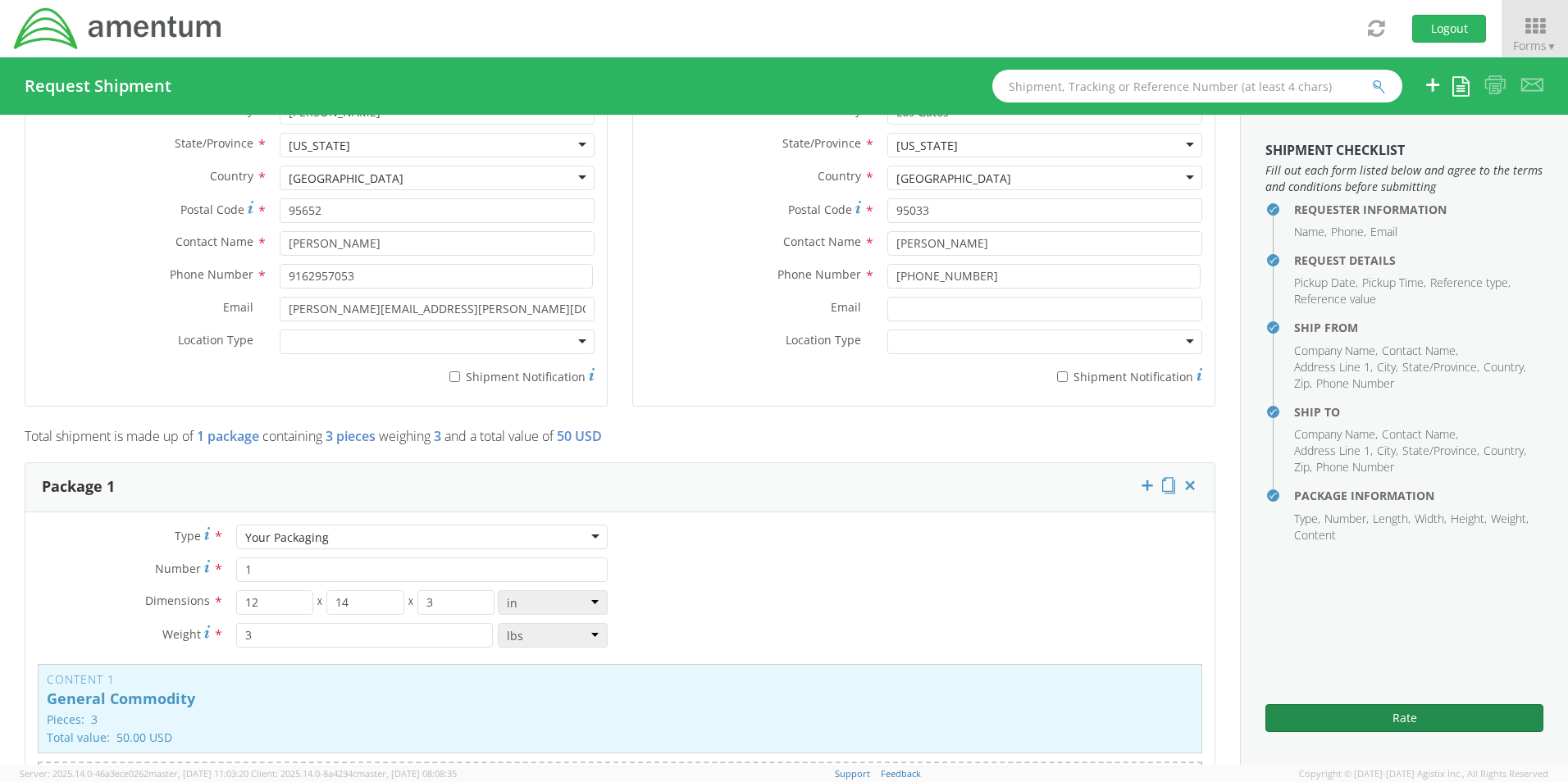 click on "Rate" at bounding box center [1404, 718] 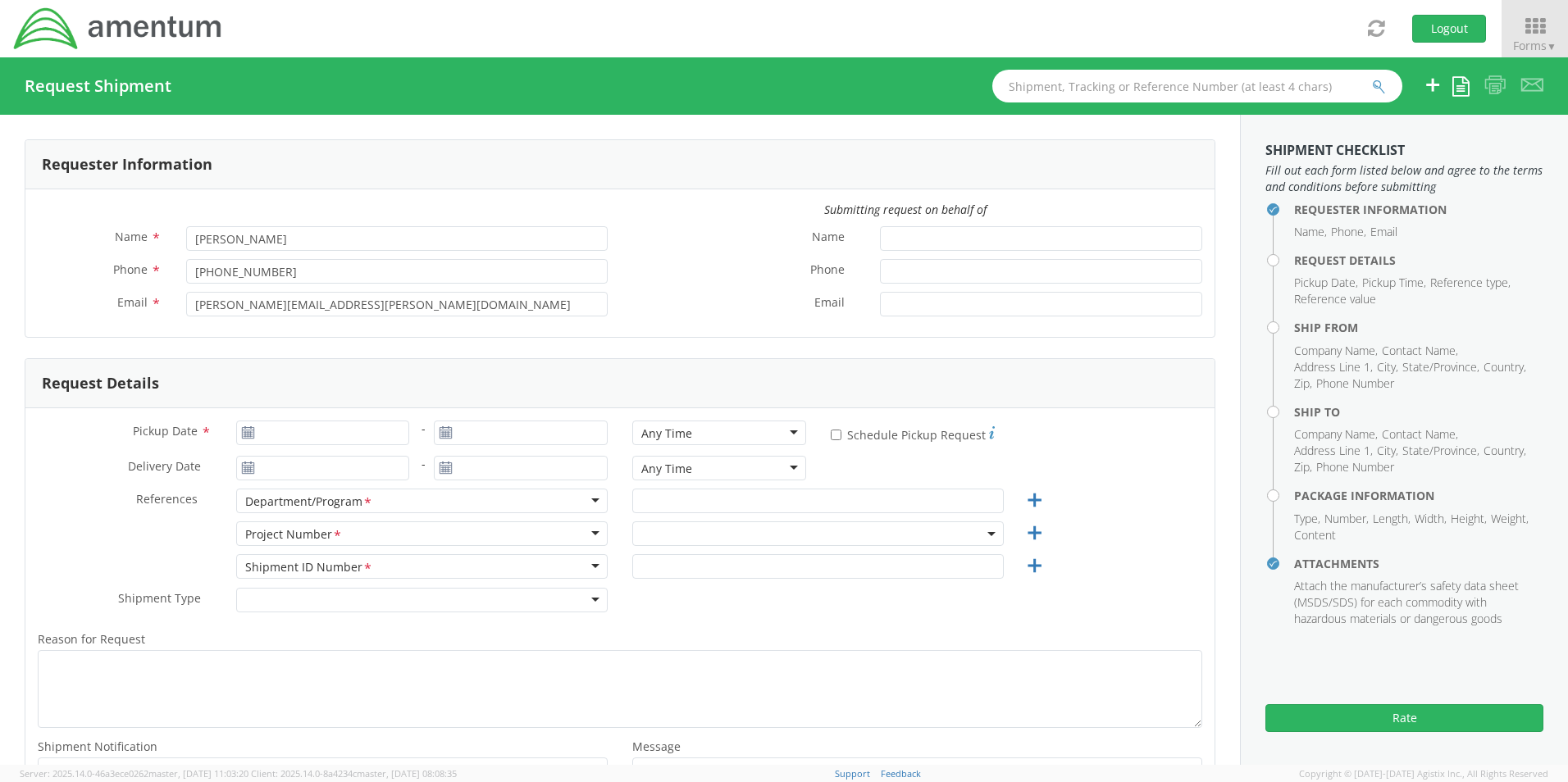 select on "6106.01.NB.00.00.0000.01" 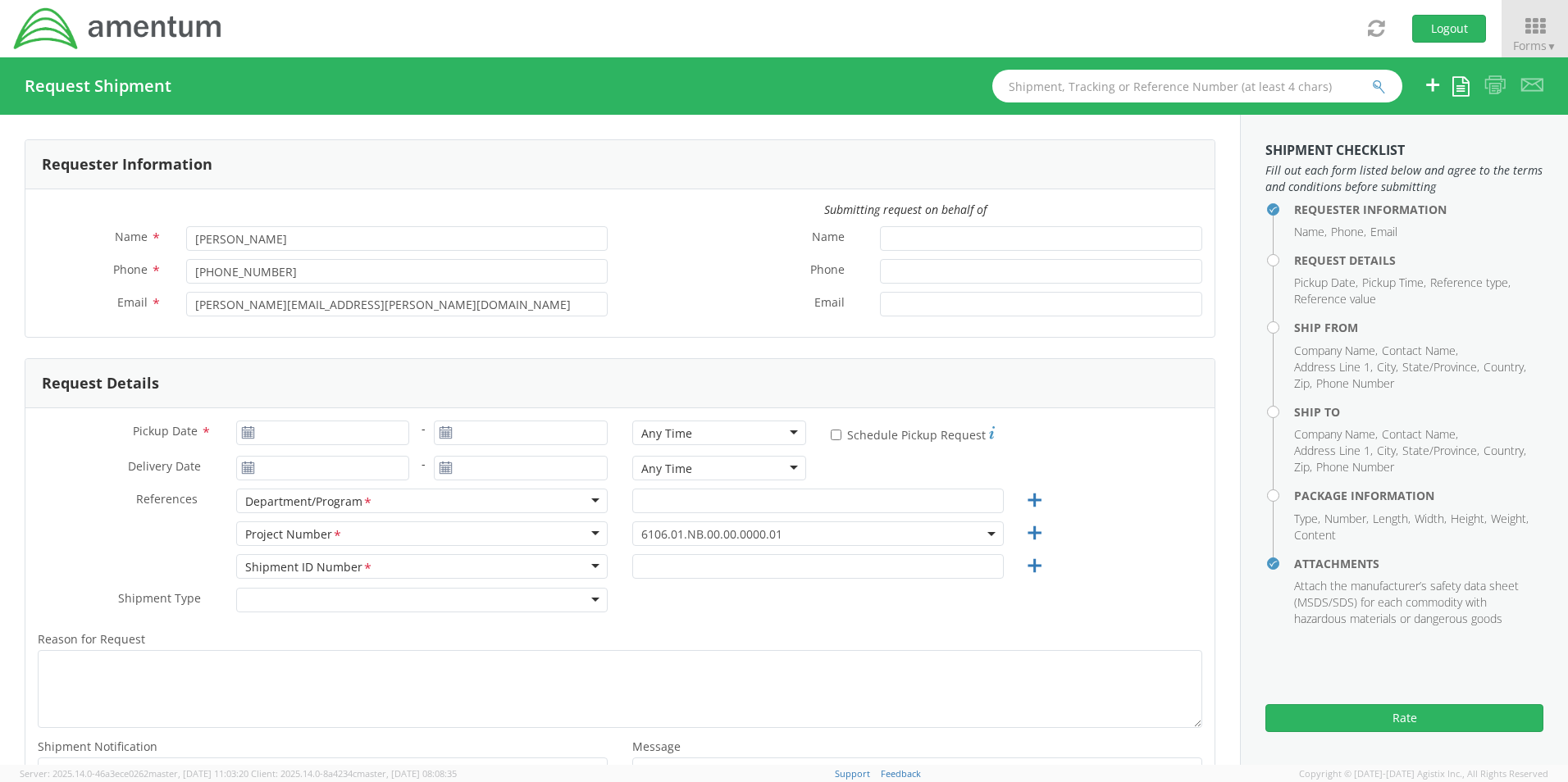 click 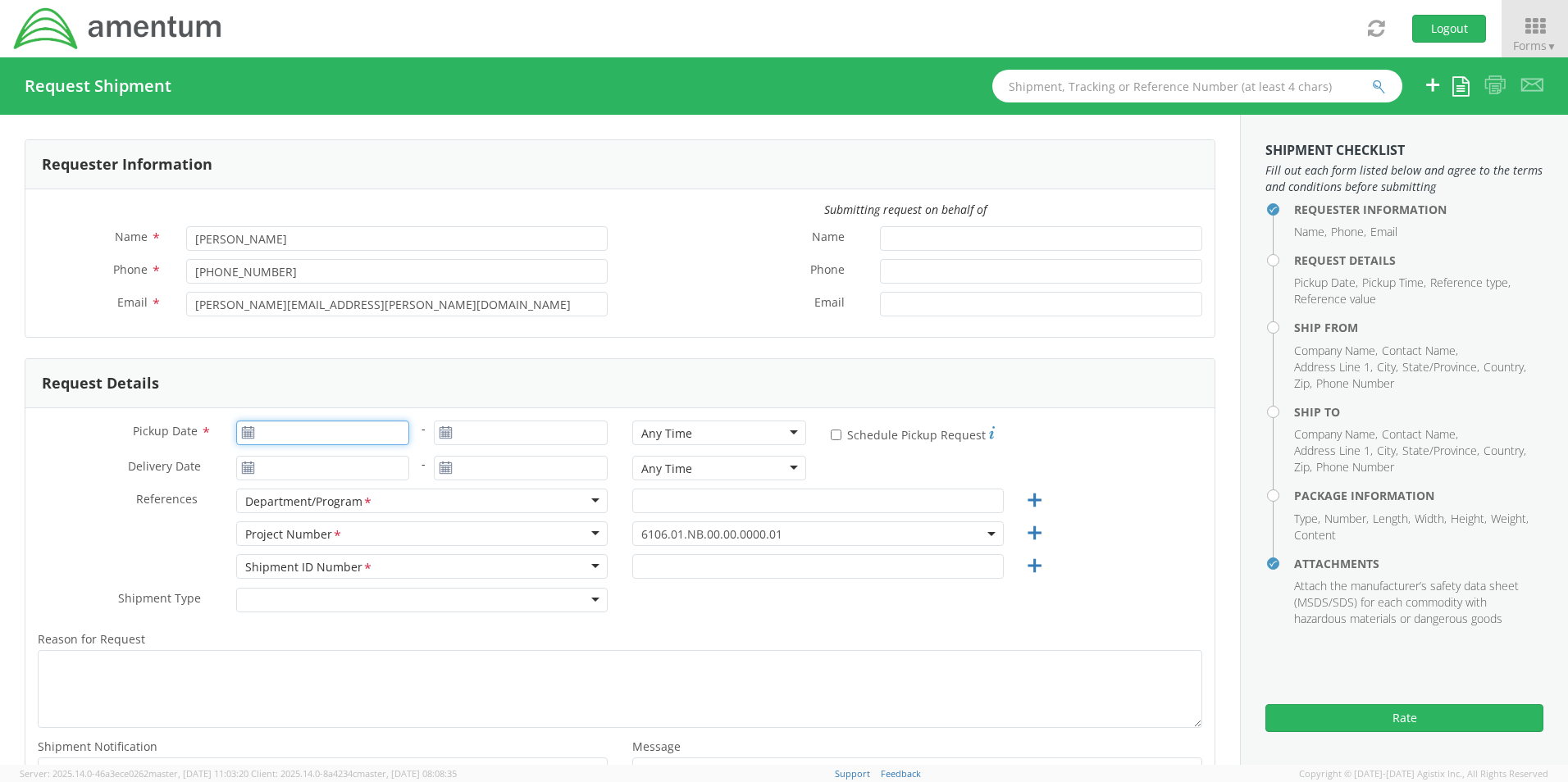 type on "07/10/2025" 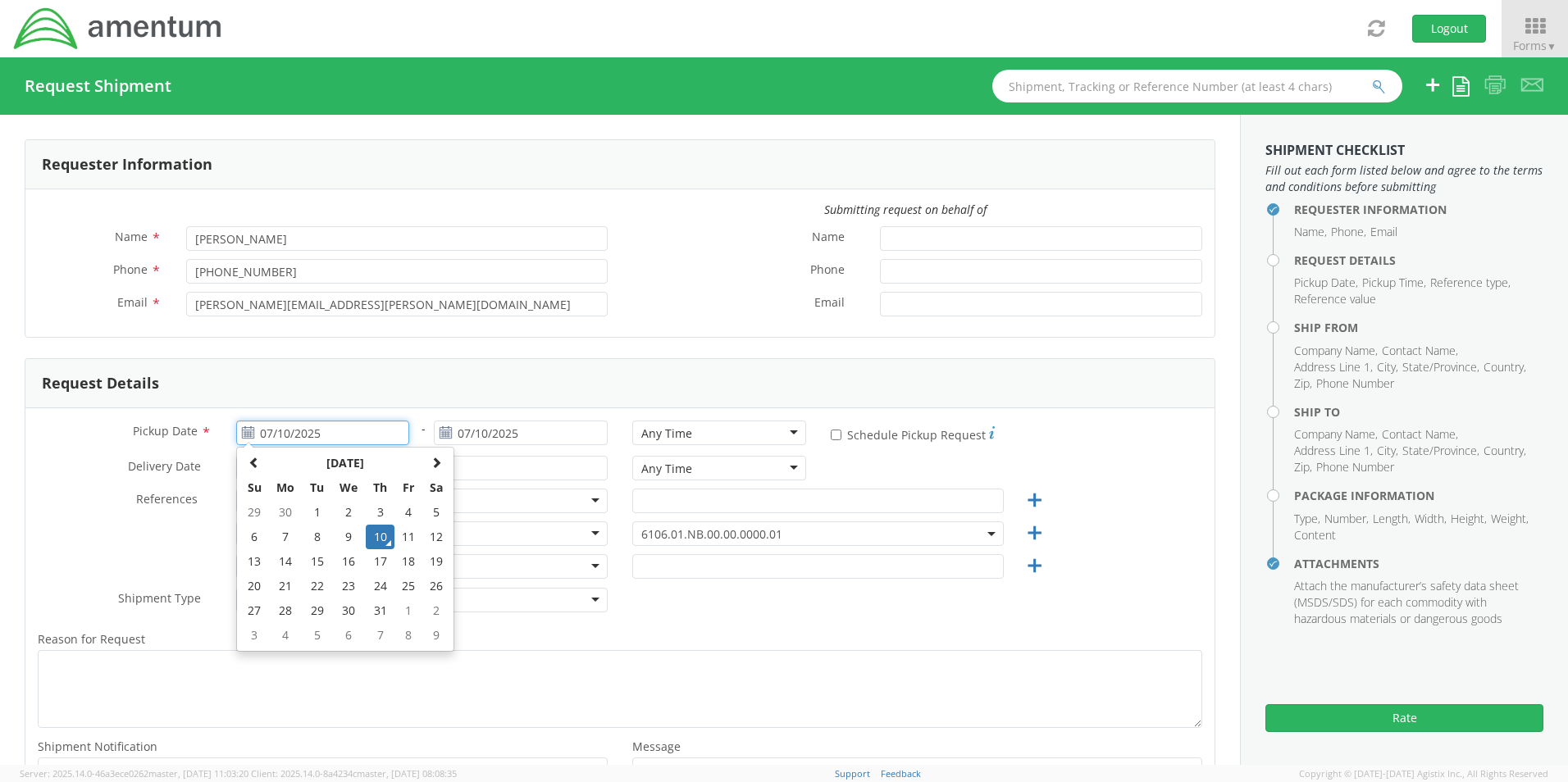 click on "07/10/2025" at bounding box center (323, 433) 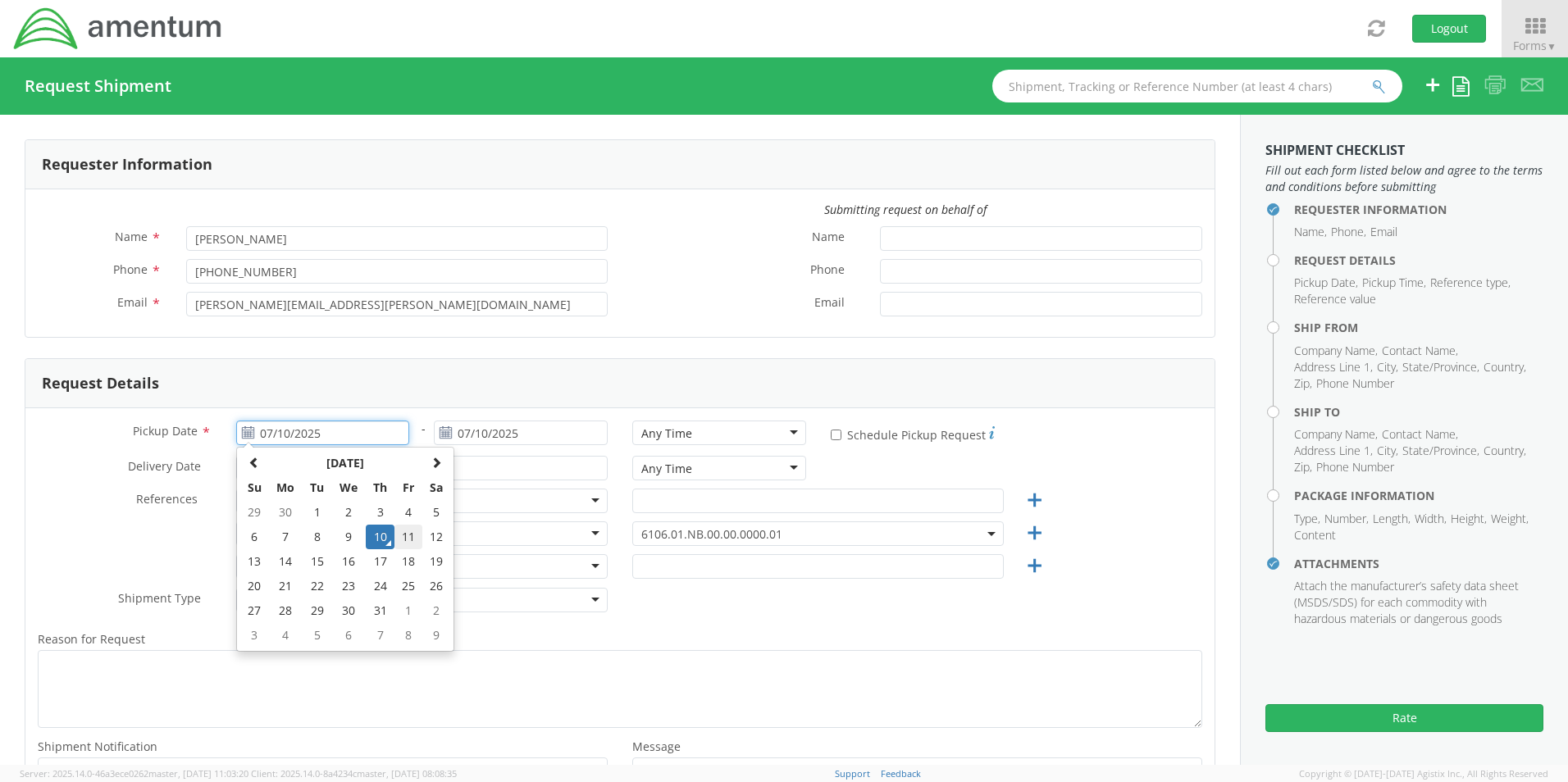 click on "11" at bounding box center (408, 537) 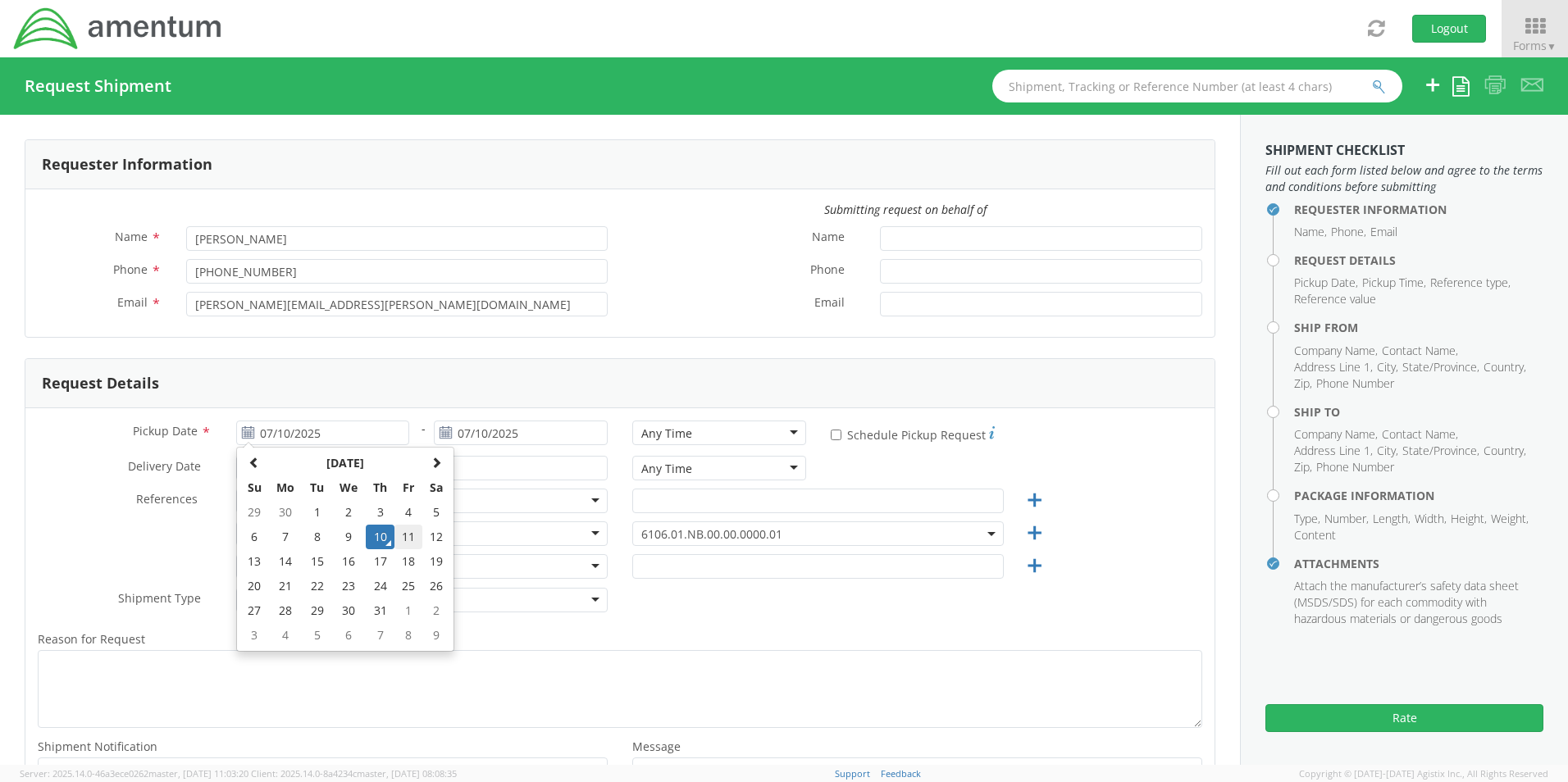 type on "[DATE]" 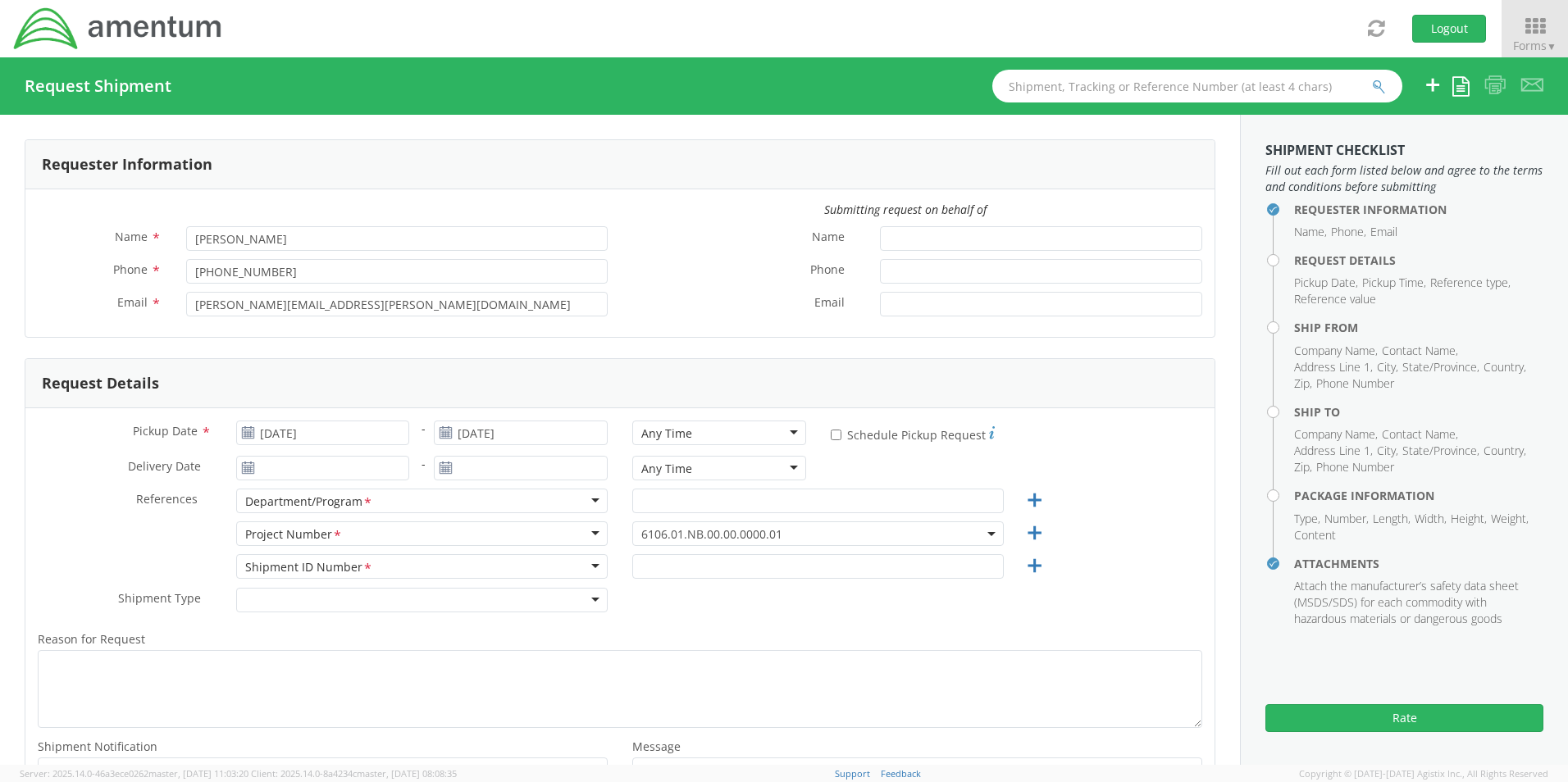 click on "Any Time" at bounding box center (719, 433) 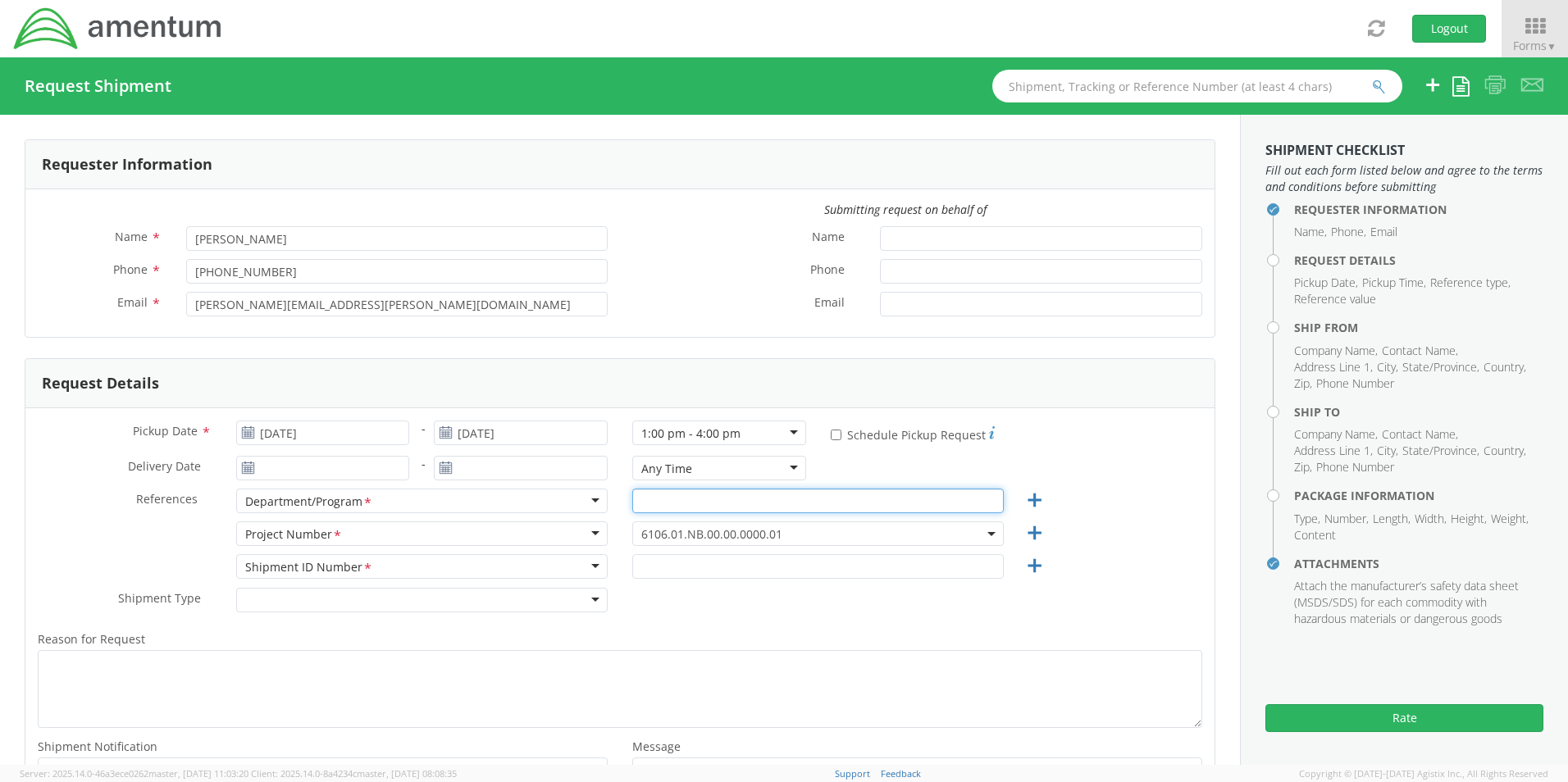 click at bounding box center (818, 501) 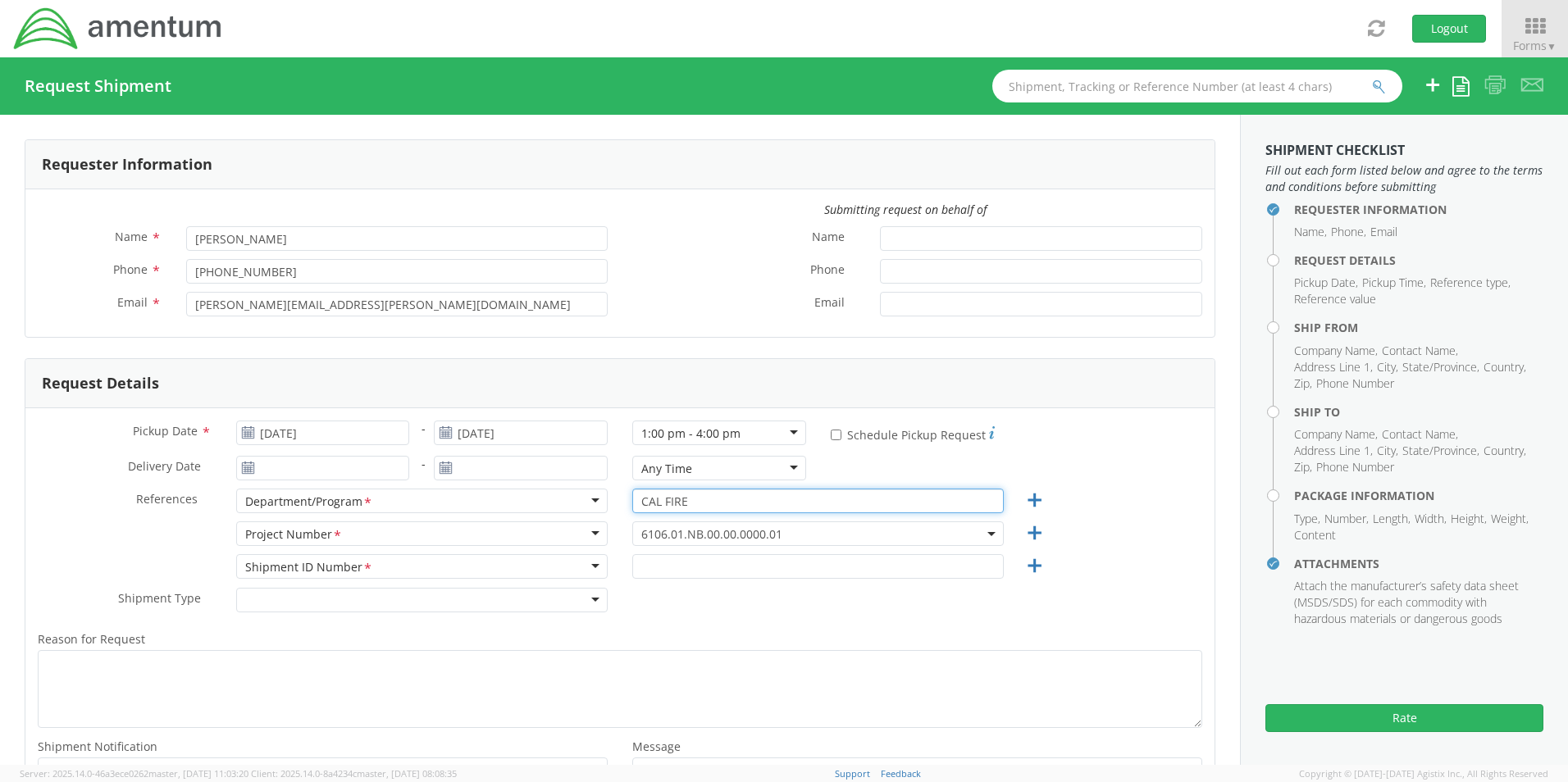 type on "CAL FIRE" 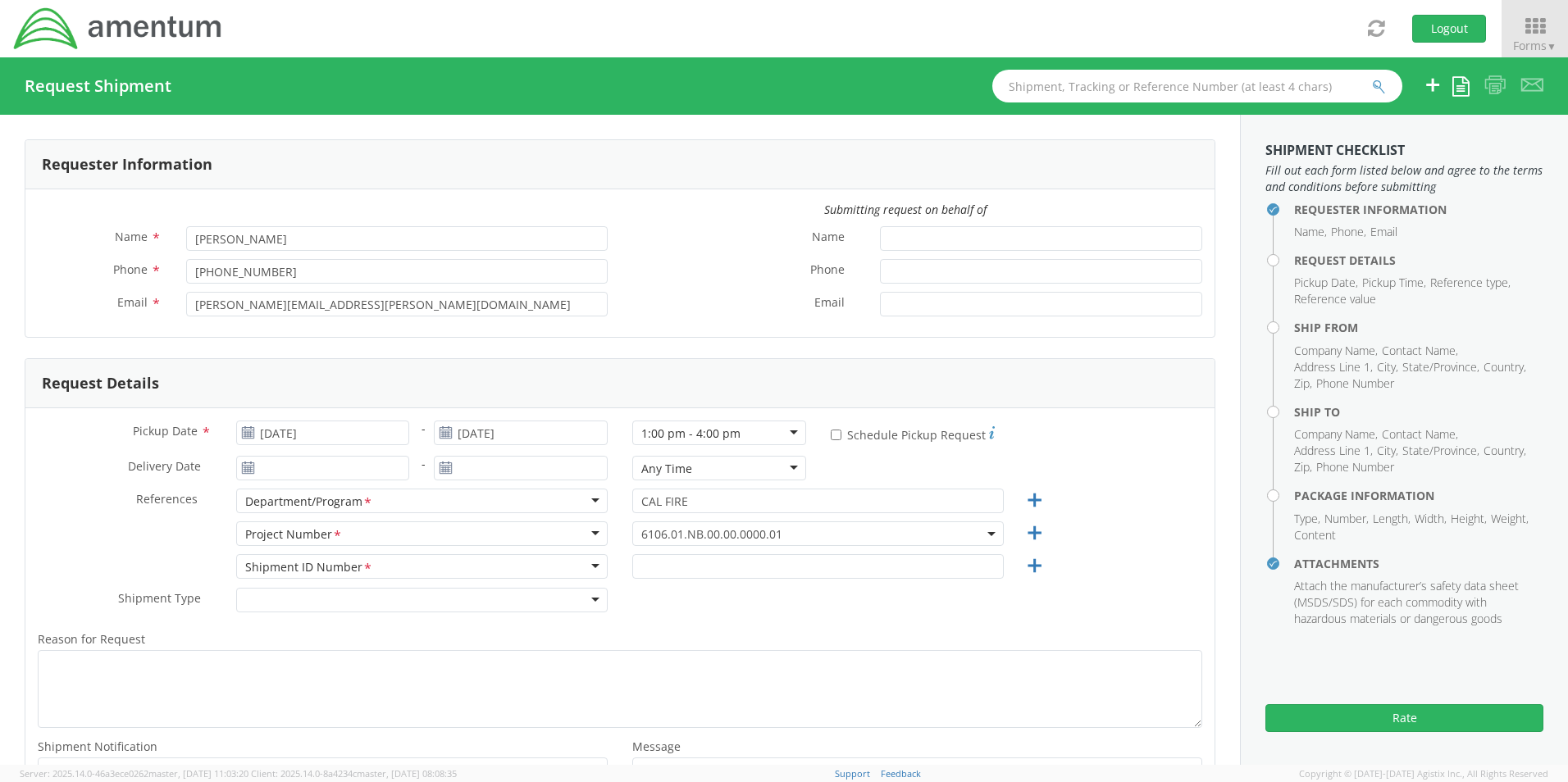 click on "6106.01.NB.00.00.0000.01" at bounding box center (818, 534) 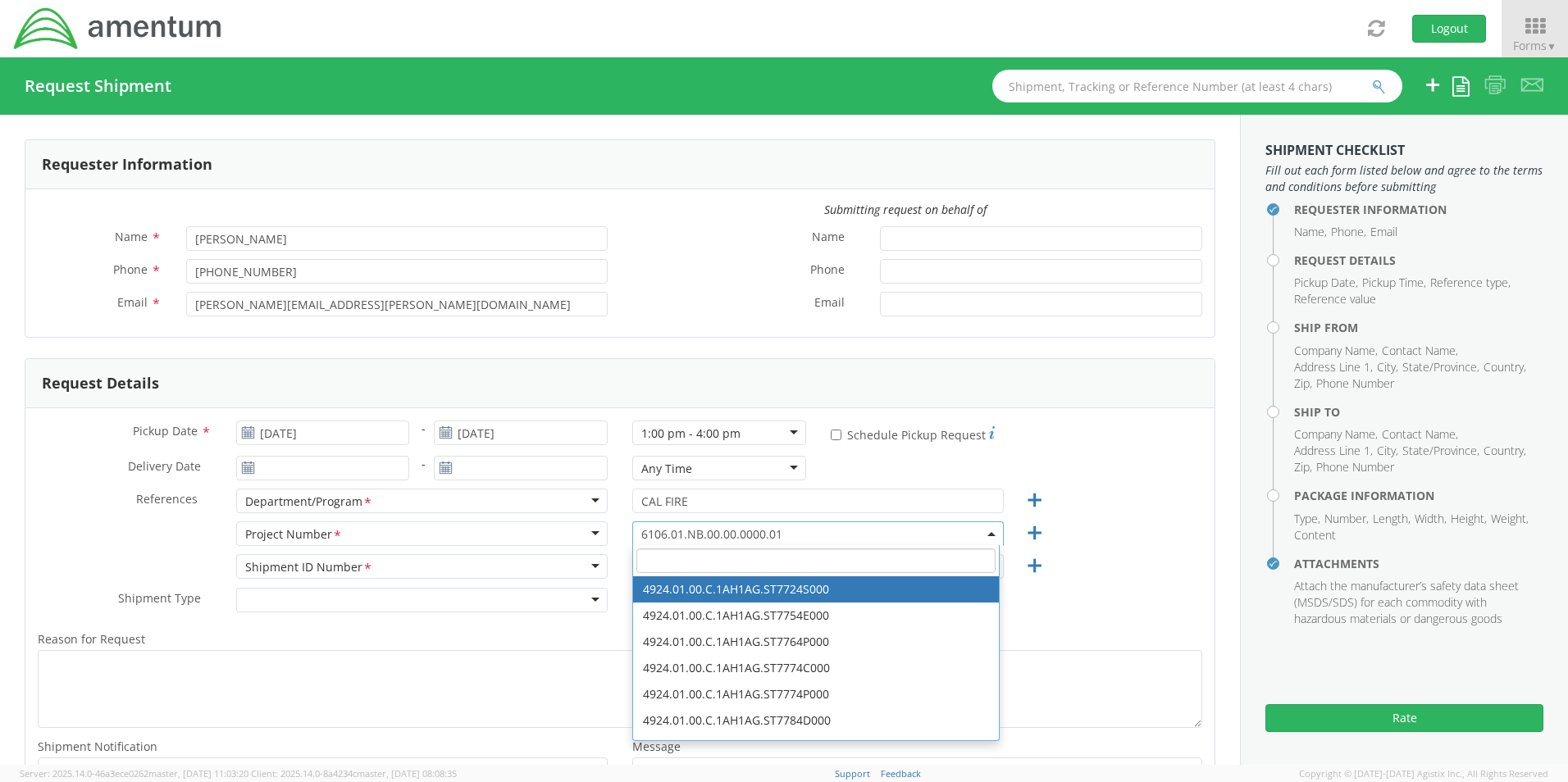 click at bounding box center [816, 561] 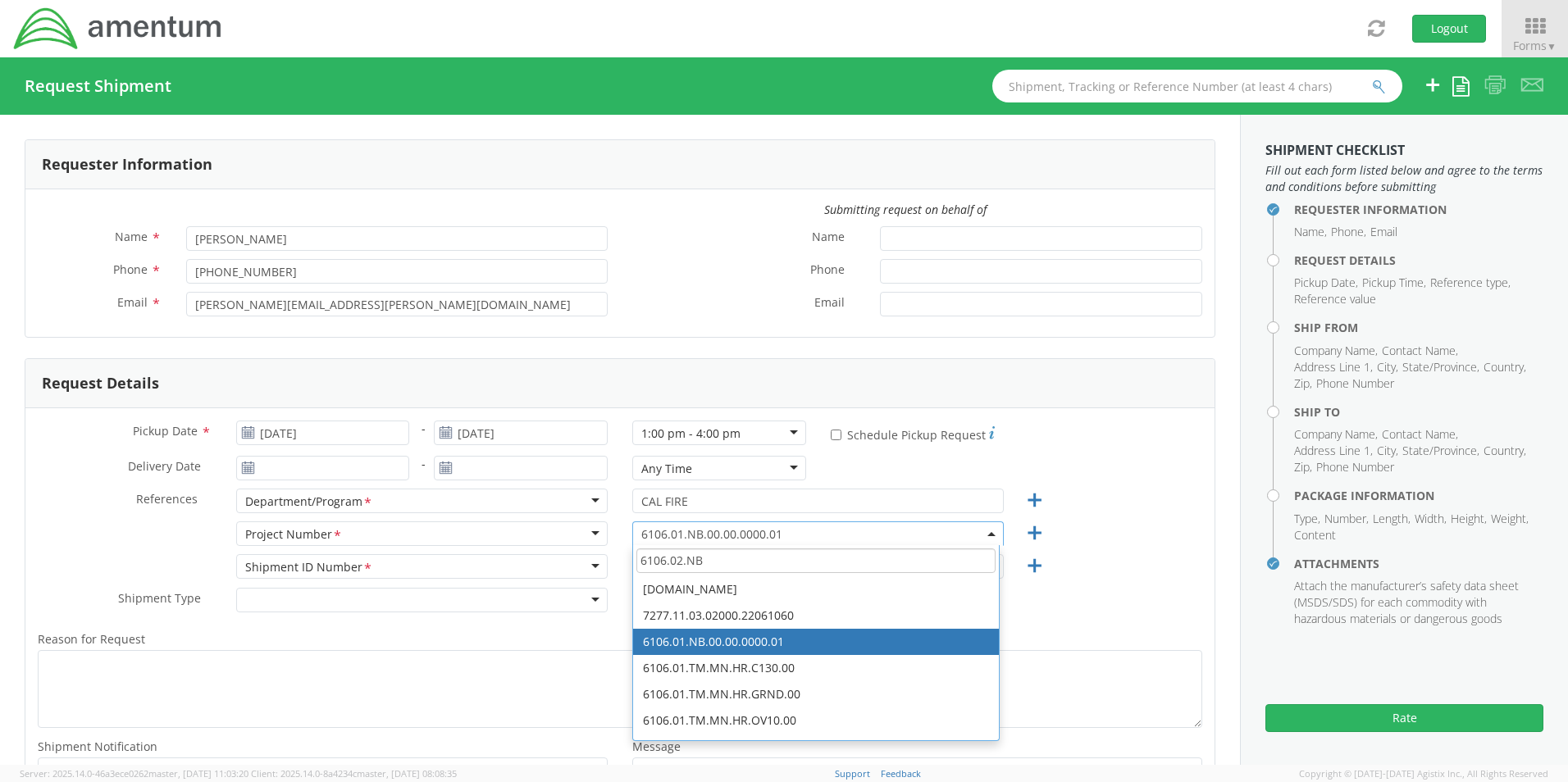 scroll, scrollTop: 0, scrollLeft: 0, axis: both 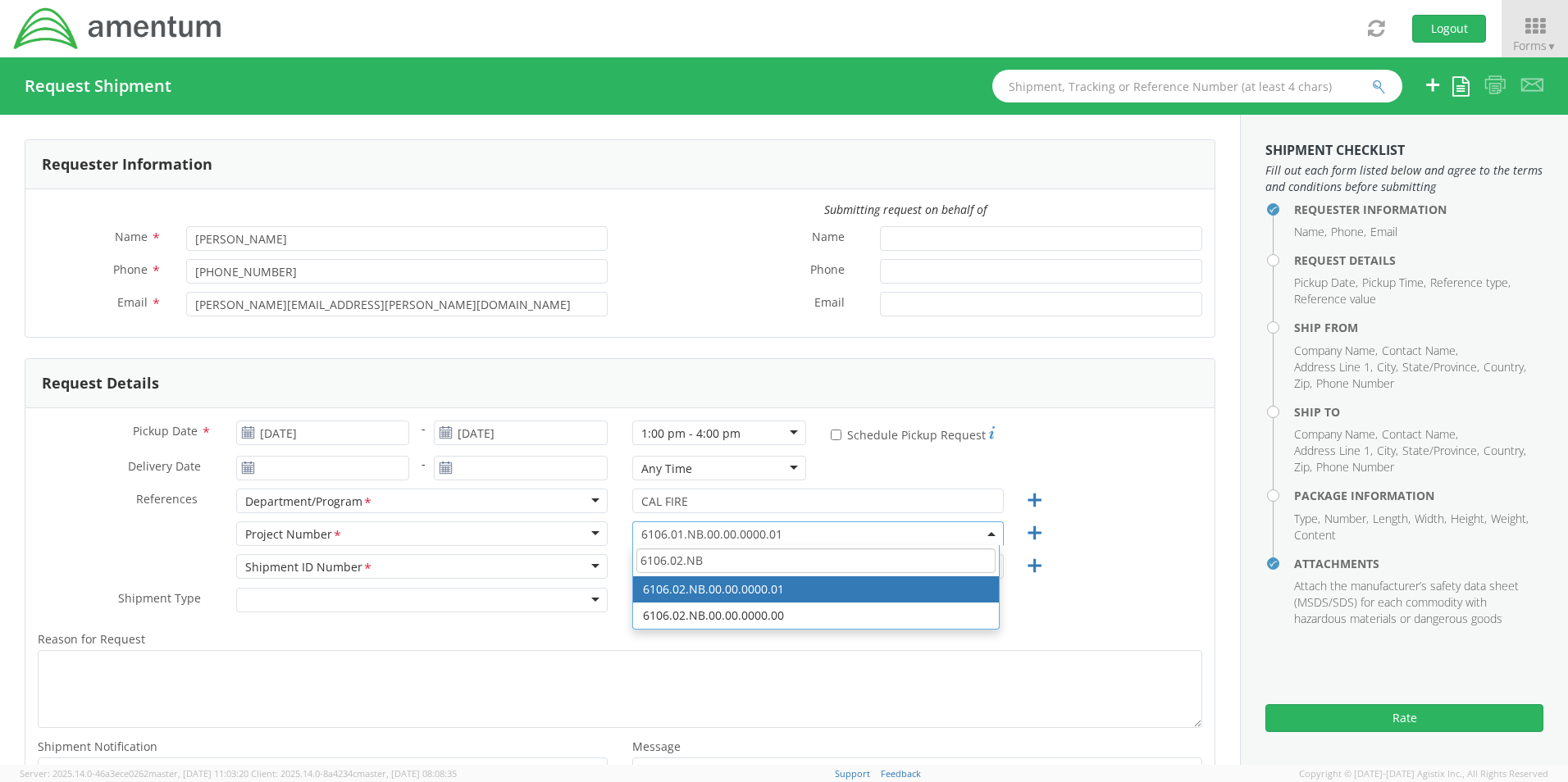 type on "6106.02.NB" 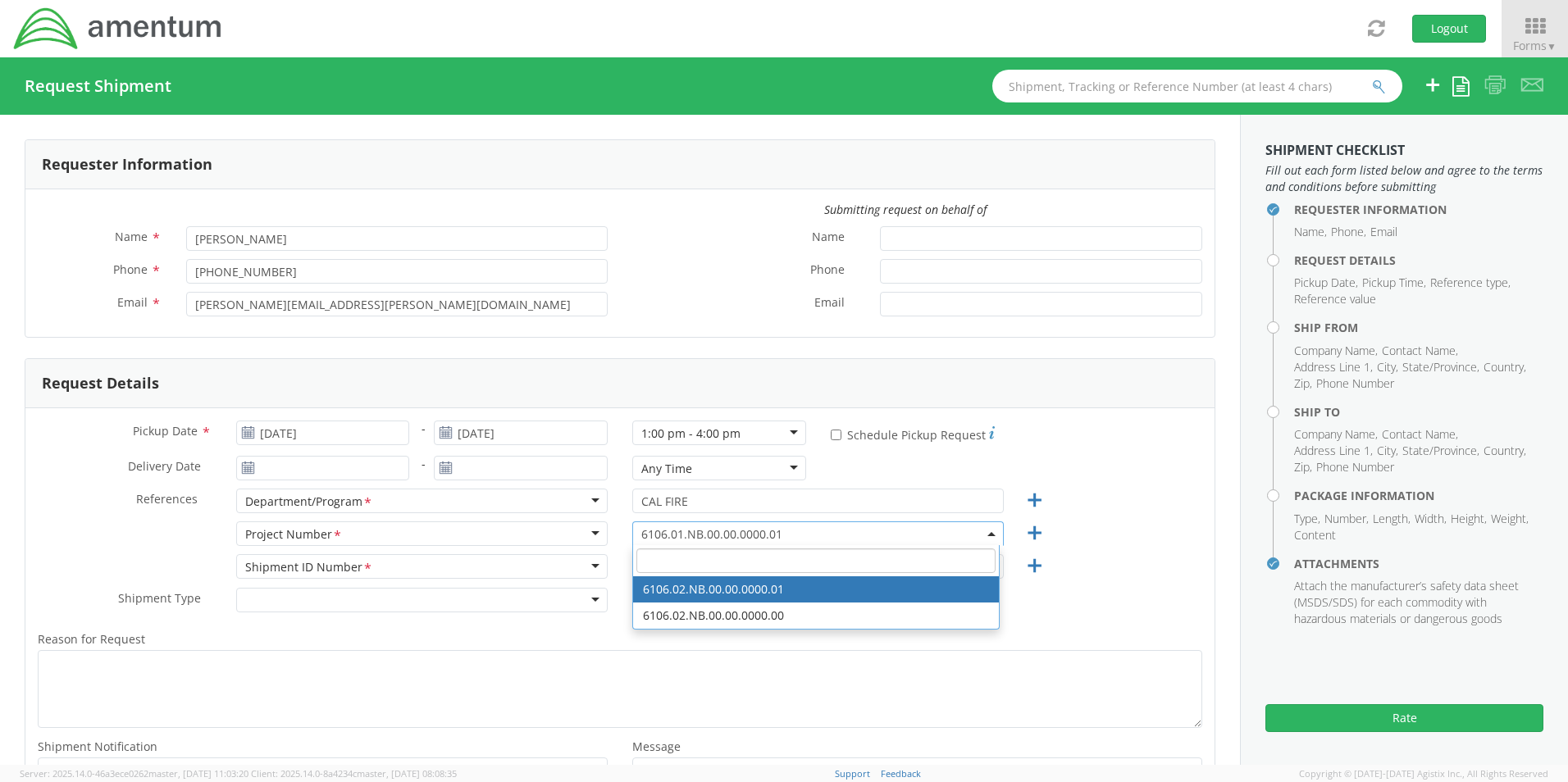 select on "6106.02.NB.00.00.0000.01" 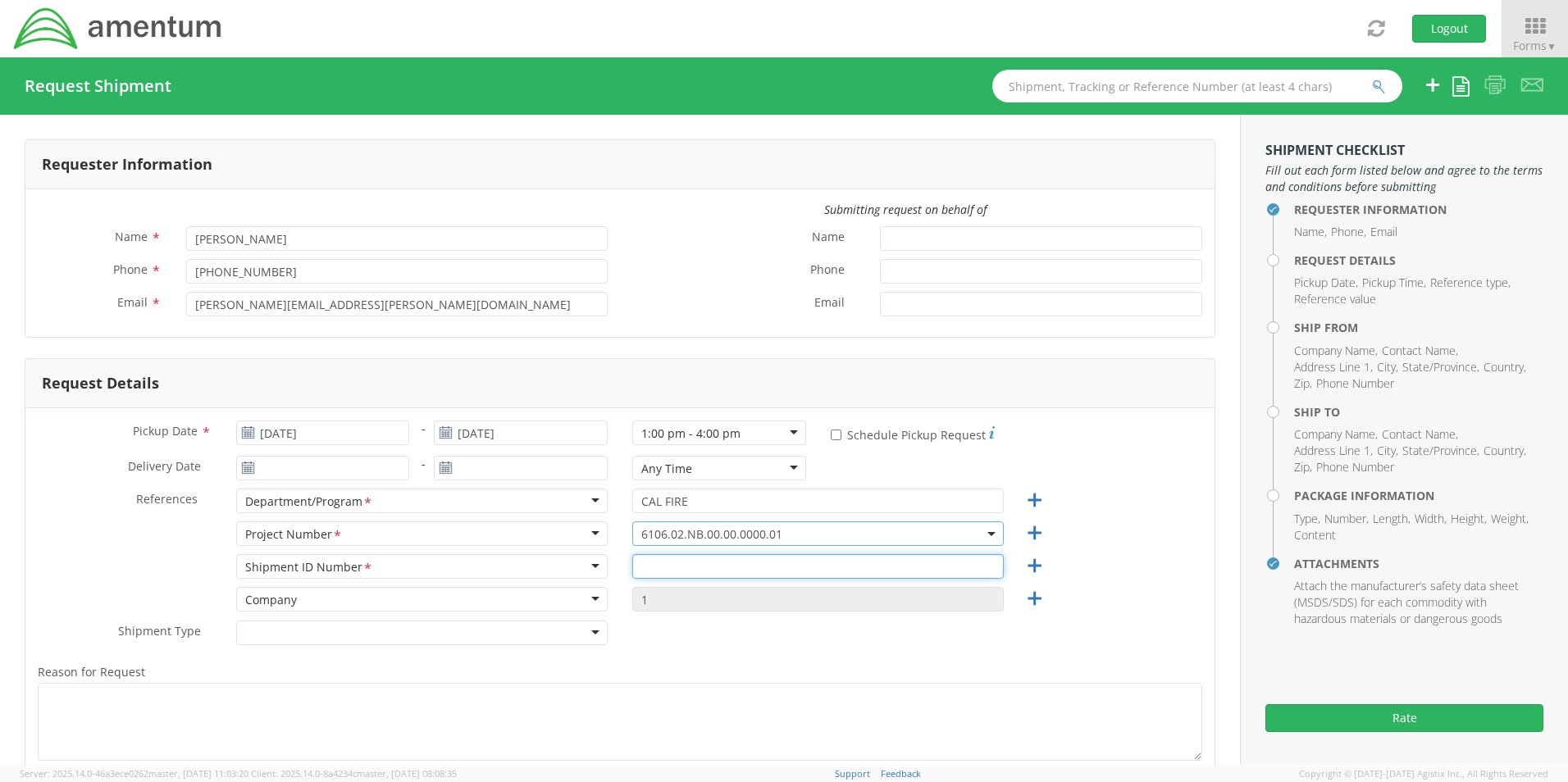 click at bounding box center (818, 566) 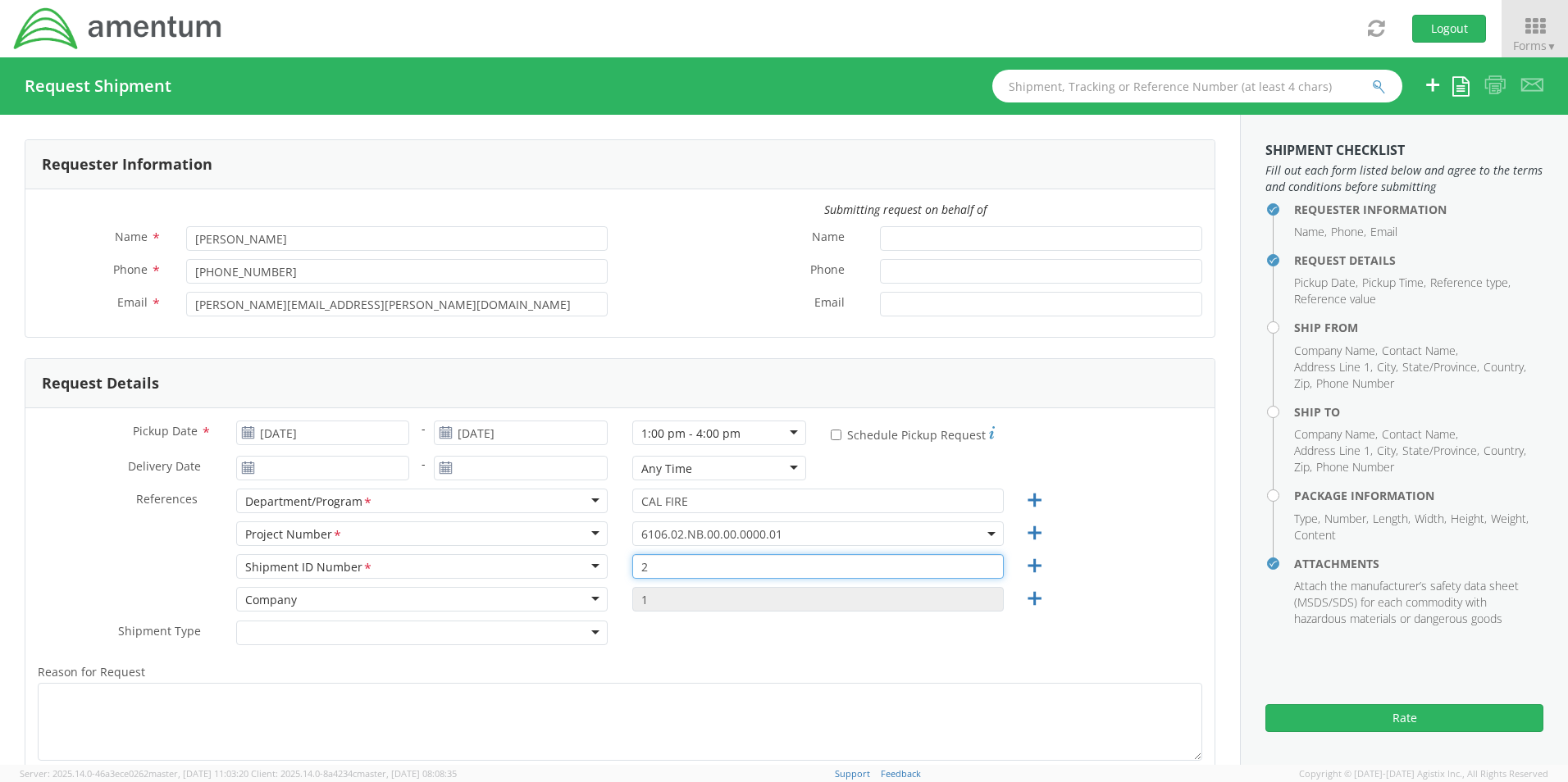 type on "2" 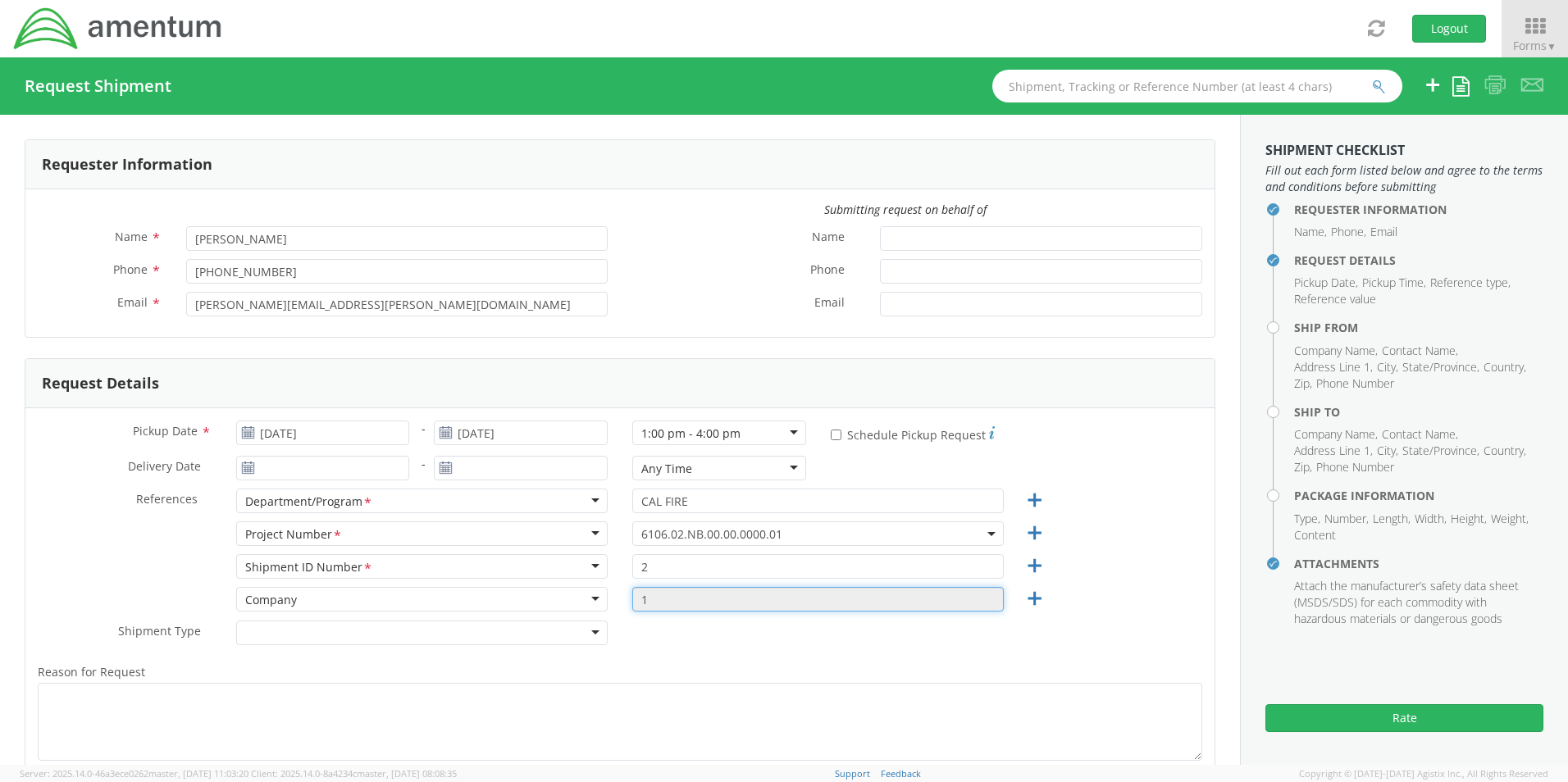 click on "1" at bounding box center [818, 599] 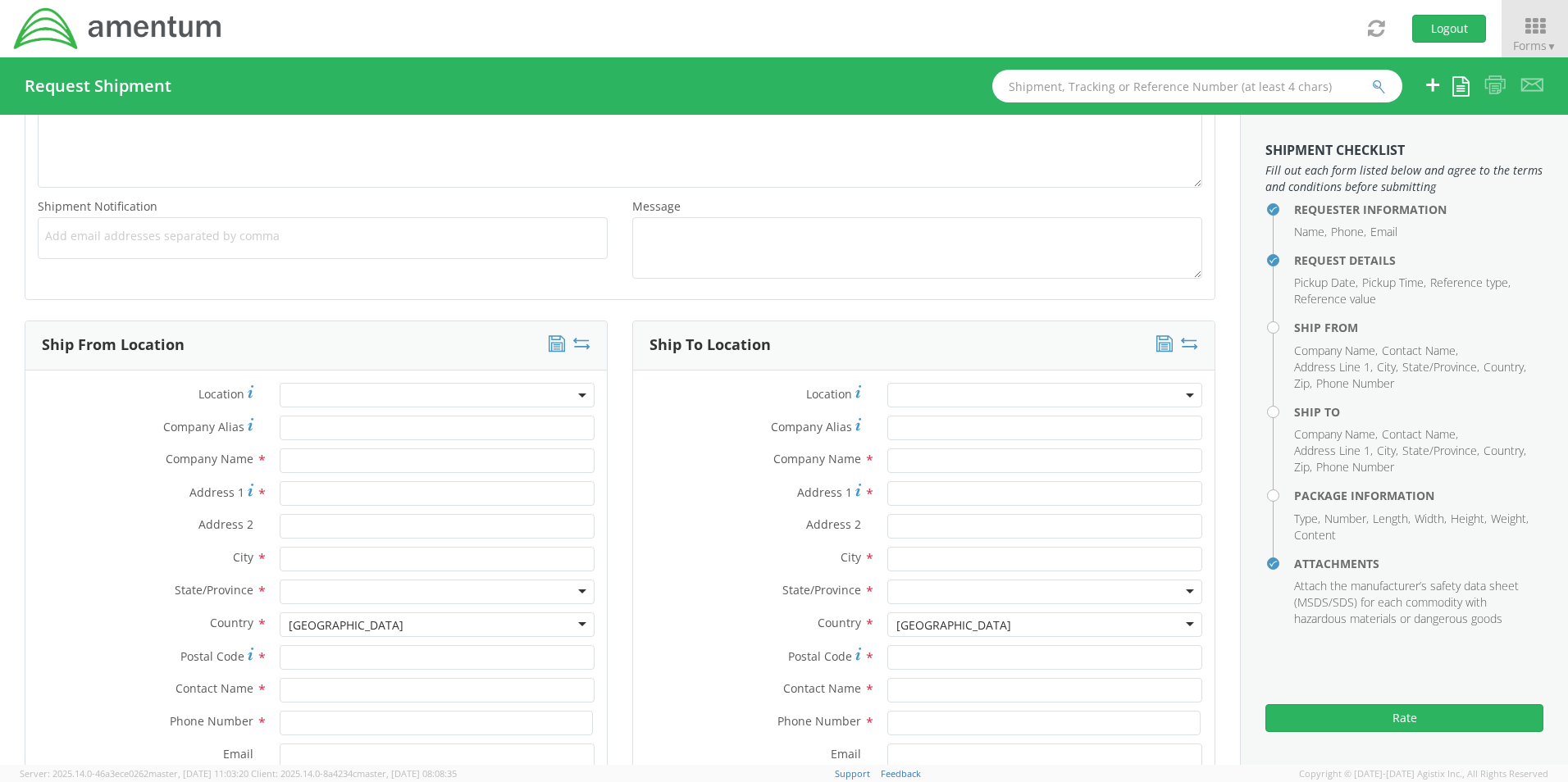 scroll, scrollTop: 574, scrollLeft: 0, axis: vertical 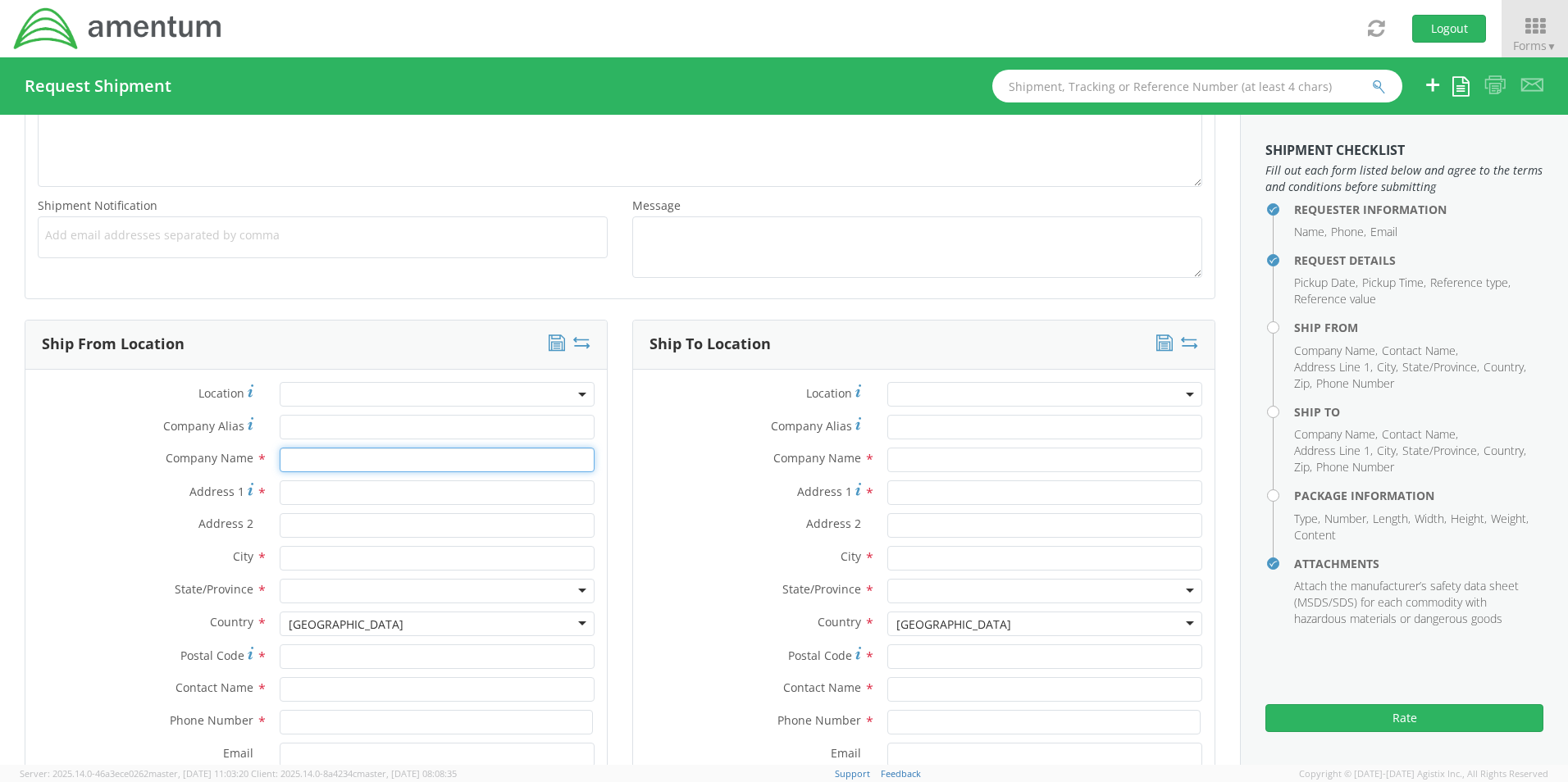 click at bounding box center (437, 460) 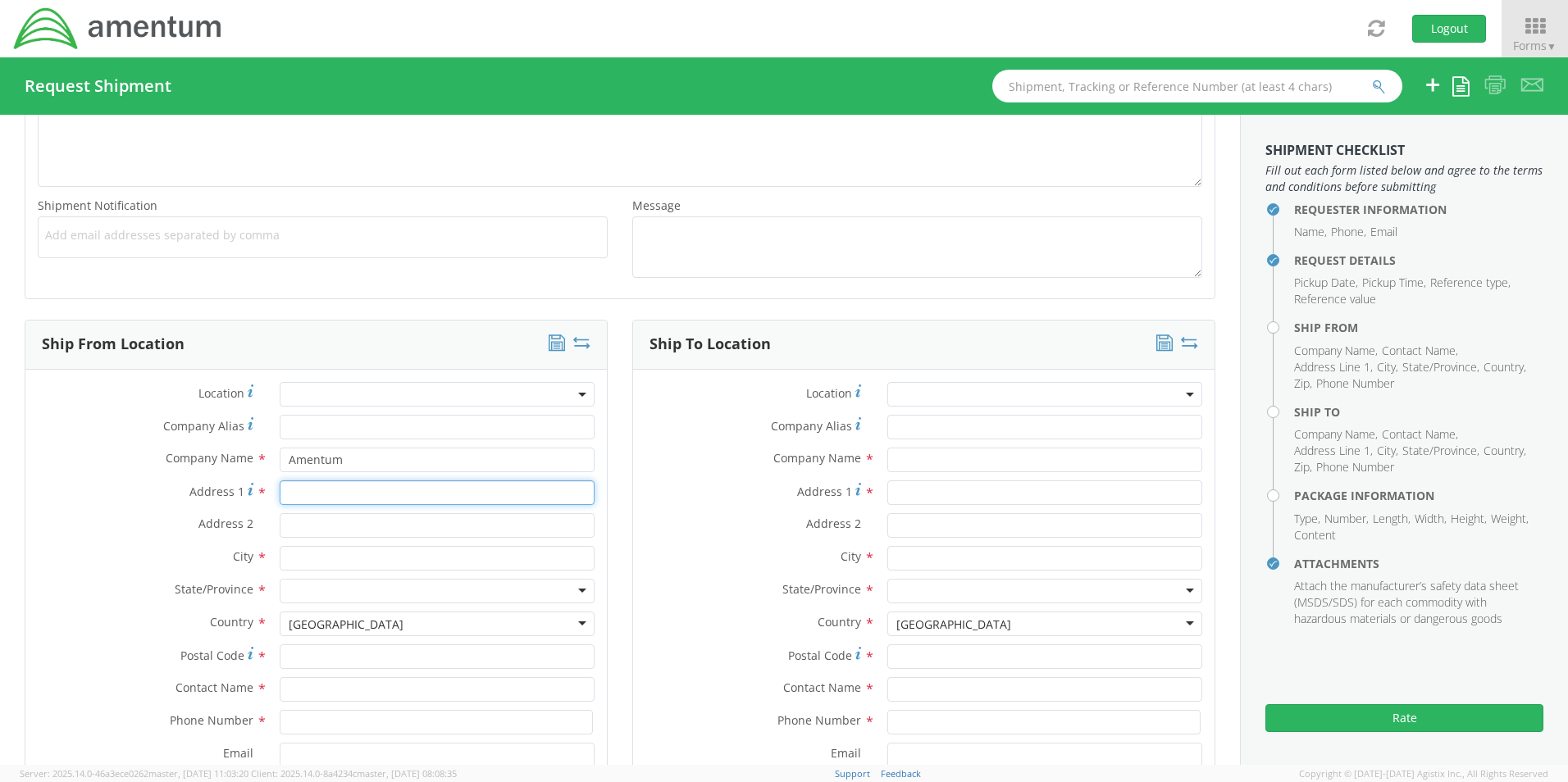 type on "[STREET_ADDRESS]" 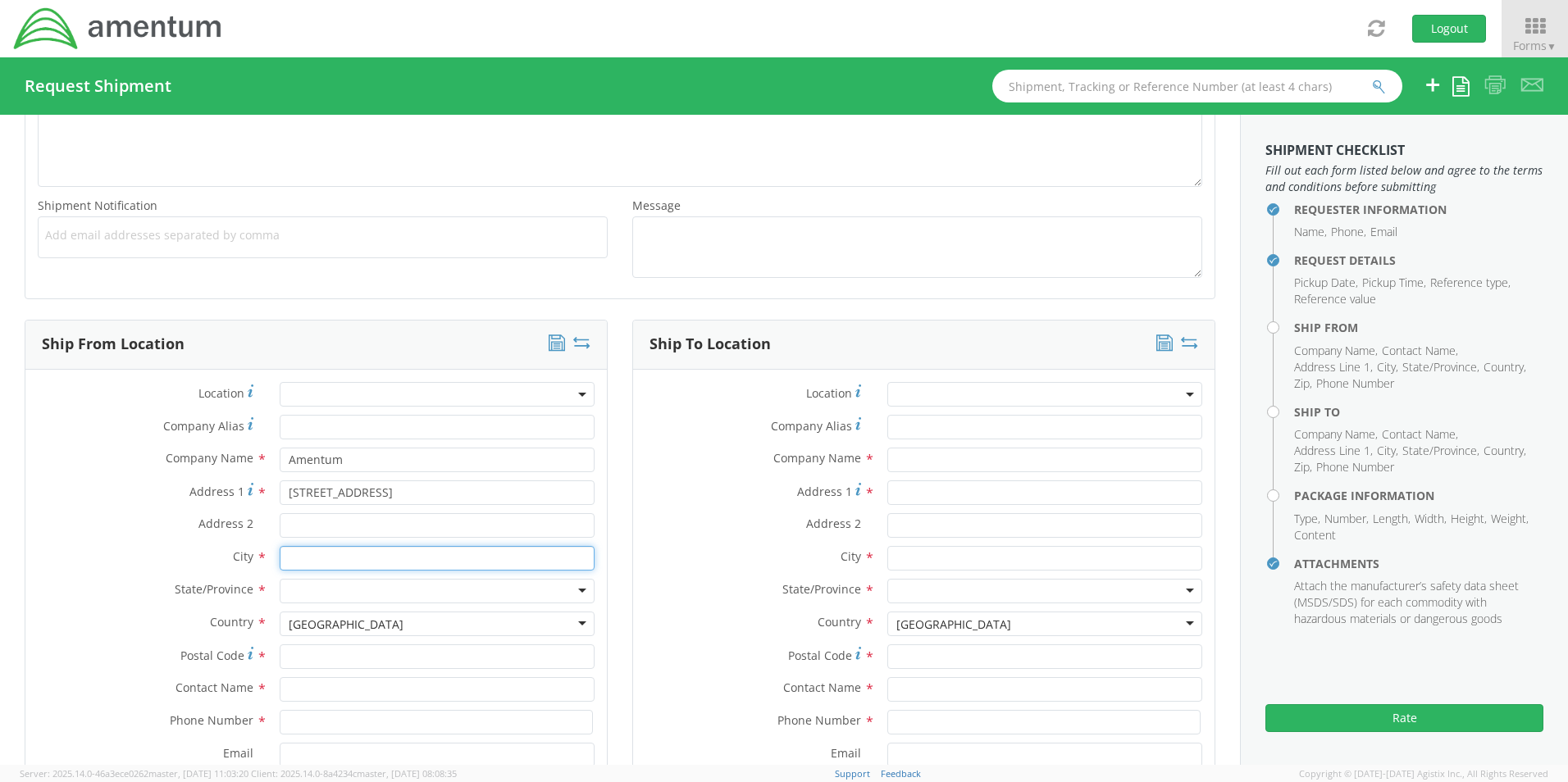 type on "[PERSON_NAME]" 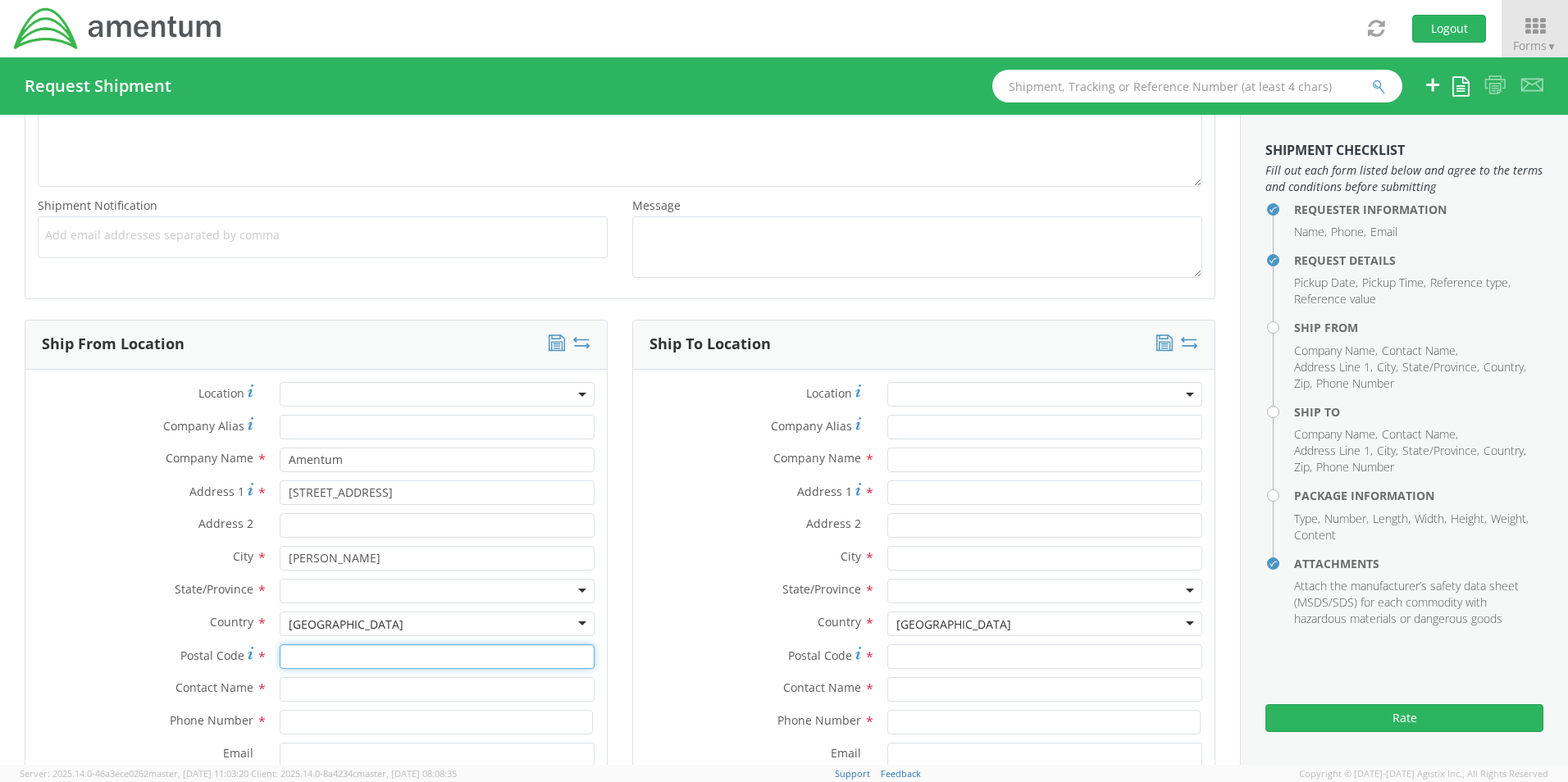 type on "95652" 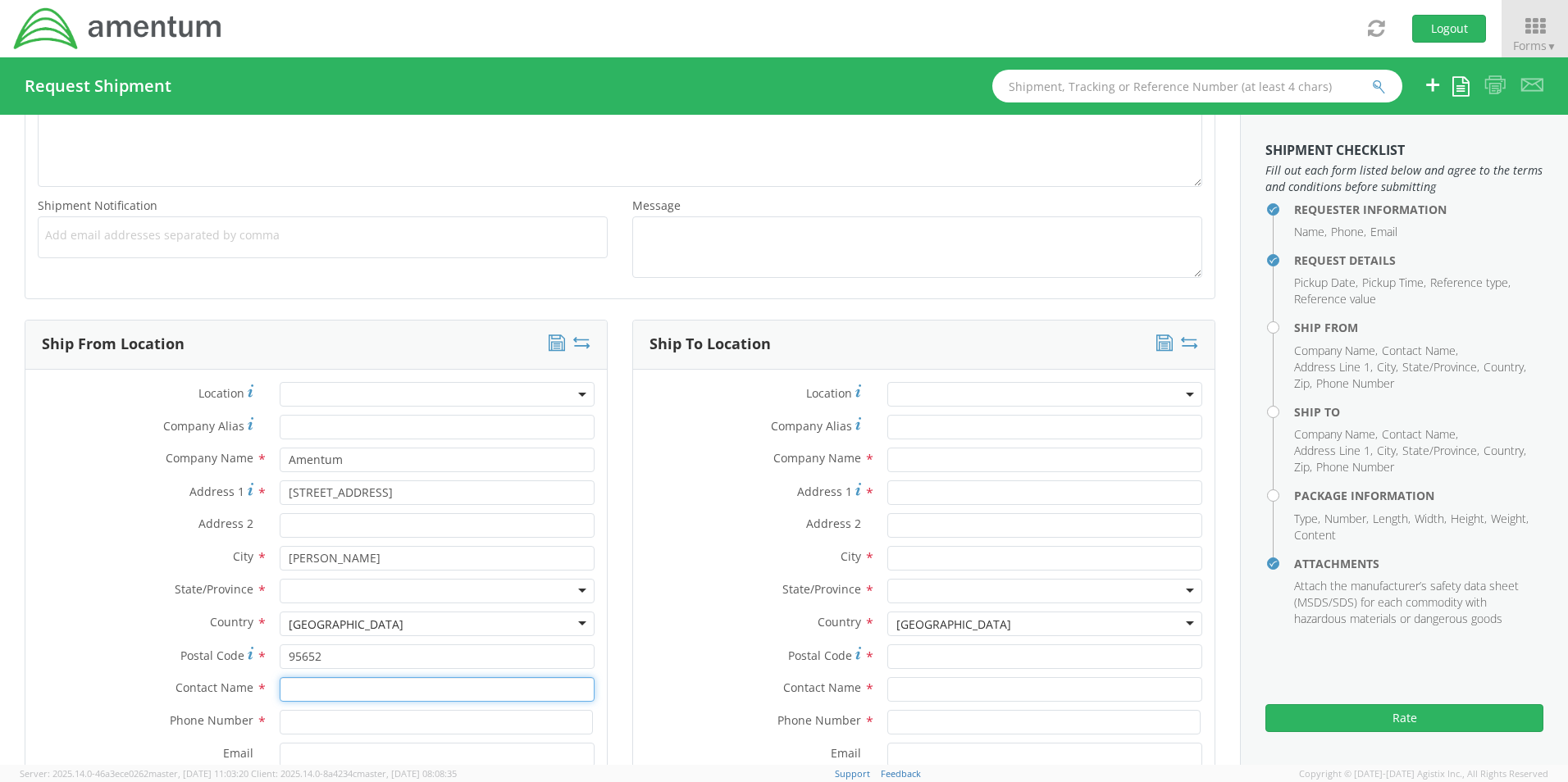 type on "[PERSON_NAME]" 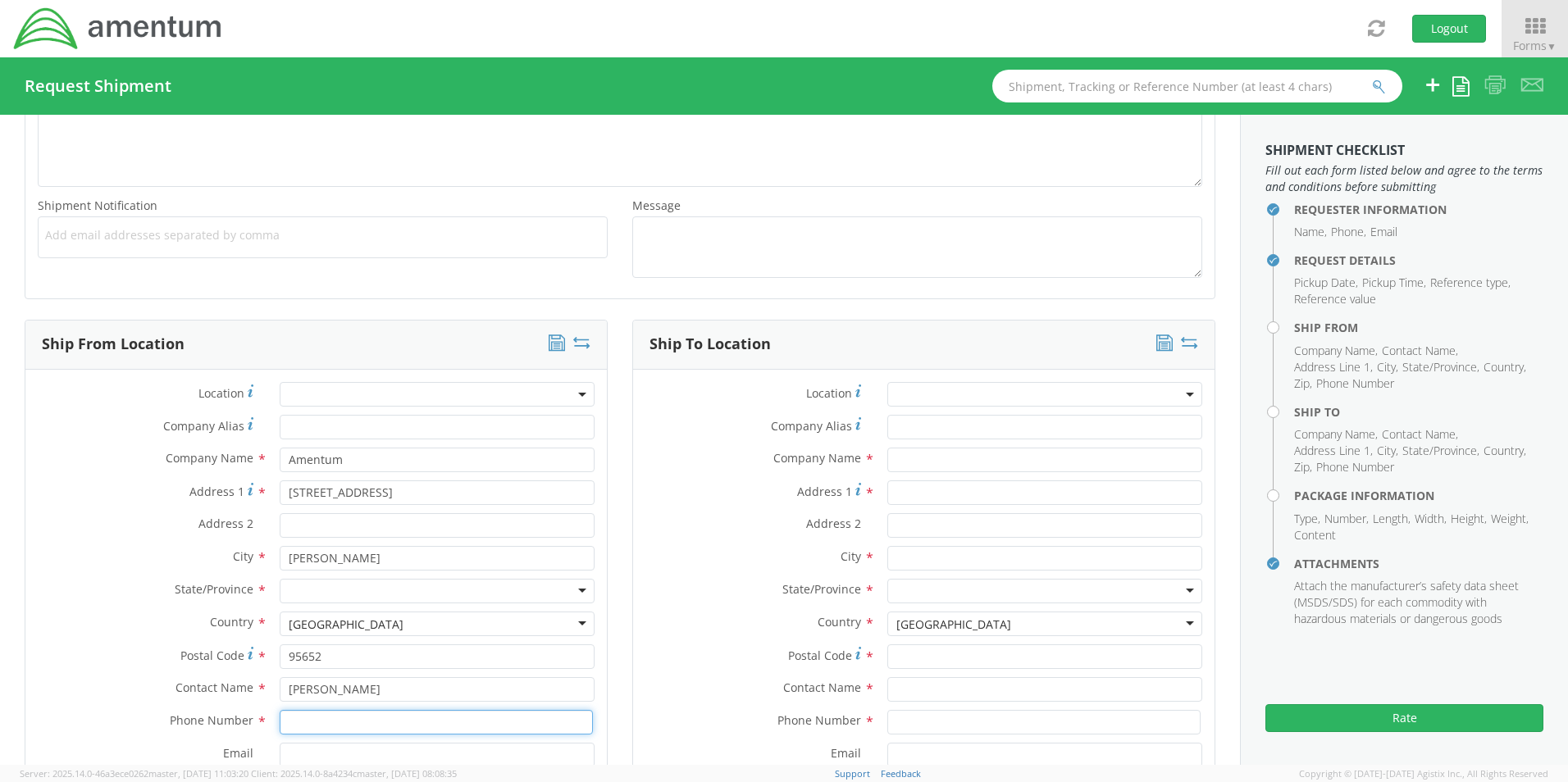 type on "9162957053" 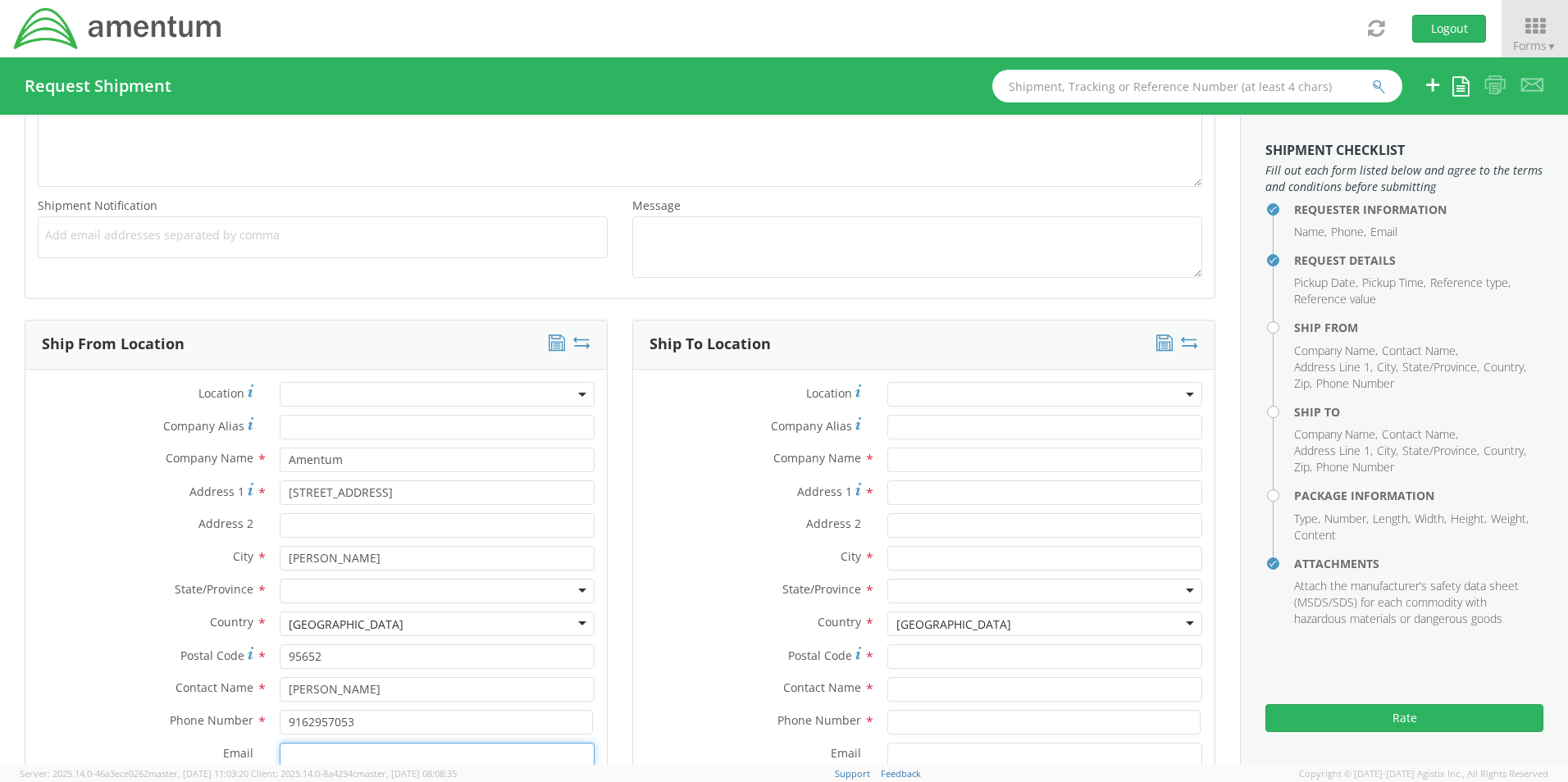 type on "[PERSON_NAME][EMAIL_ADDRESS][PERSON_NAME][DOMAIN_NAME]" 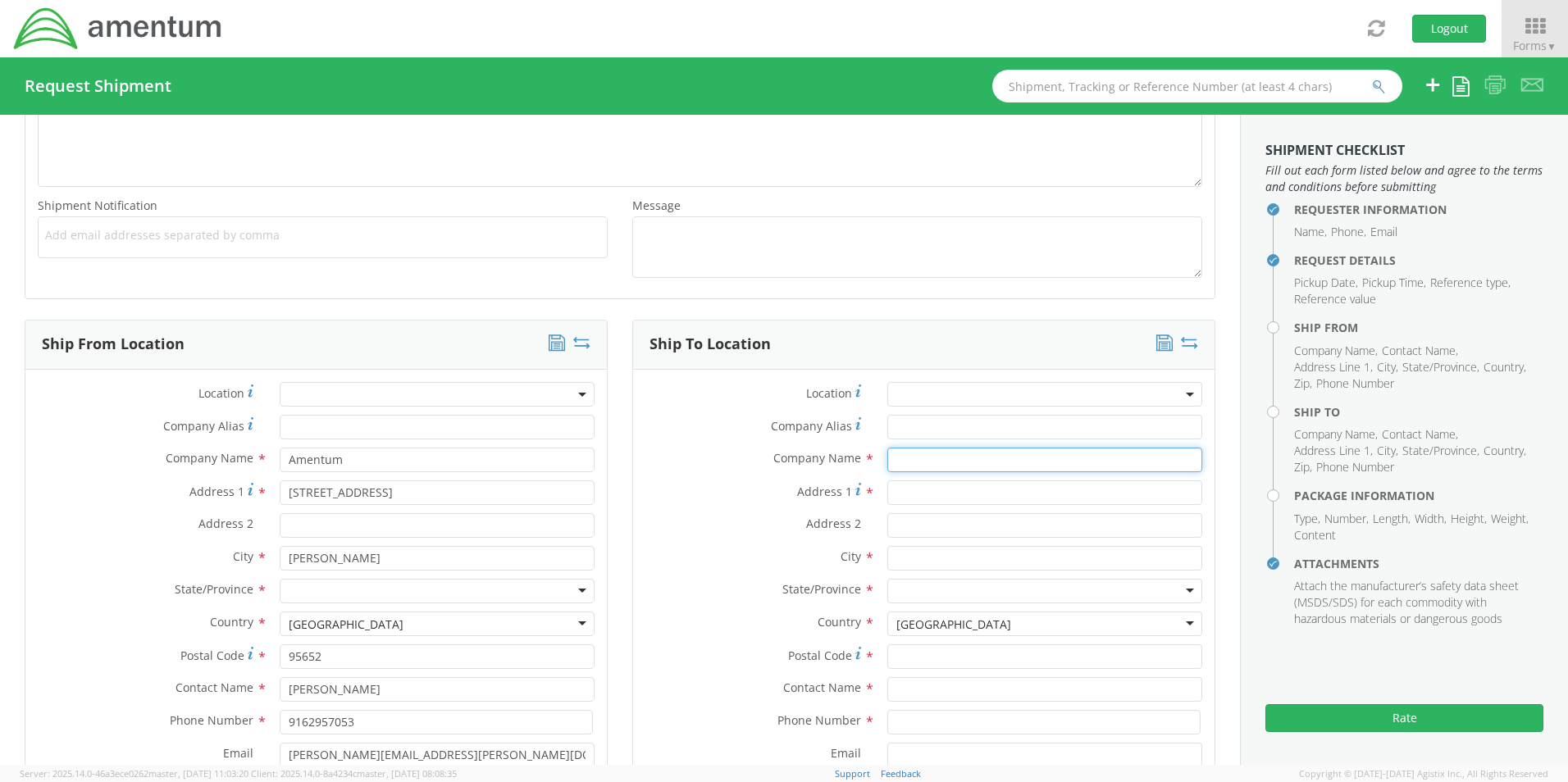 type on "Sonoma Air Attack Base - CAL FIRE" 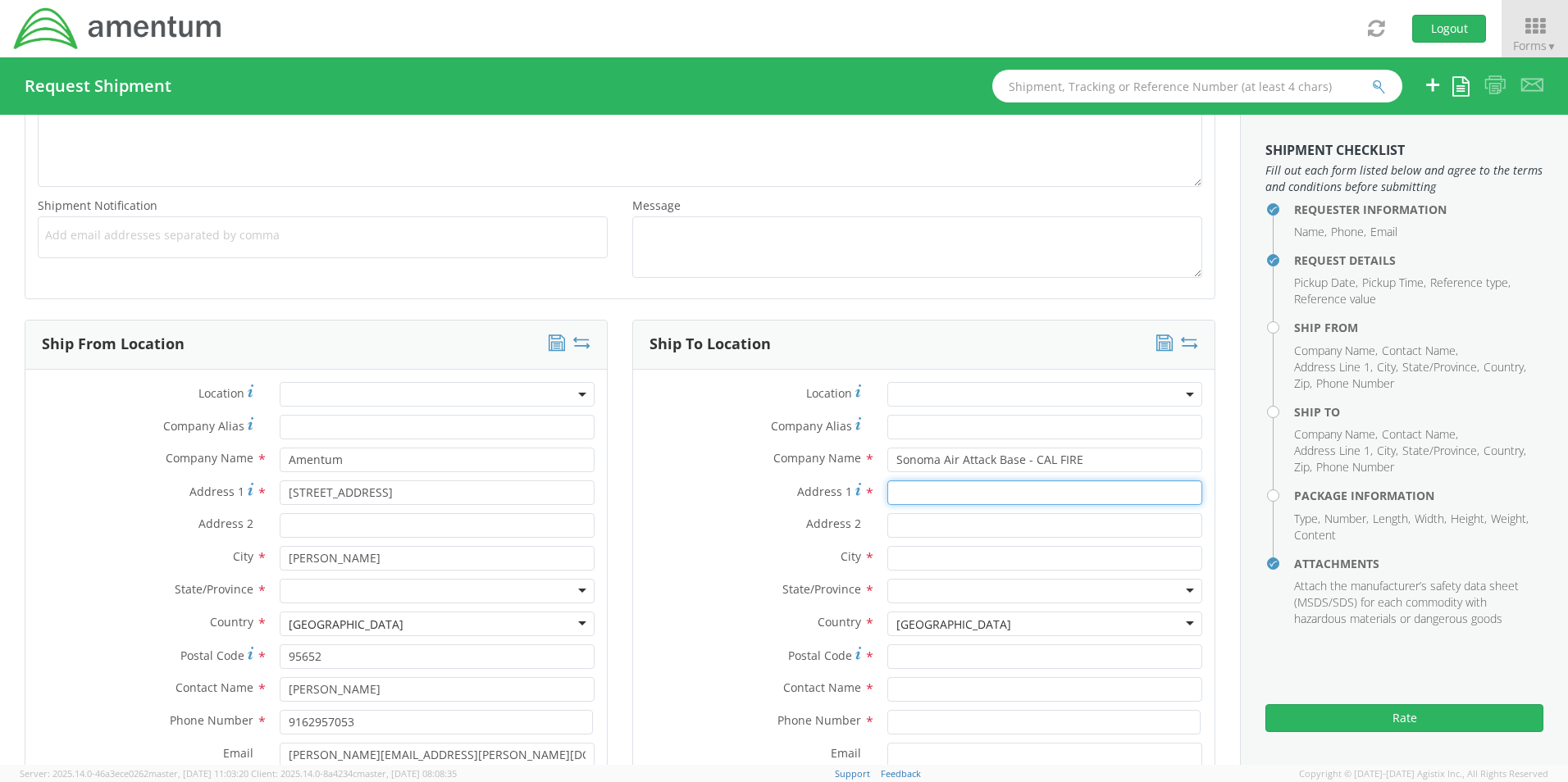 type on "[STREET_ADDRESS]" 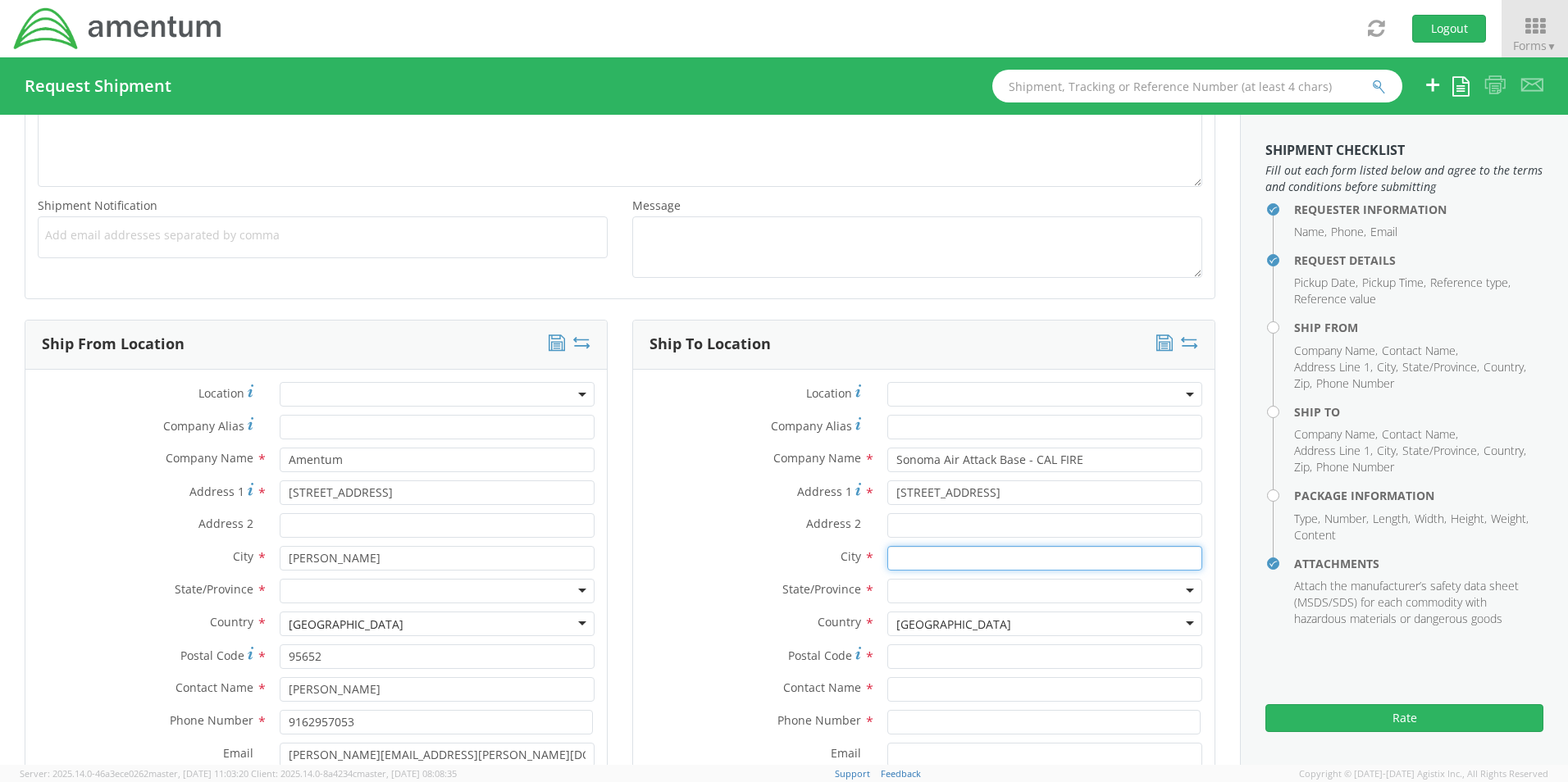 type on "Santa [PERSON_NAME]" 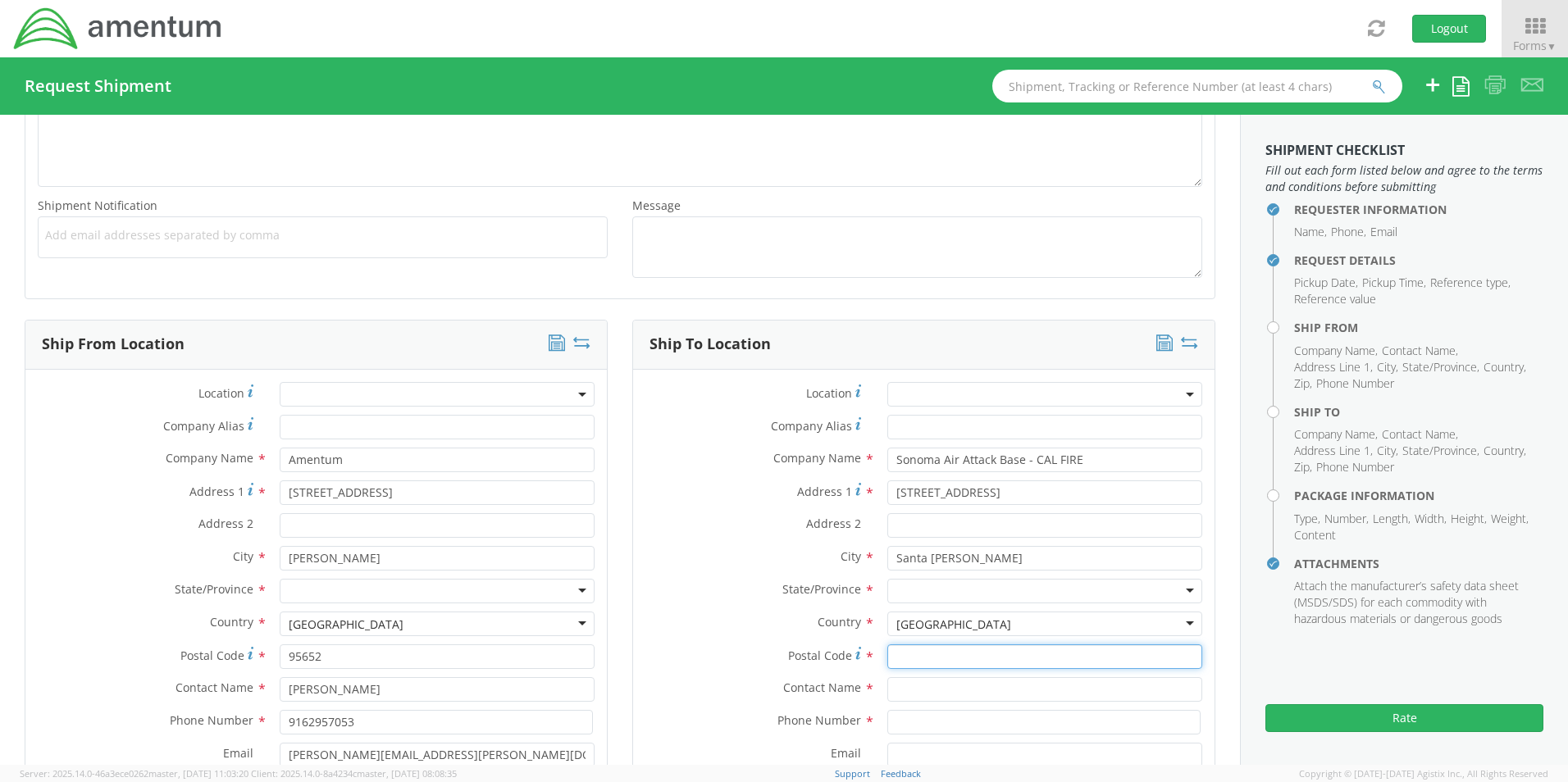 type on "95403" 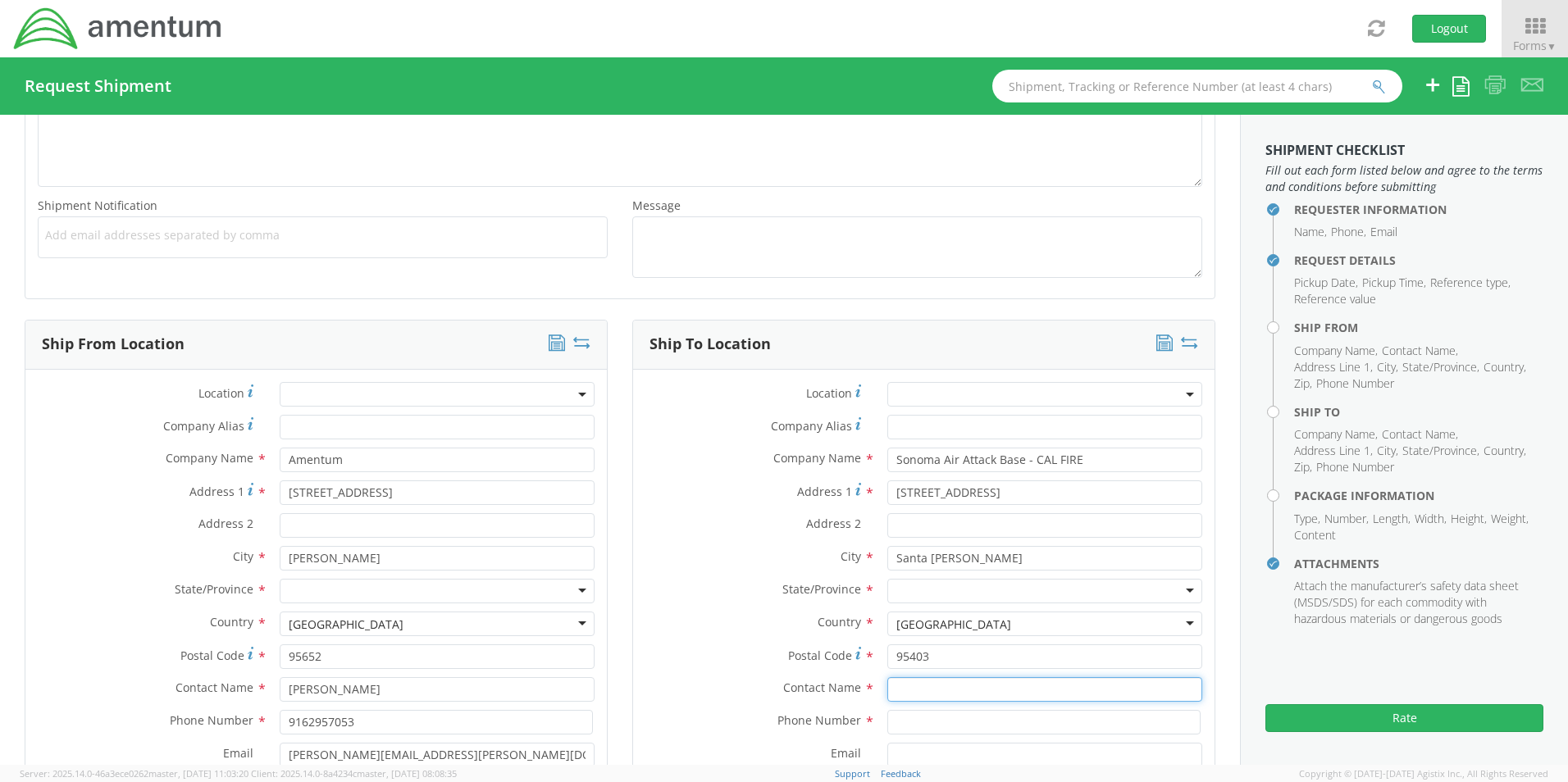 type on "[PERSON_NAME]" 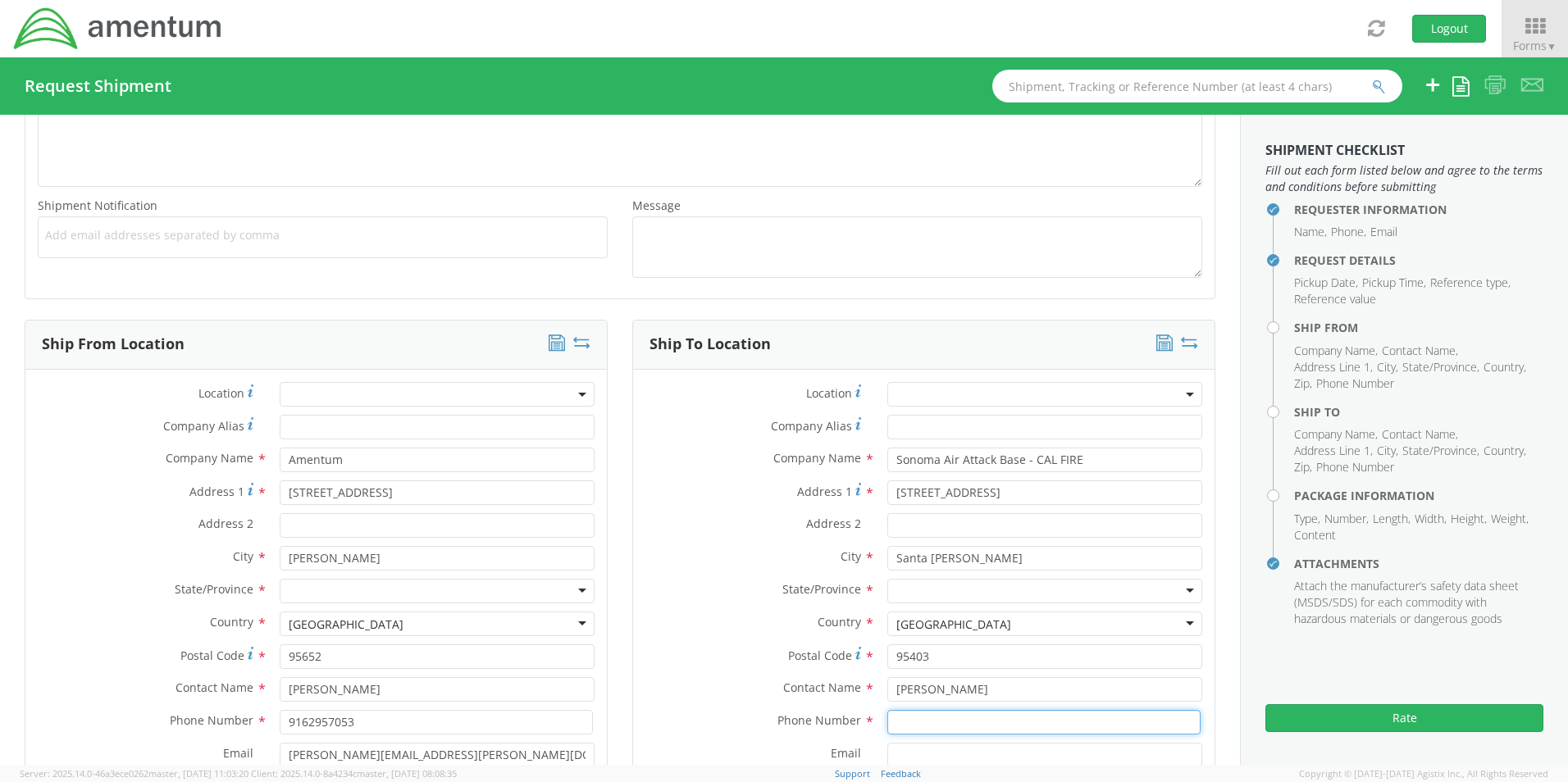 type on "[PHONE_NUMBER]" 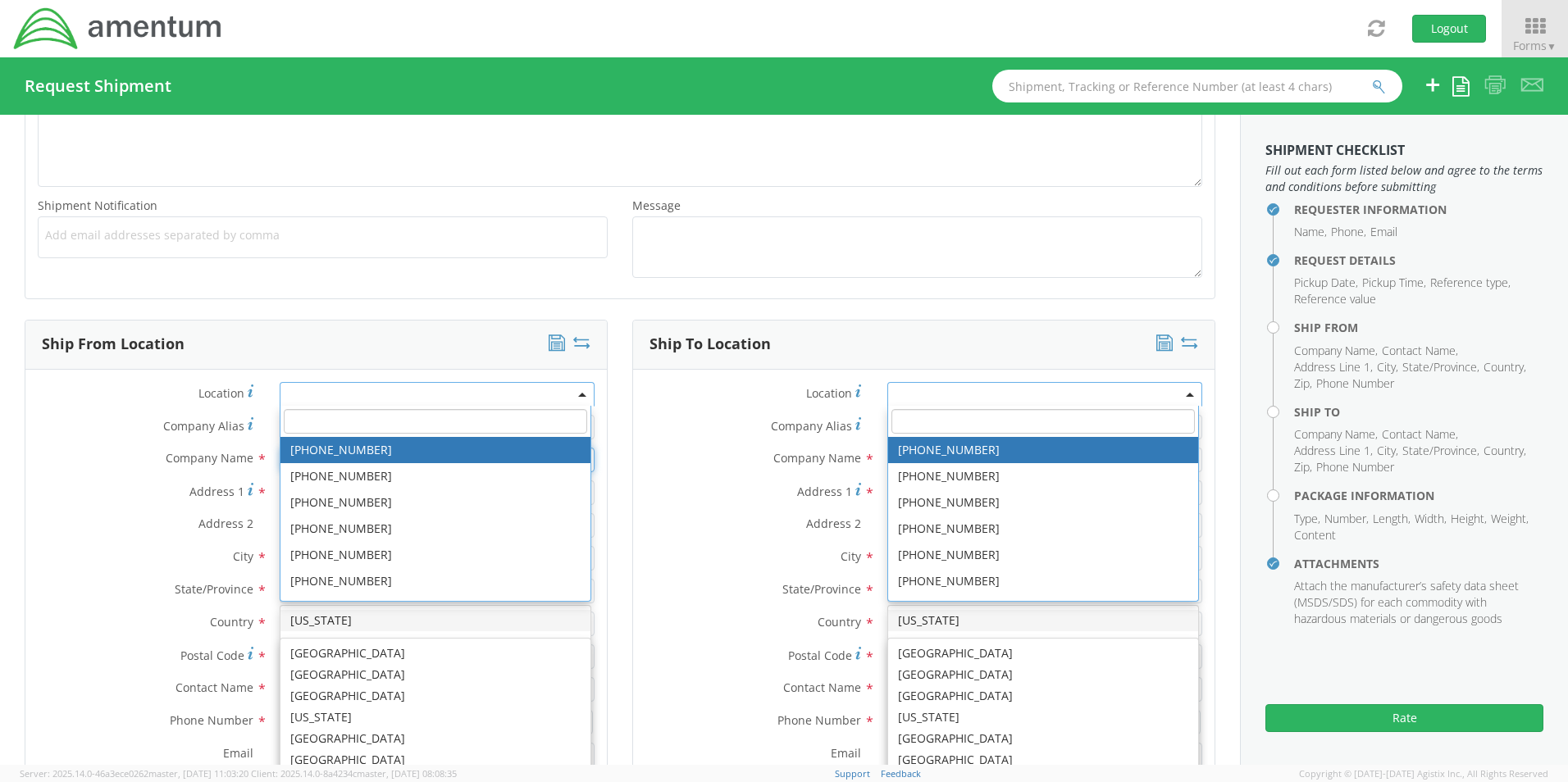 scroll, scrollTop: 528, scrollLeft: 0, axis: vertical 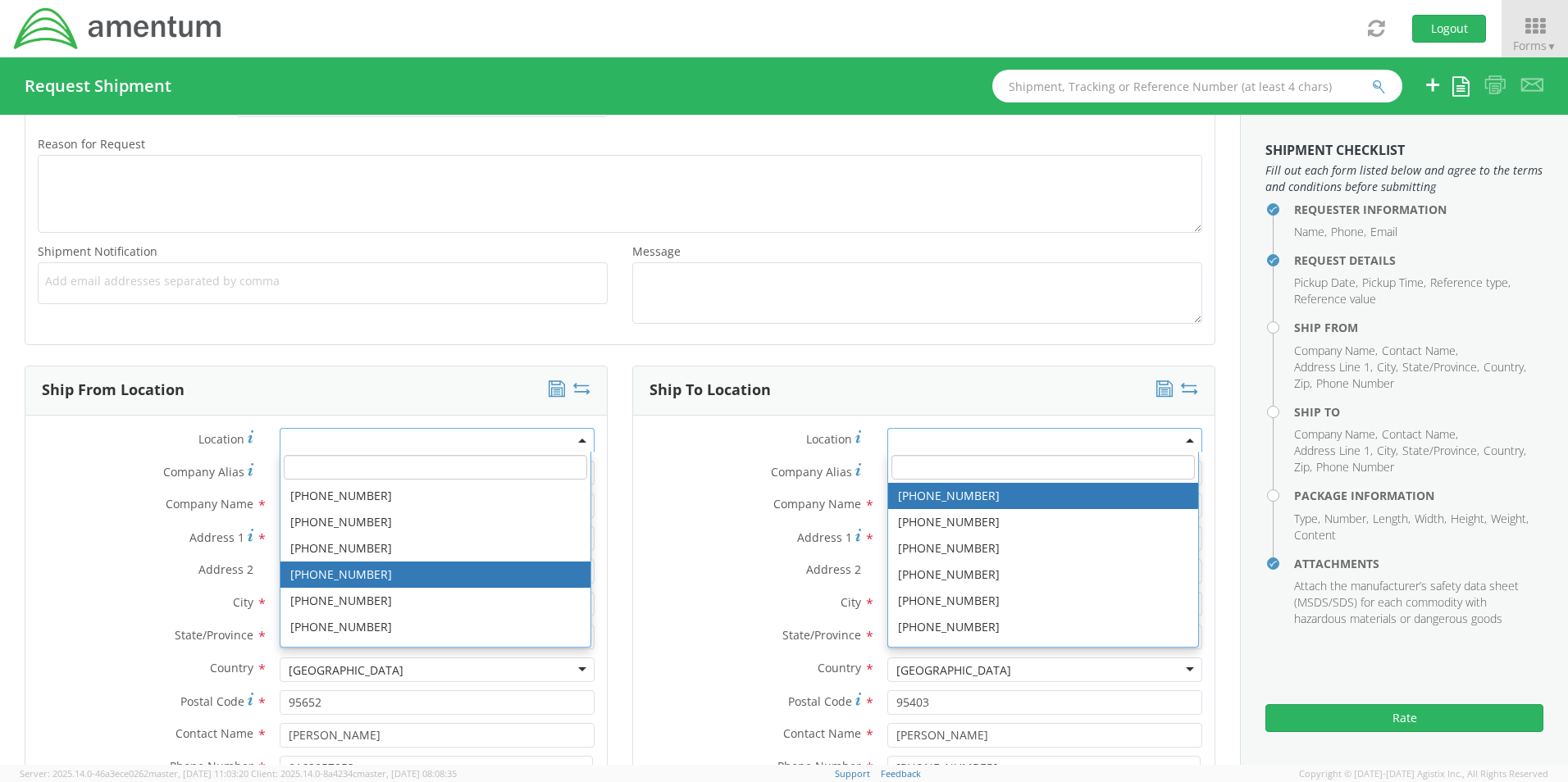 click on "Address 2        *" at bounding box center [923, 571] 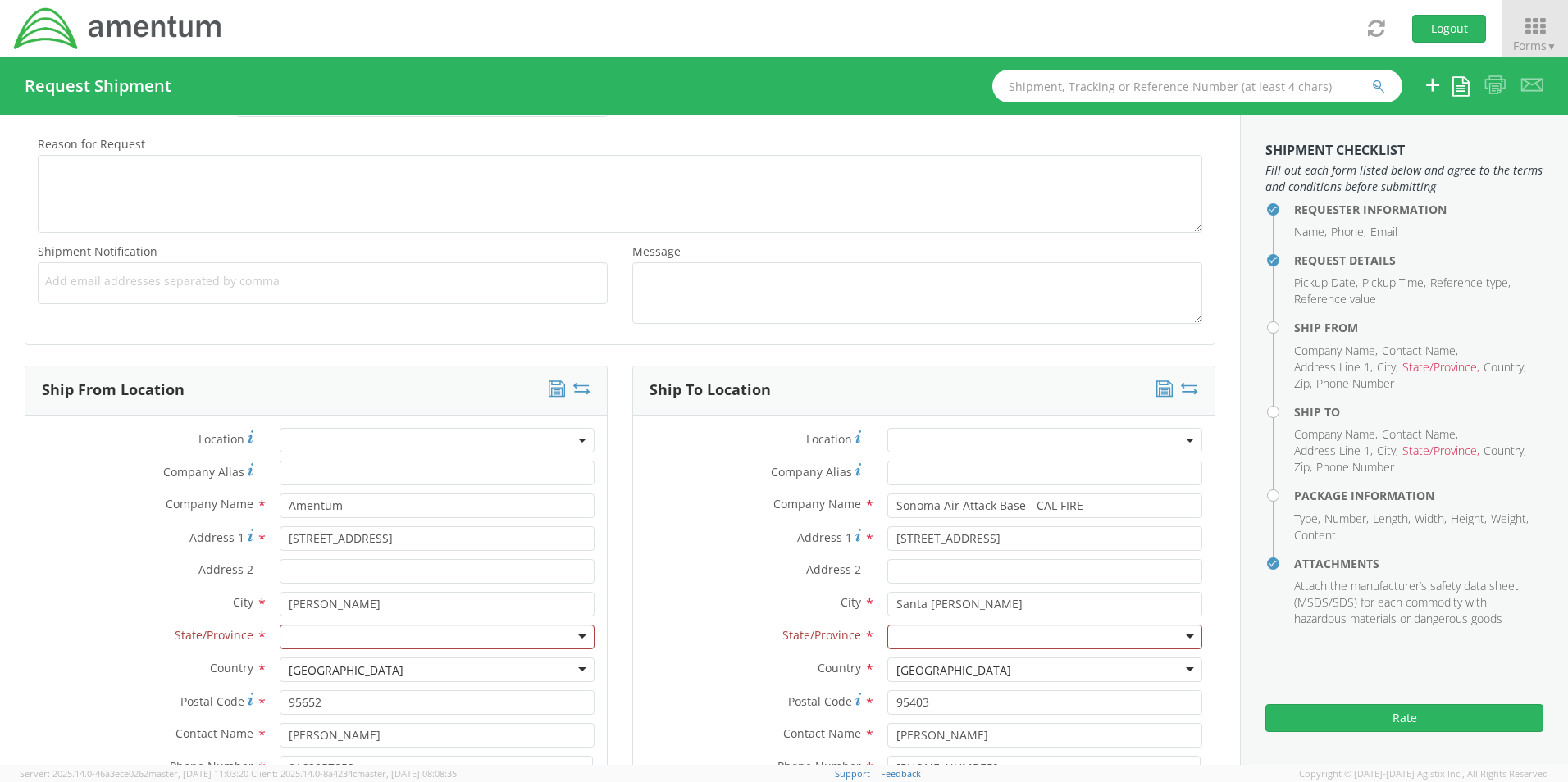 click at bounding box center [437, 637] 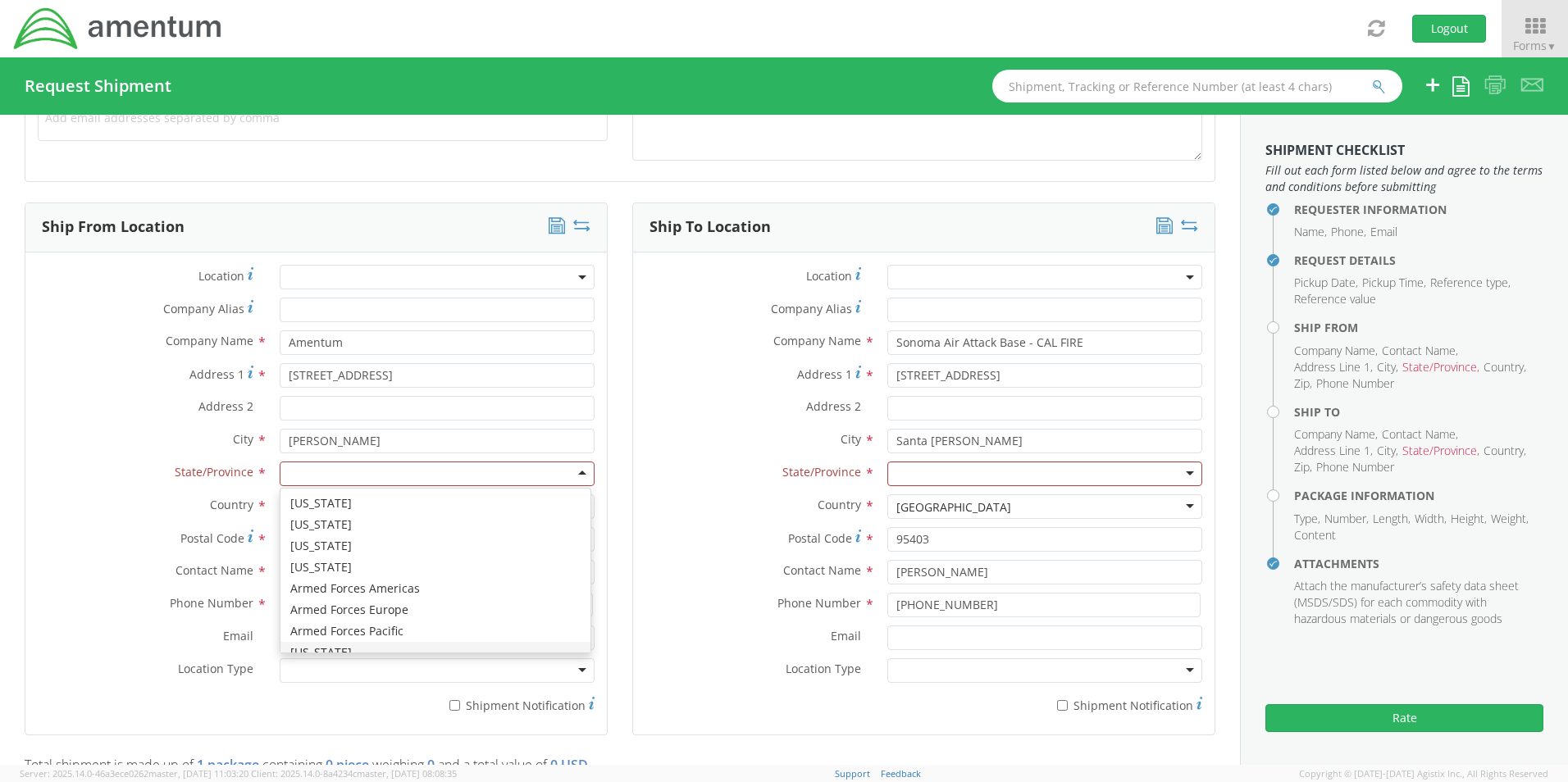 scroll, scrollTop: 692, scrollLeft: 0, axis: vertical 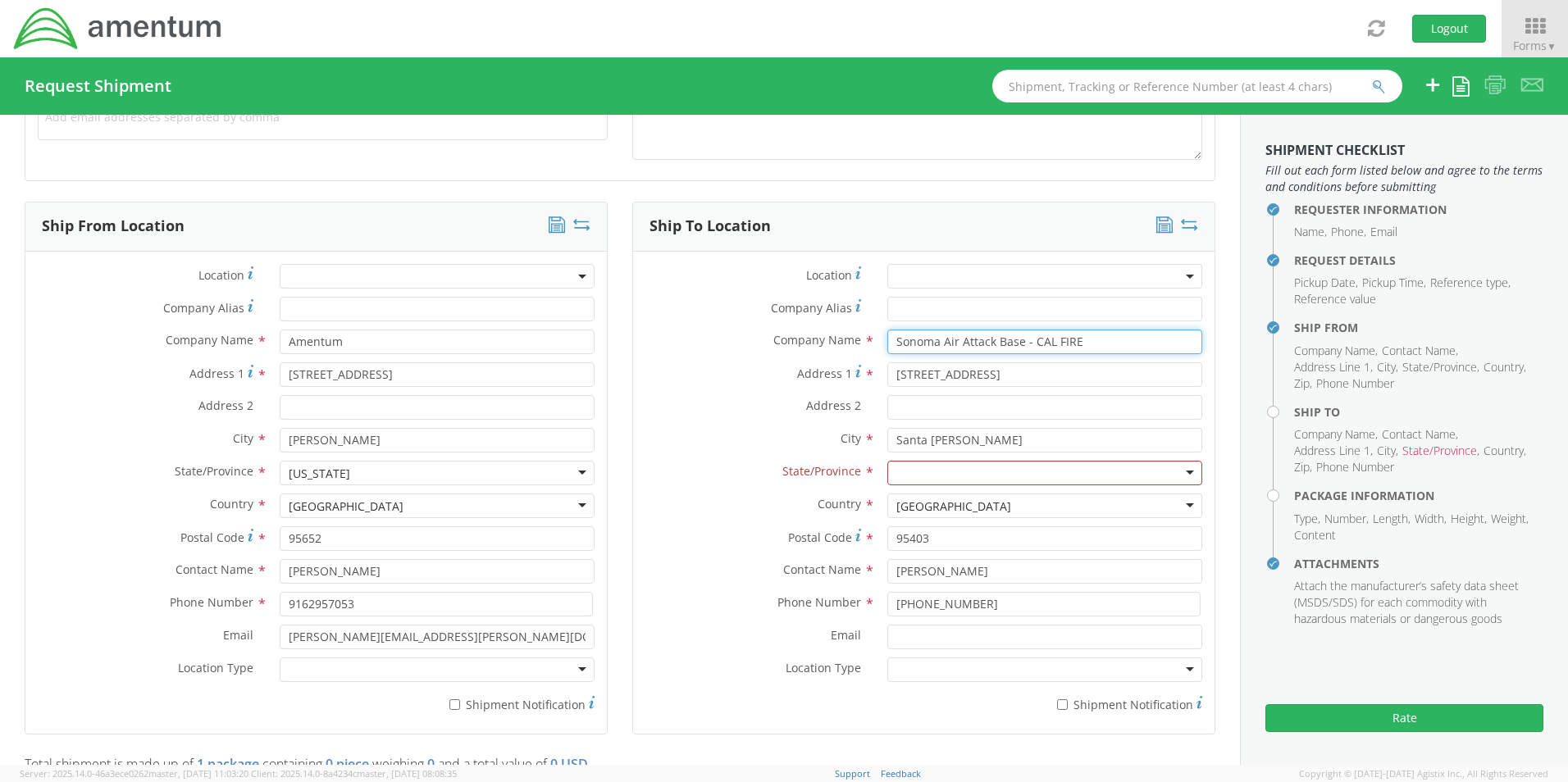 click on "Sonoma Air Attack Base - CAL FIRE" at bounding box center [1045, 342] 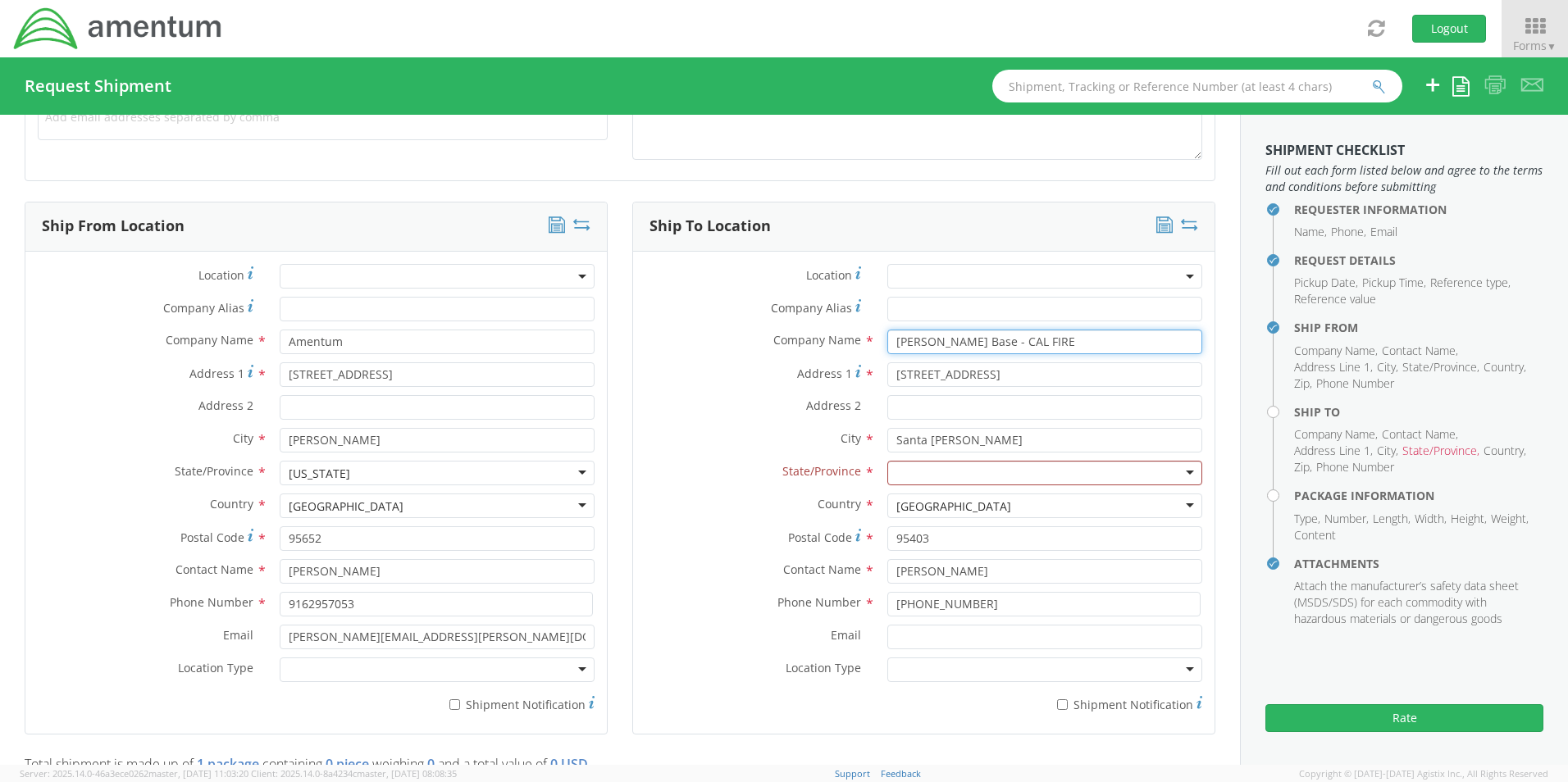 type on "[PERSON_NAME] Base - CAL FIRE" 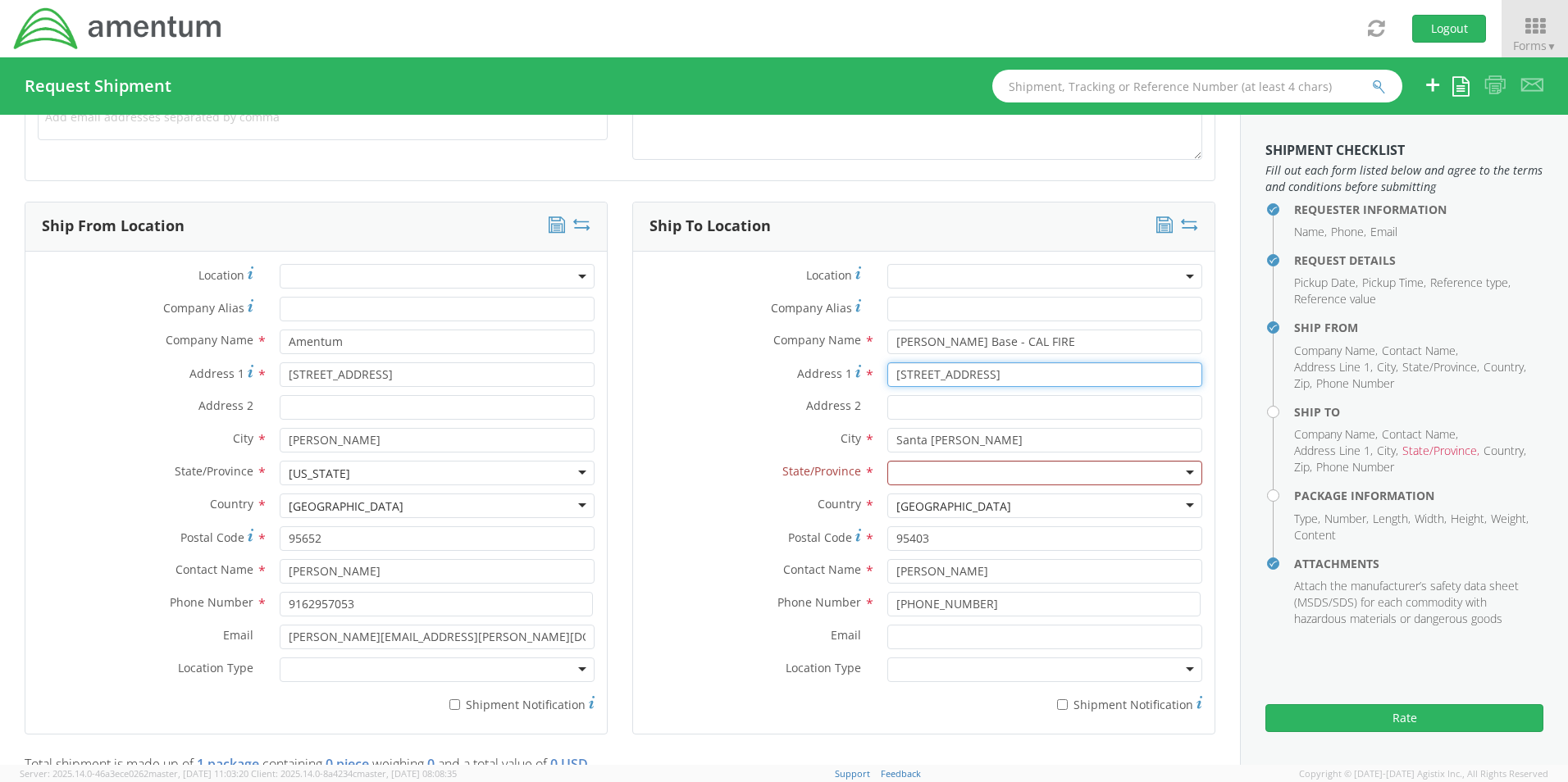 click on "[STREET_ADDRESS]" at bounding box center [1045, 375] 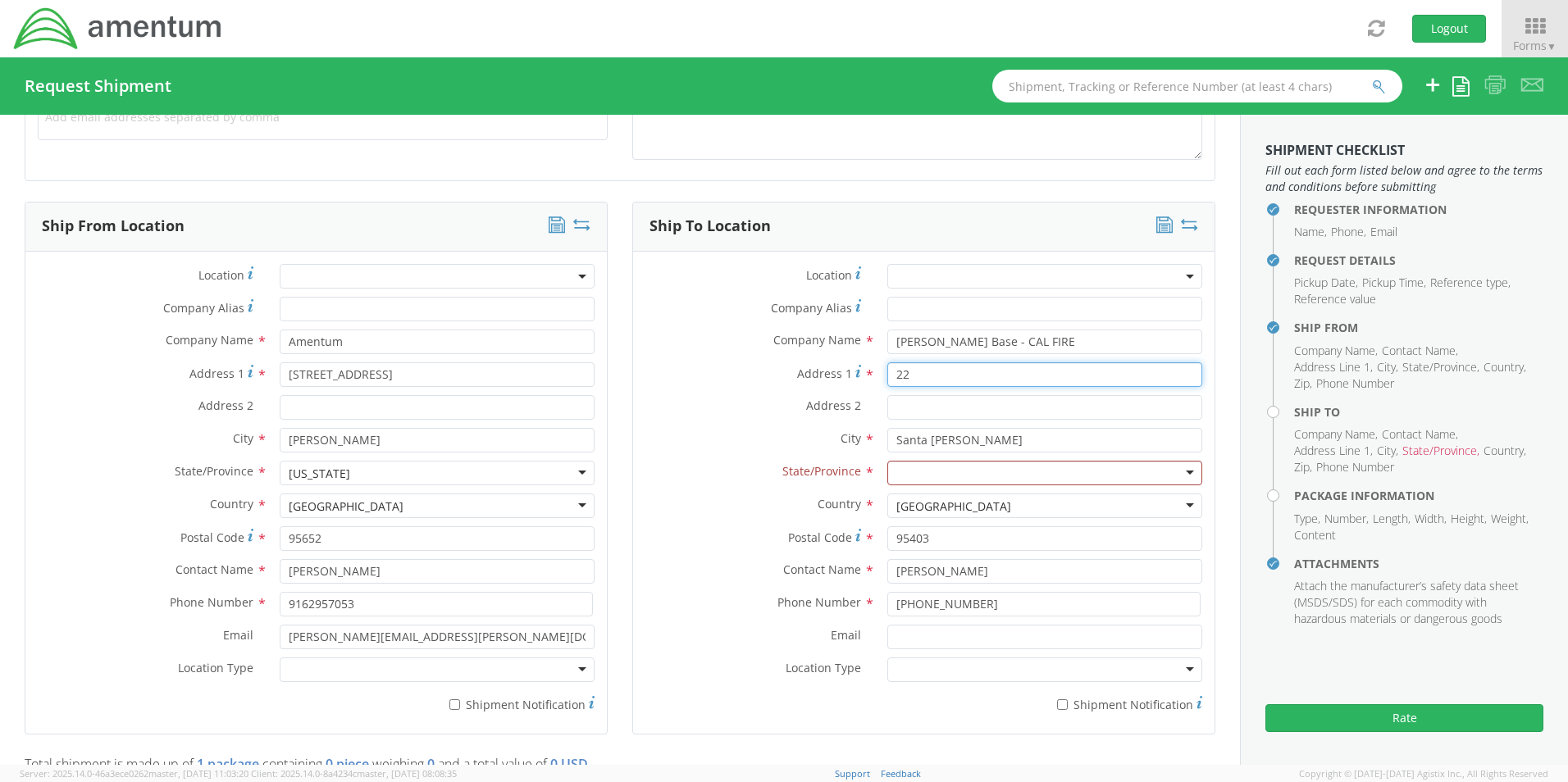 type on "2" 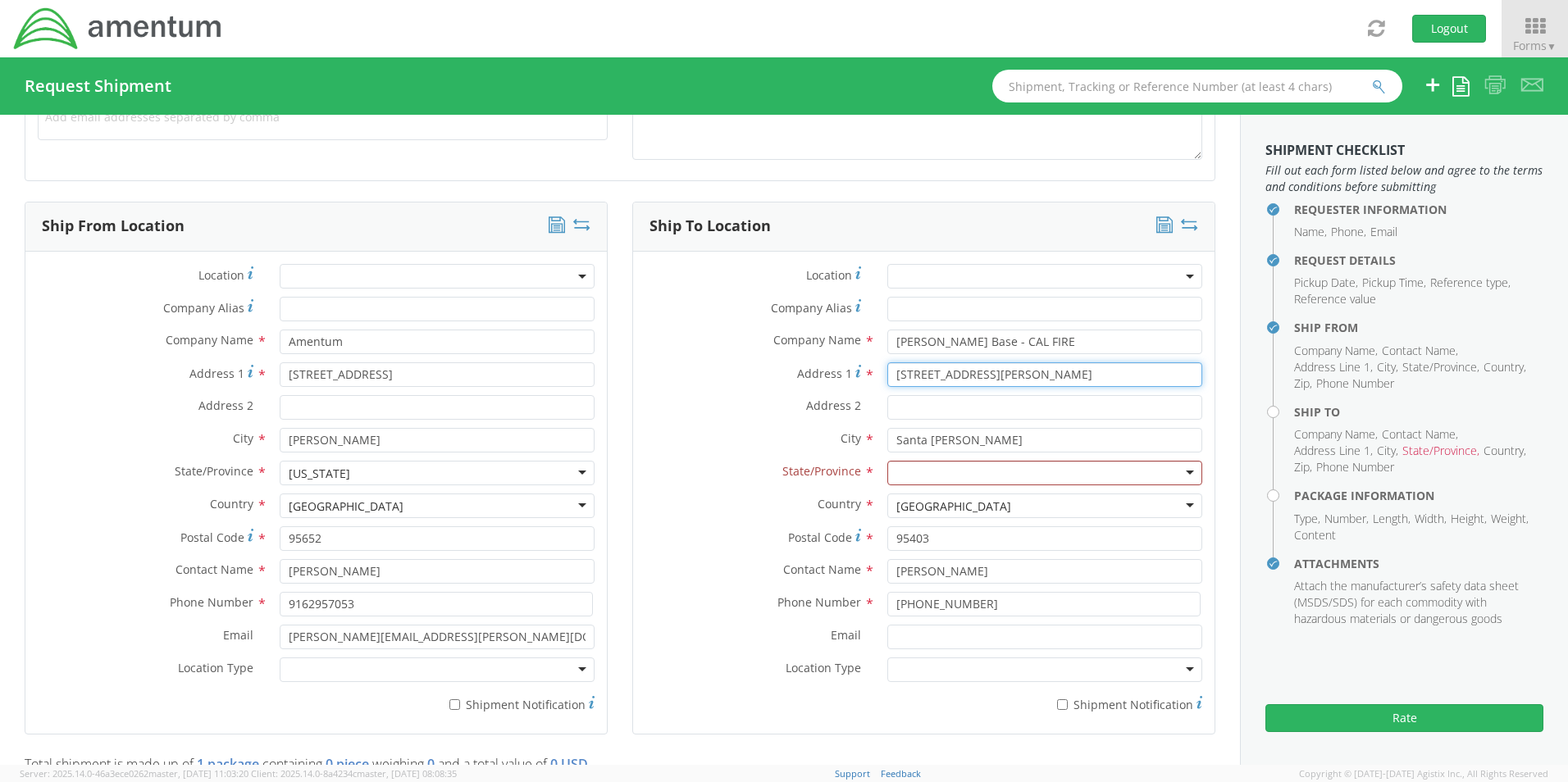 type on "[STREET_ADDRESS][PERSON_NAME]" 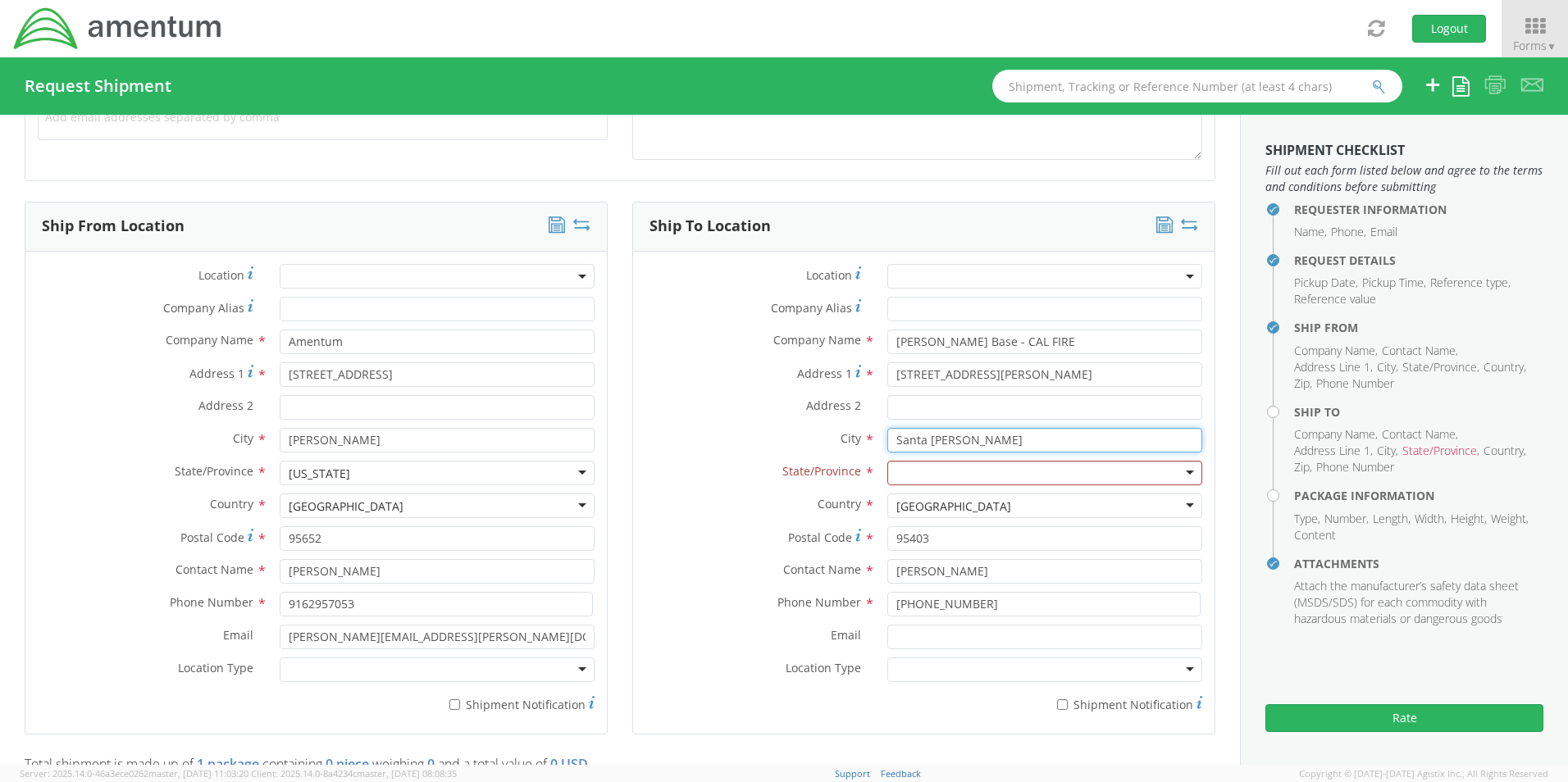 click on "Santa [PERSON_NAME]" at bounding box center [1045, 440] 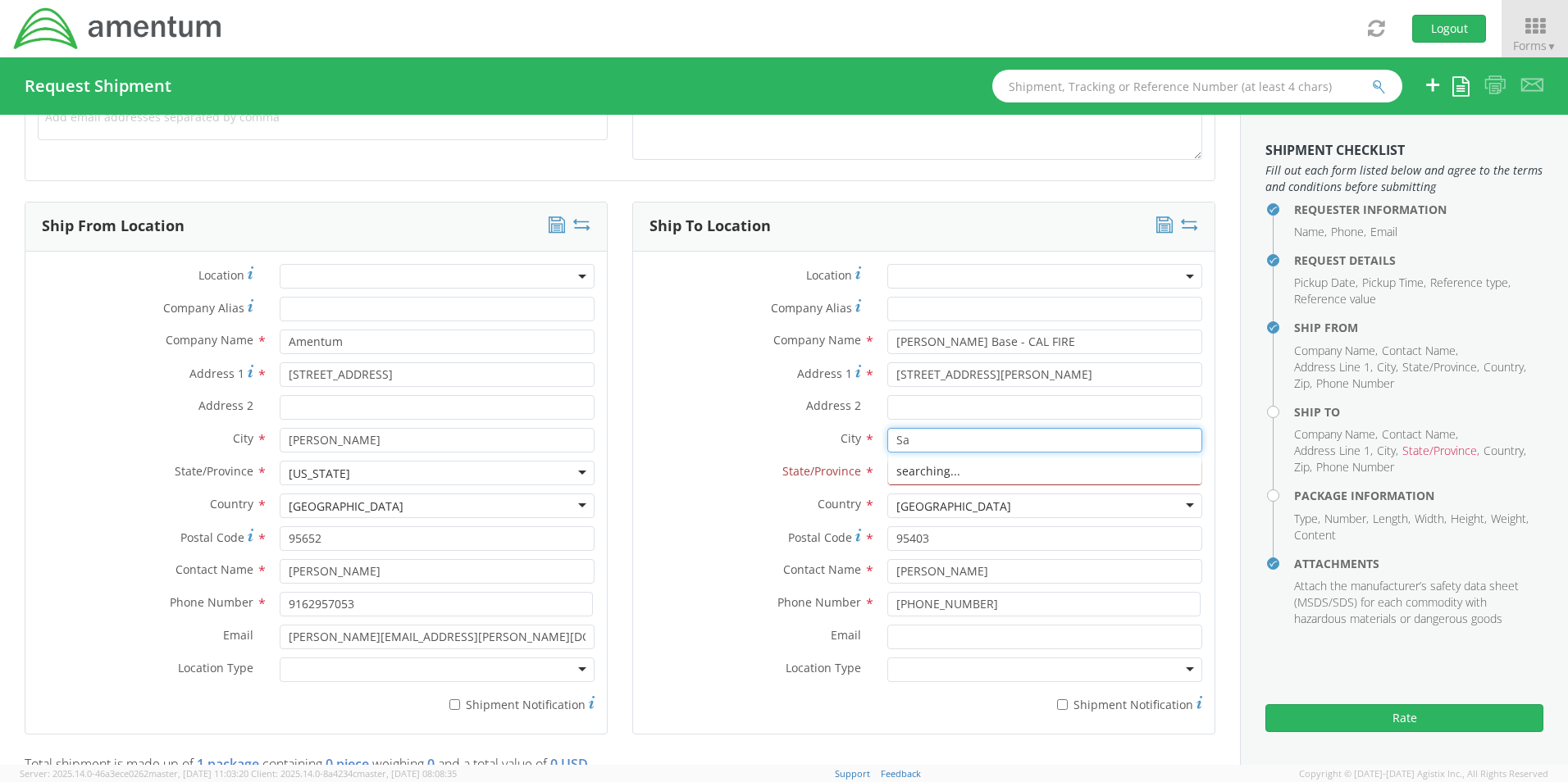 type on "S" 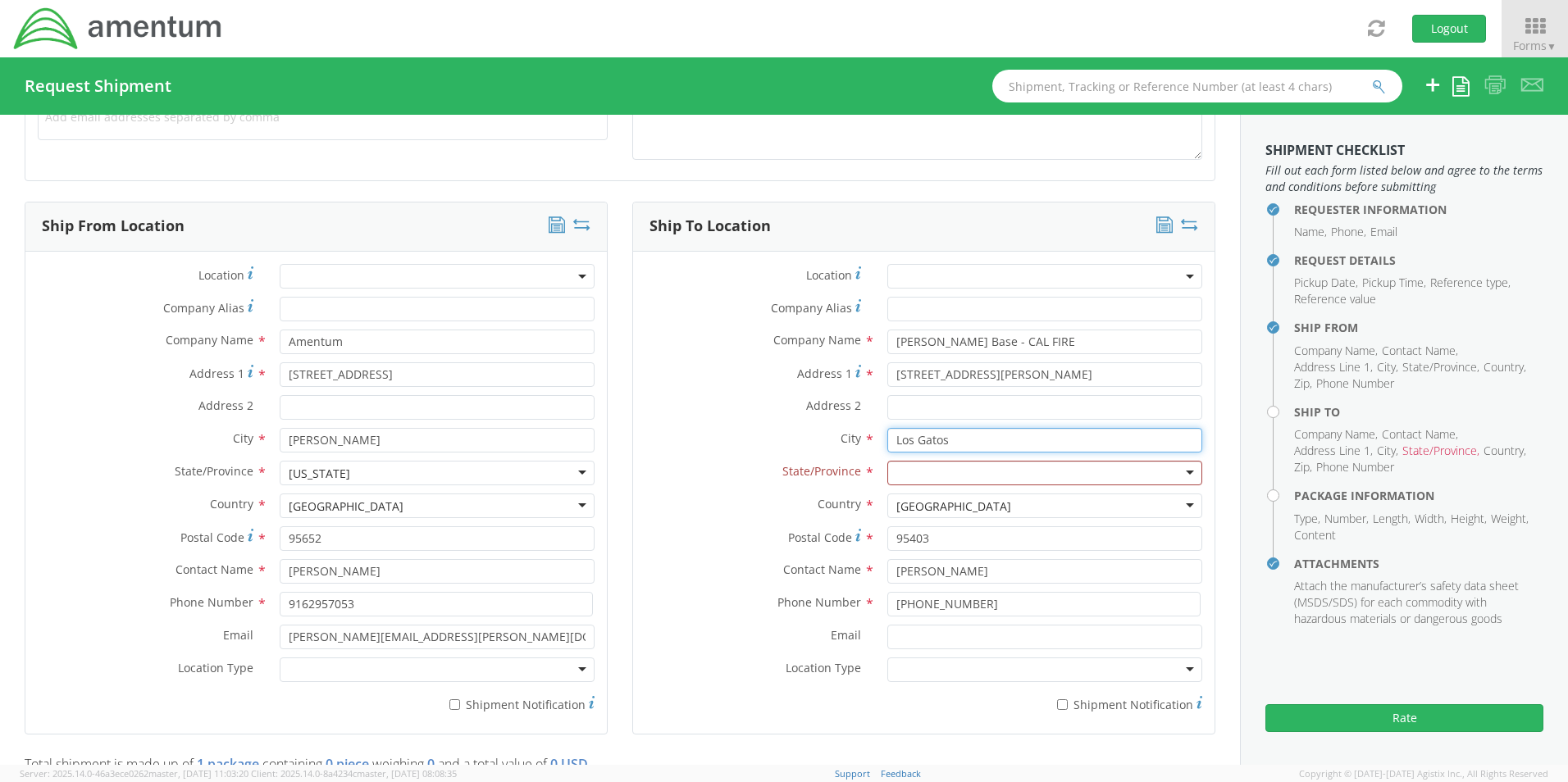 type on "Los Gatos" 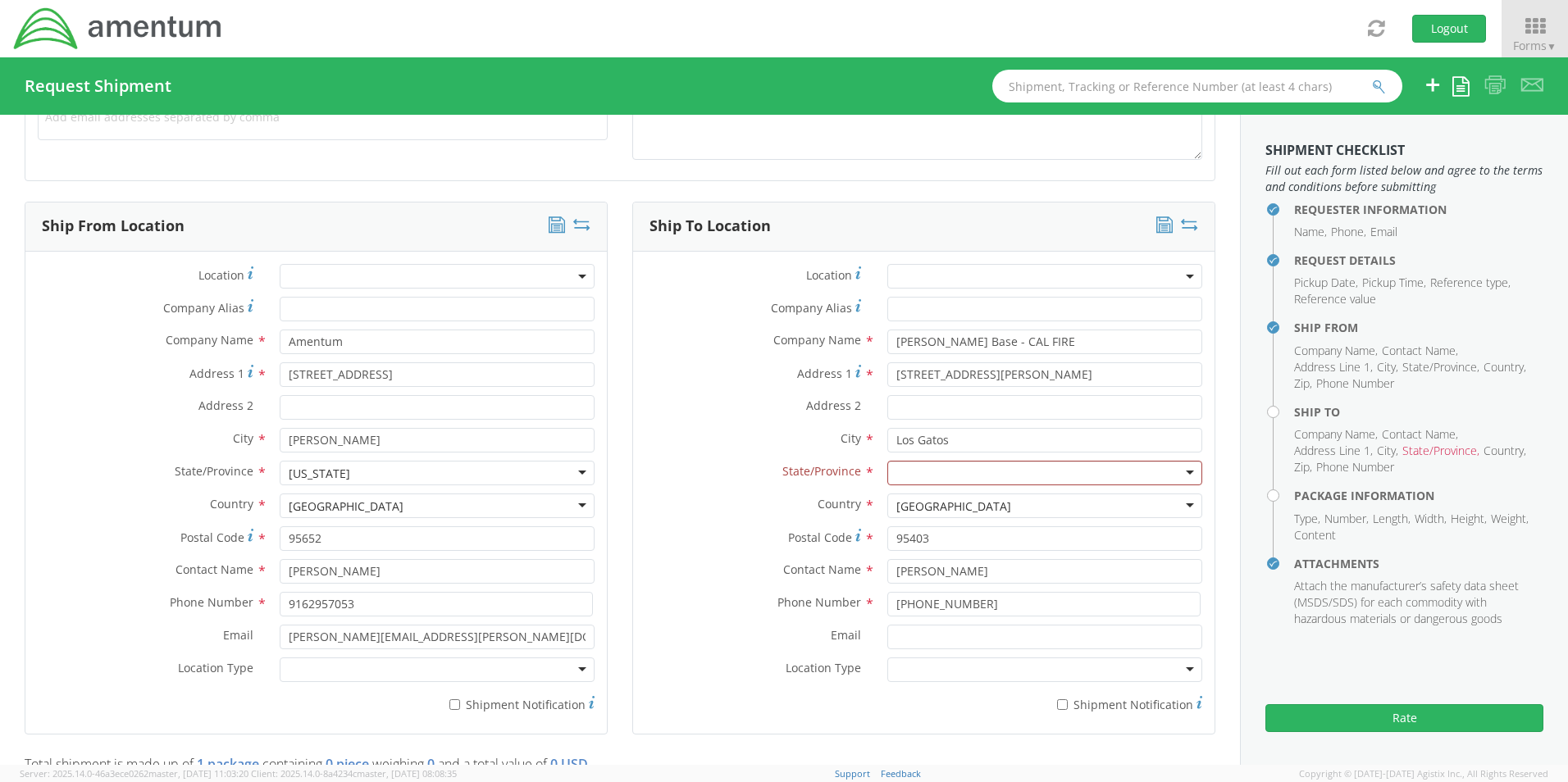 click at bounding box center (1045, 473) 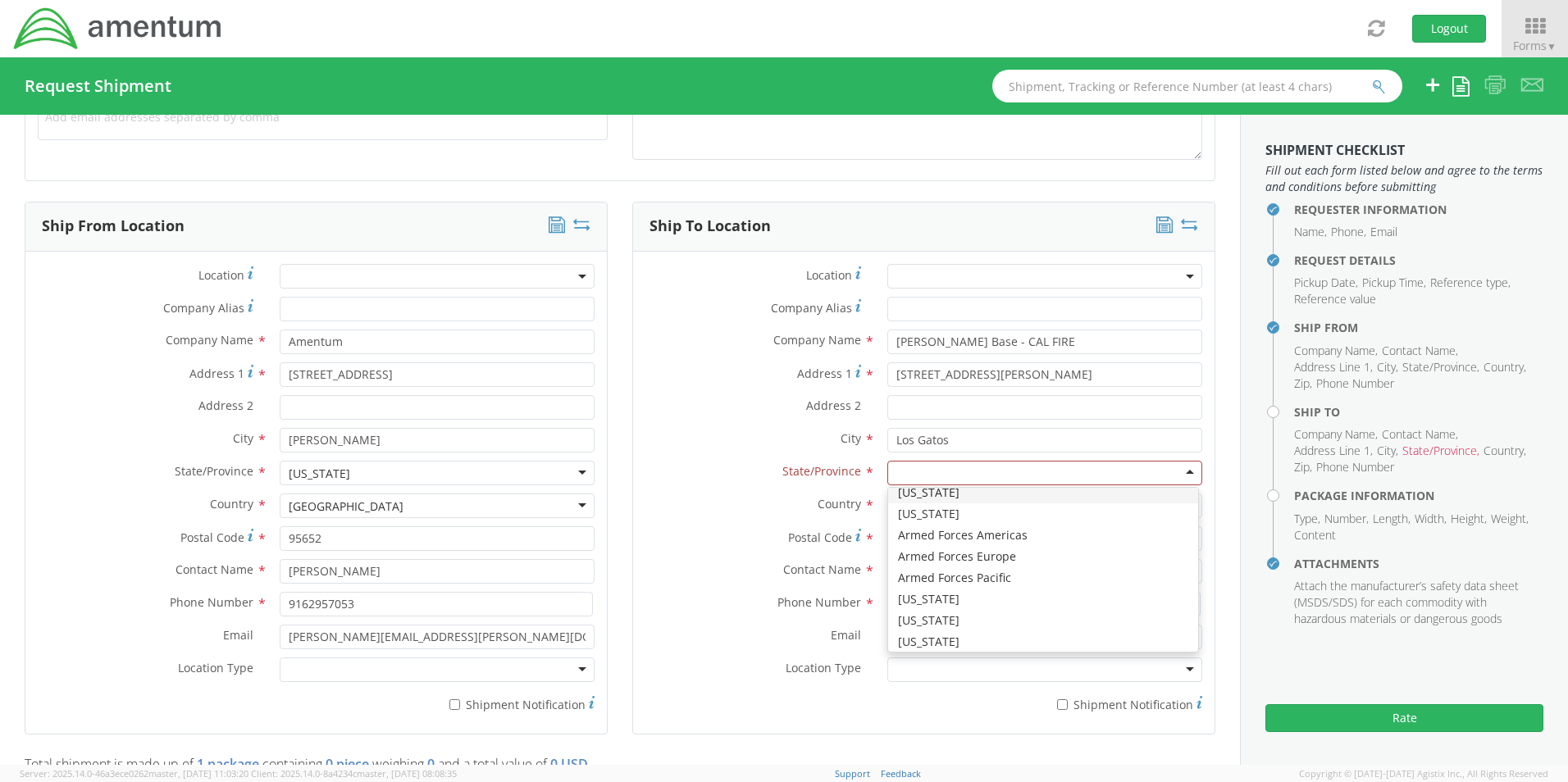 scroll, scrollTop: 82, scrollLeft: 0, axis: vertical 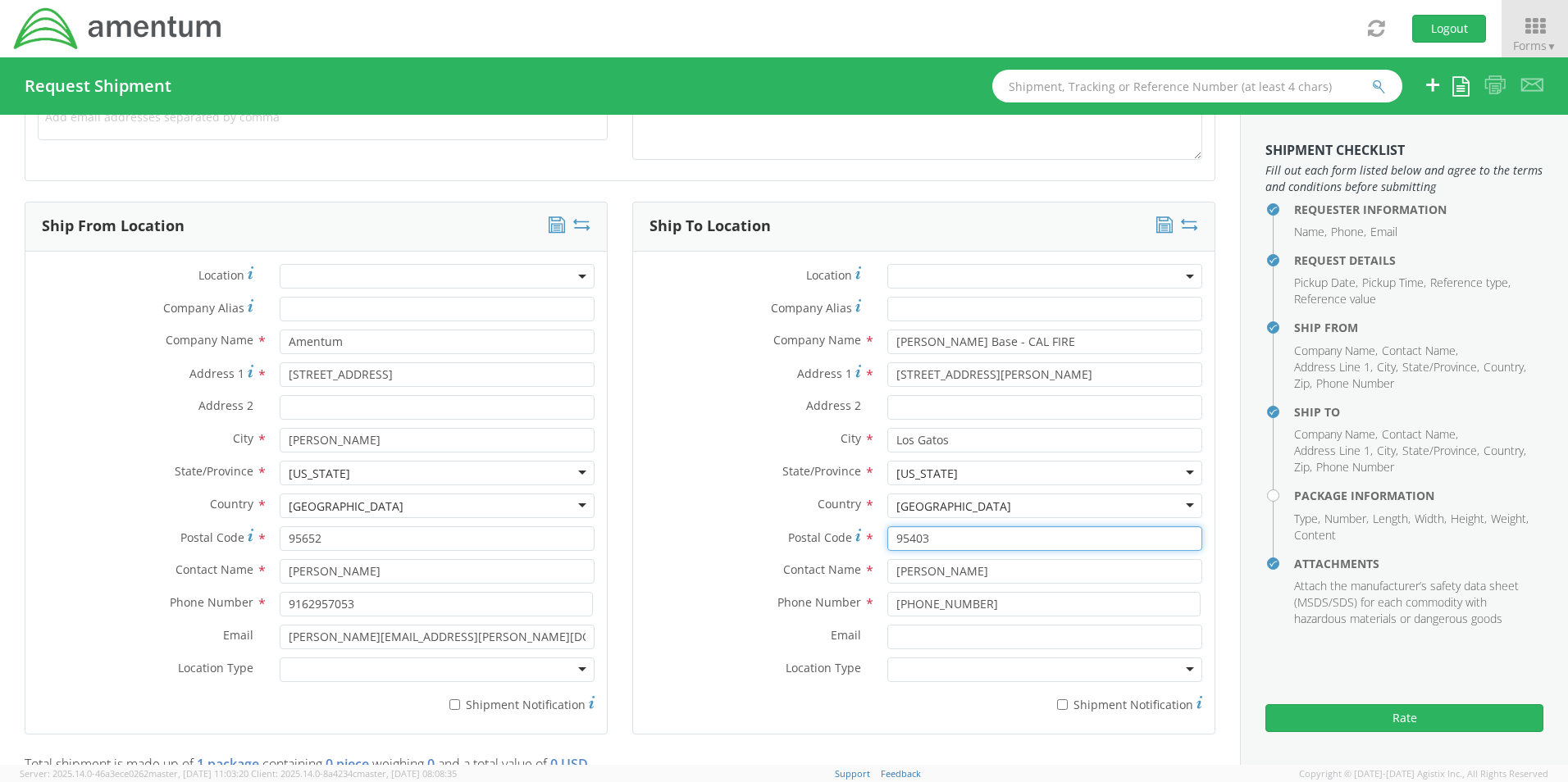 click on "95403" at bounding box center (1045, 539) 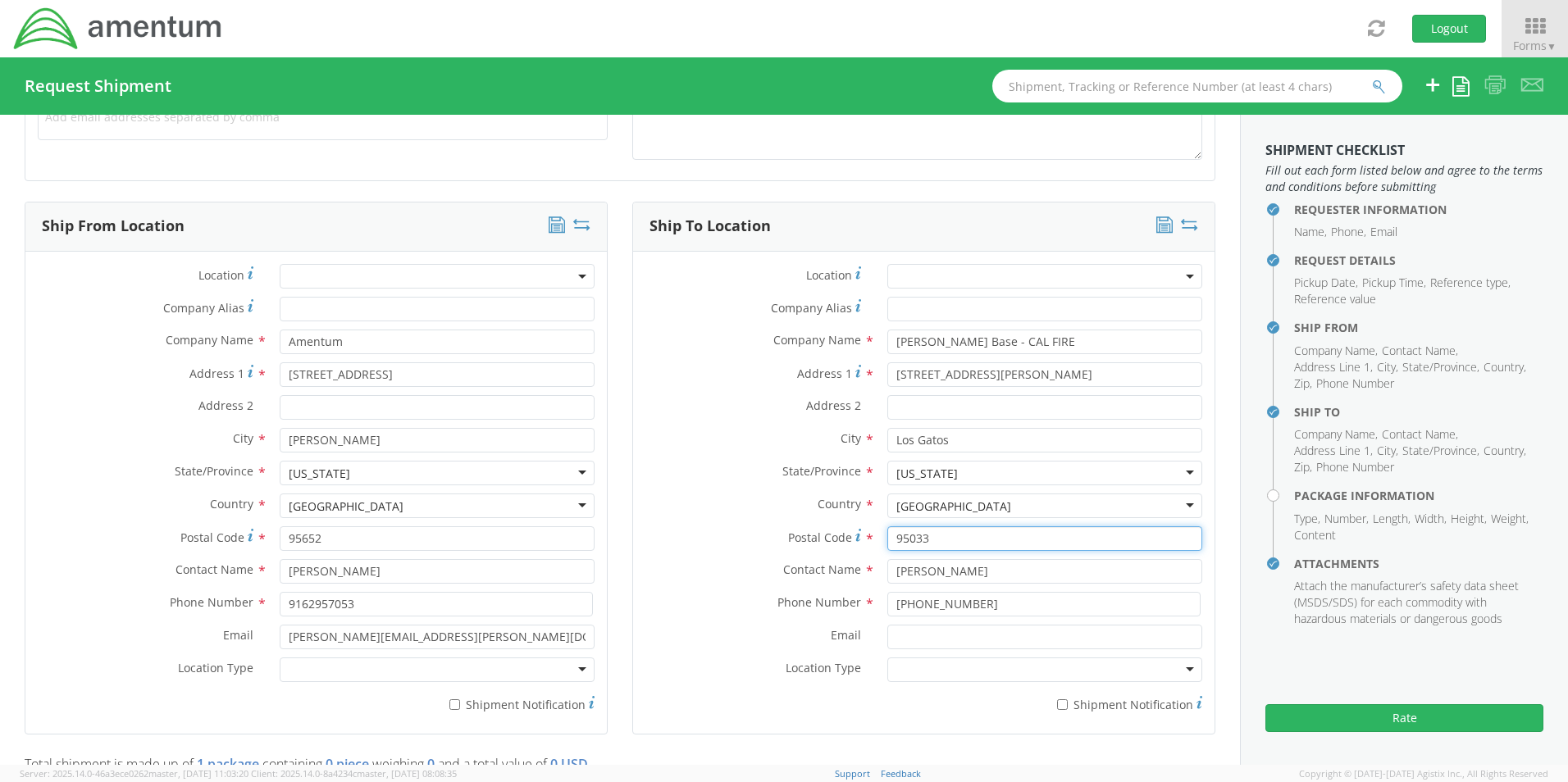 type on "95033" 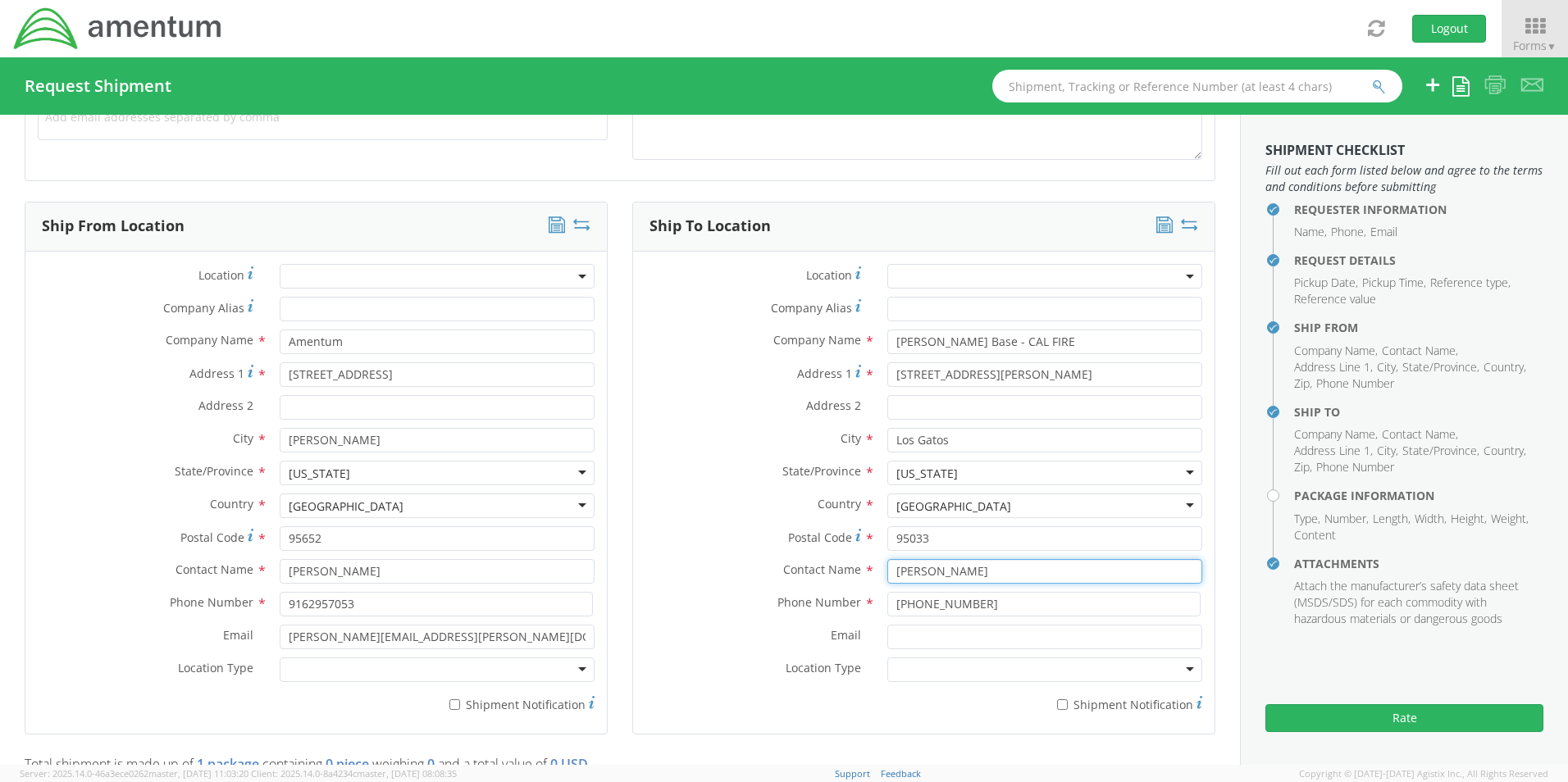 click on "[PERSON_NAME]" at bounding box center (1045, 571) 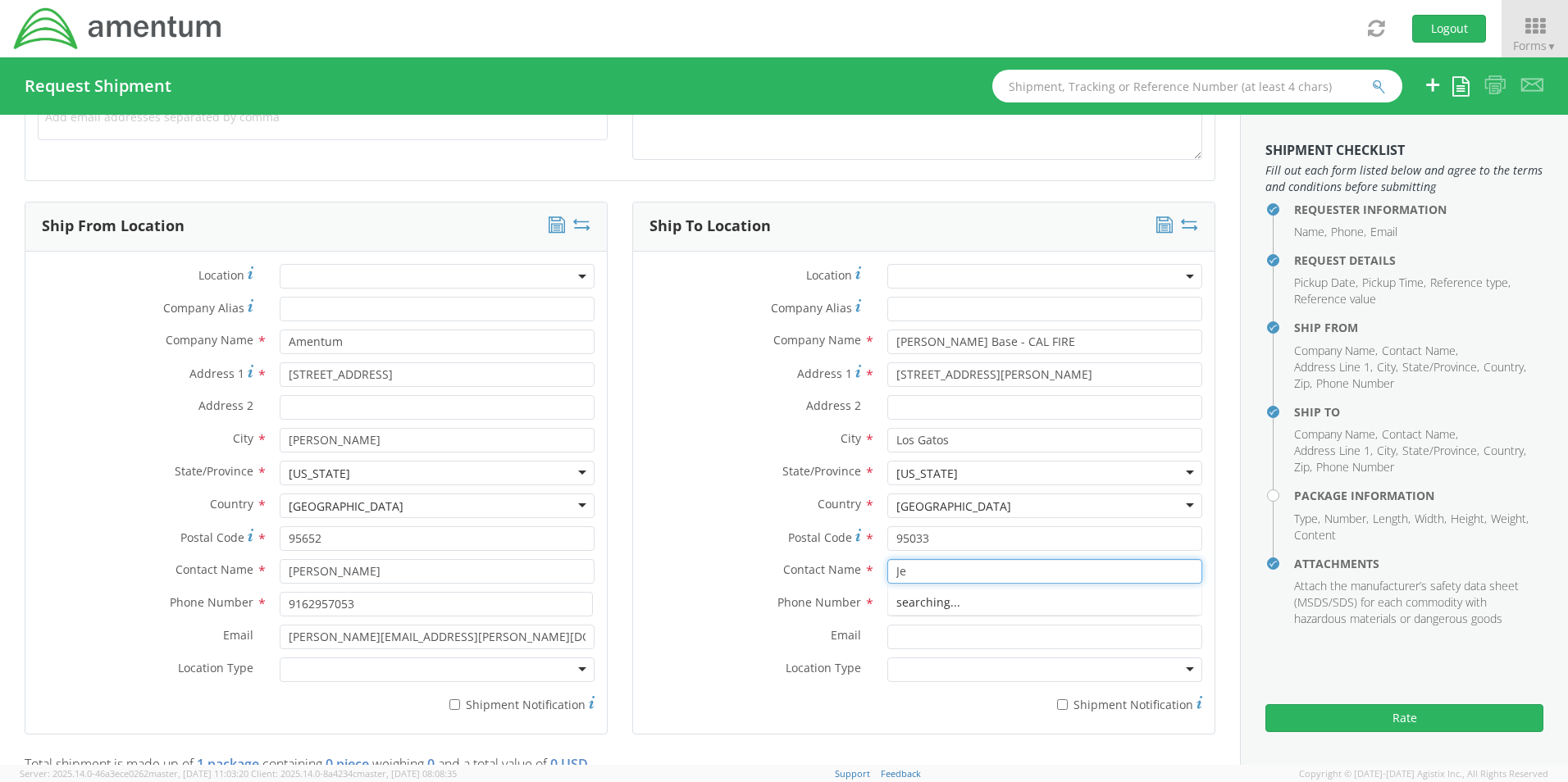 type on "J" 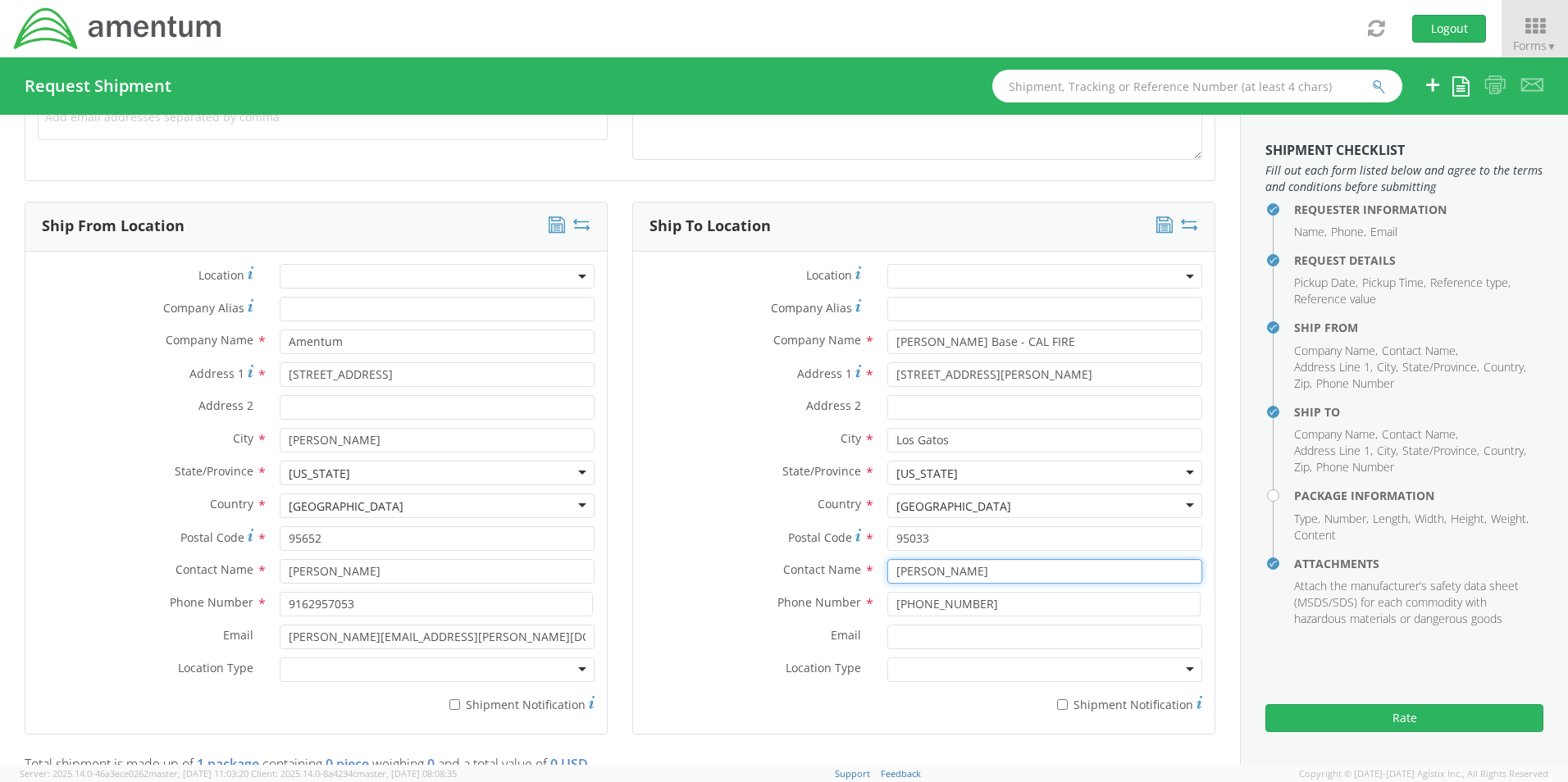 type on "[PERSON_NAME]" 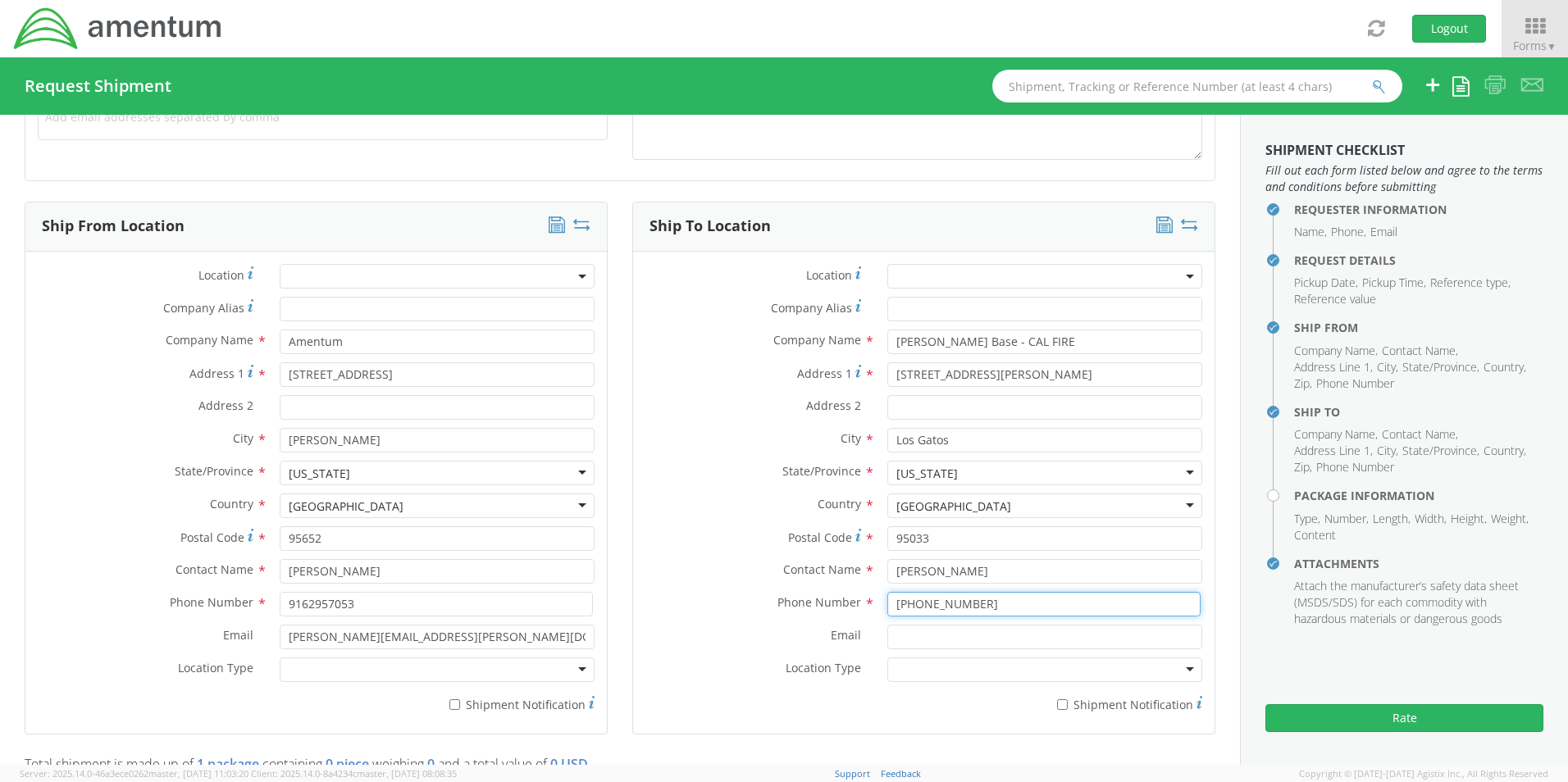 click on "[PHONE_NUMBER]" at bounding box center [1044, 604] 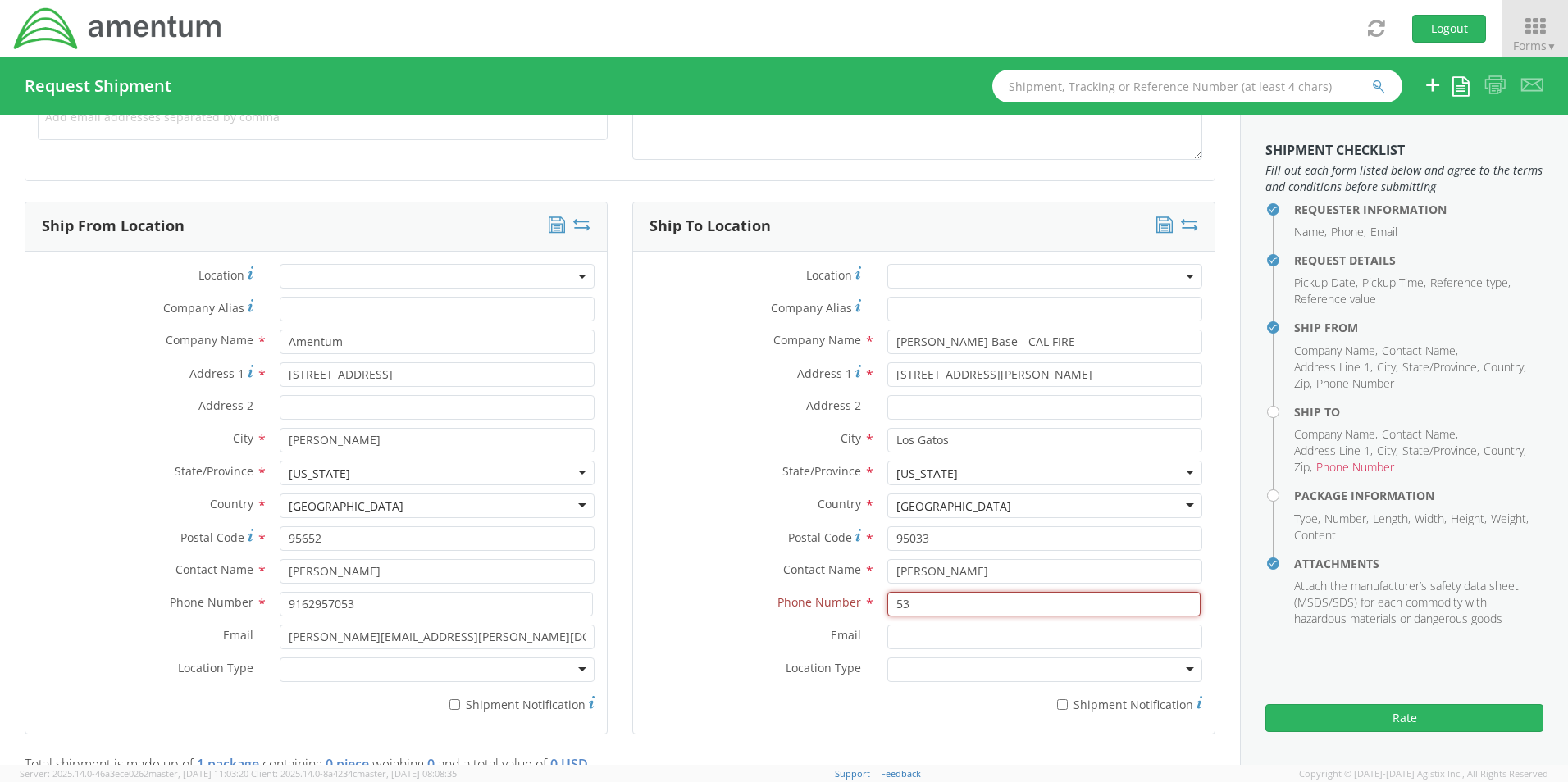 type on "5" 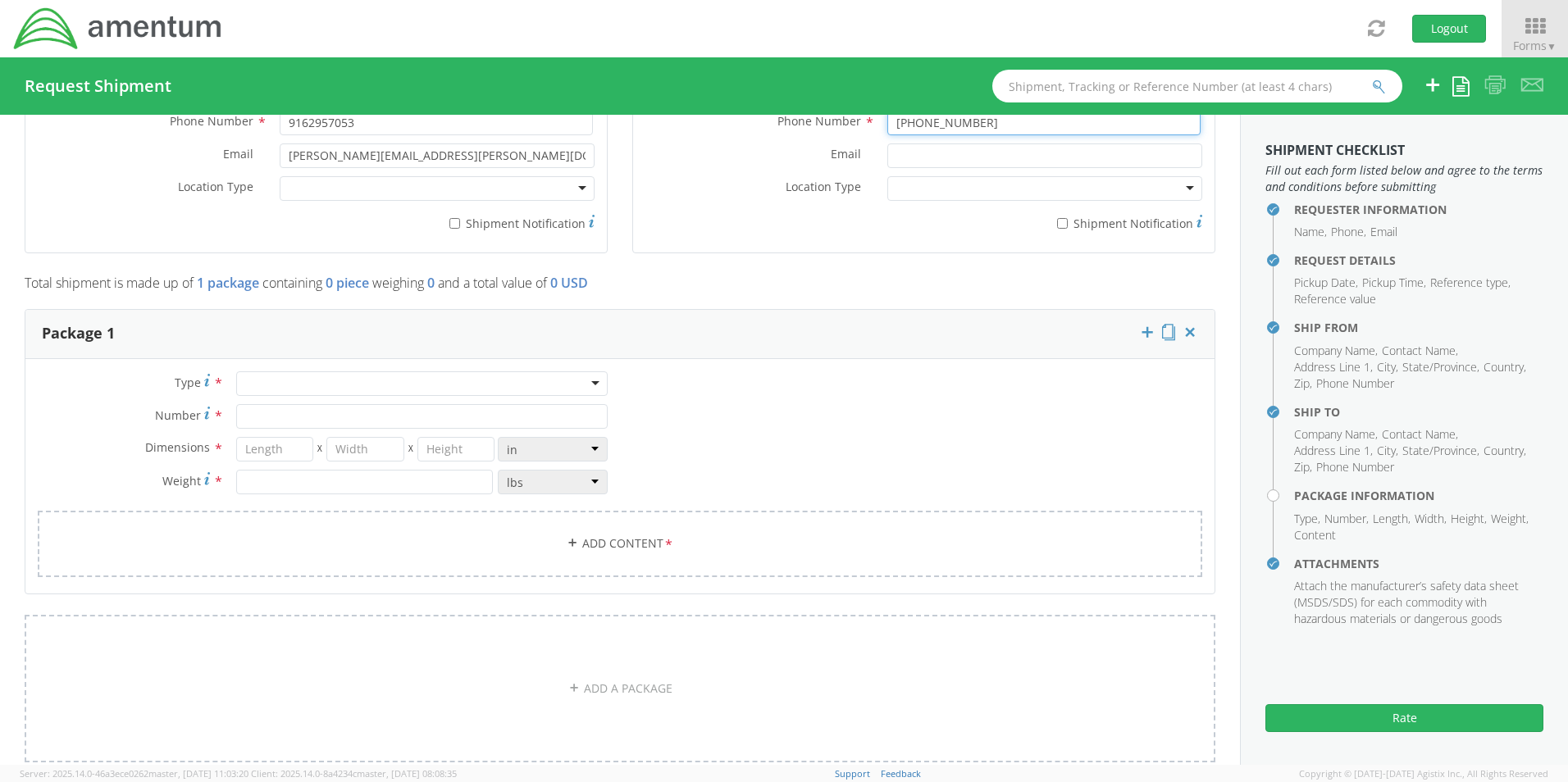 scroll, scrollTop: 1184, scrollLeft: 0, axis: vertical 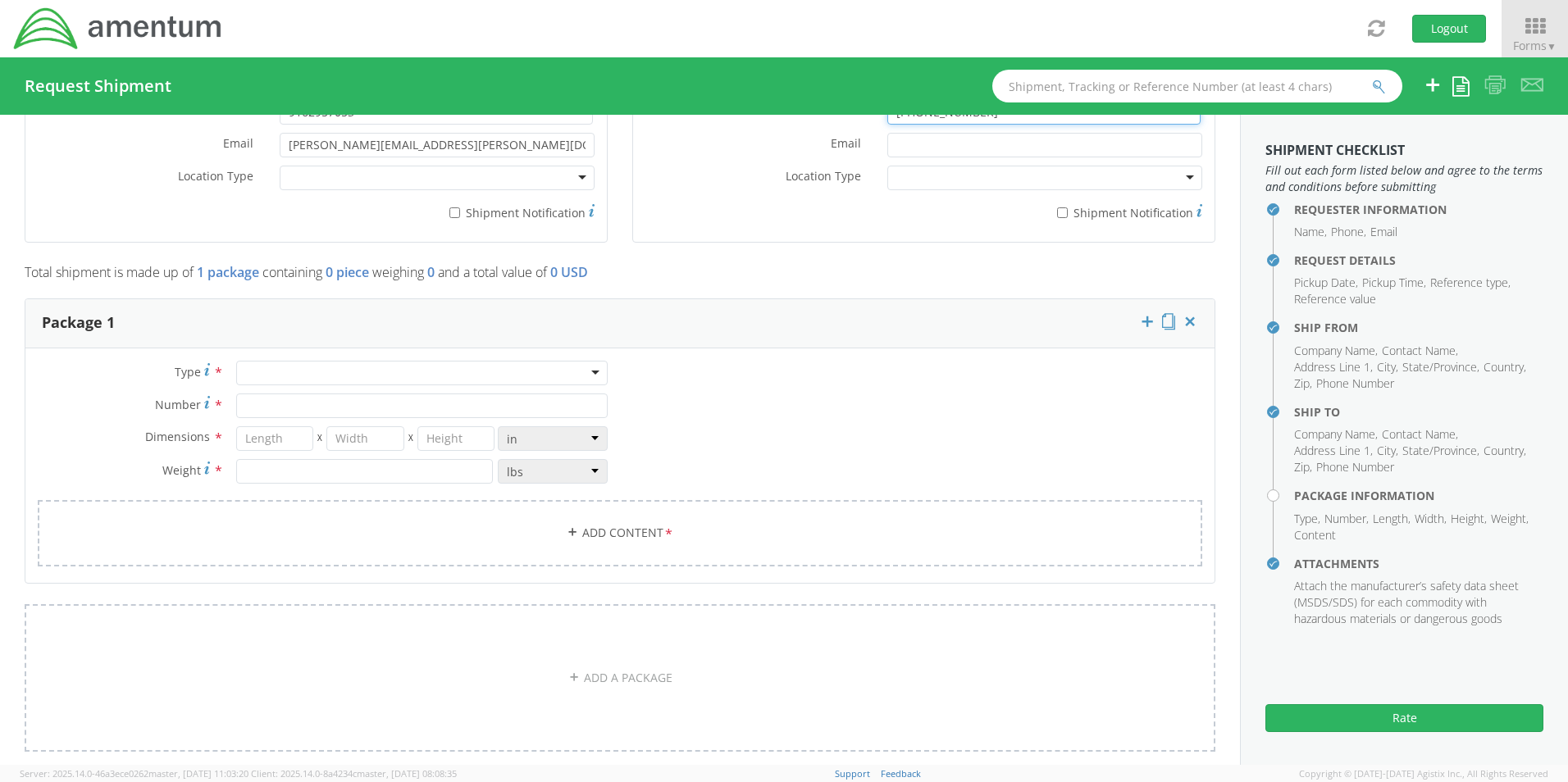 type on "[PHONE_NUMBER]" 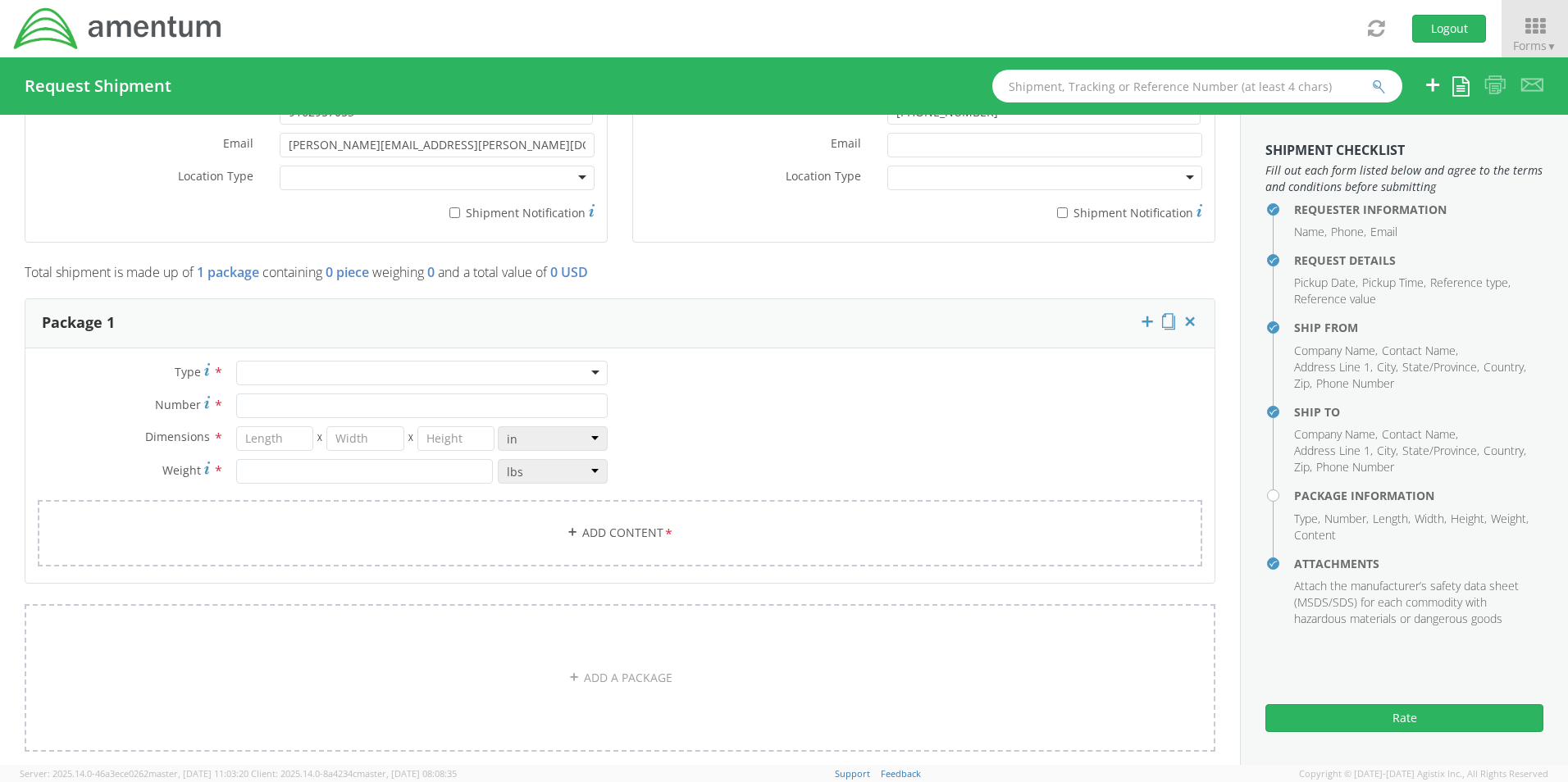 click at bounding box center [422, 373] 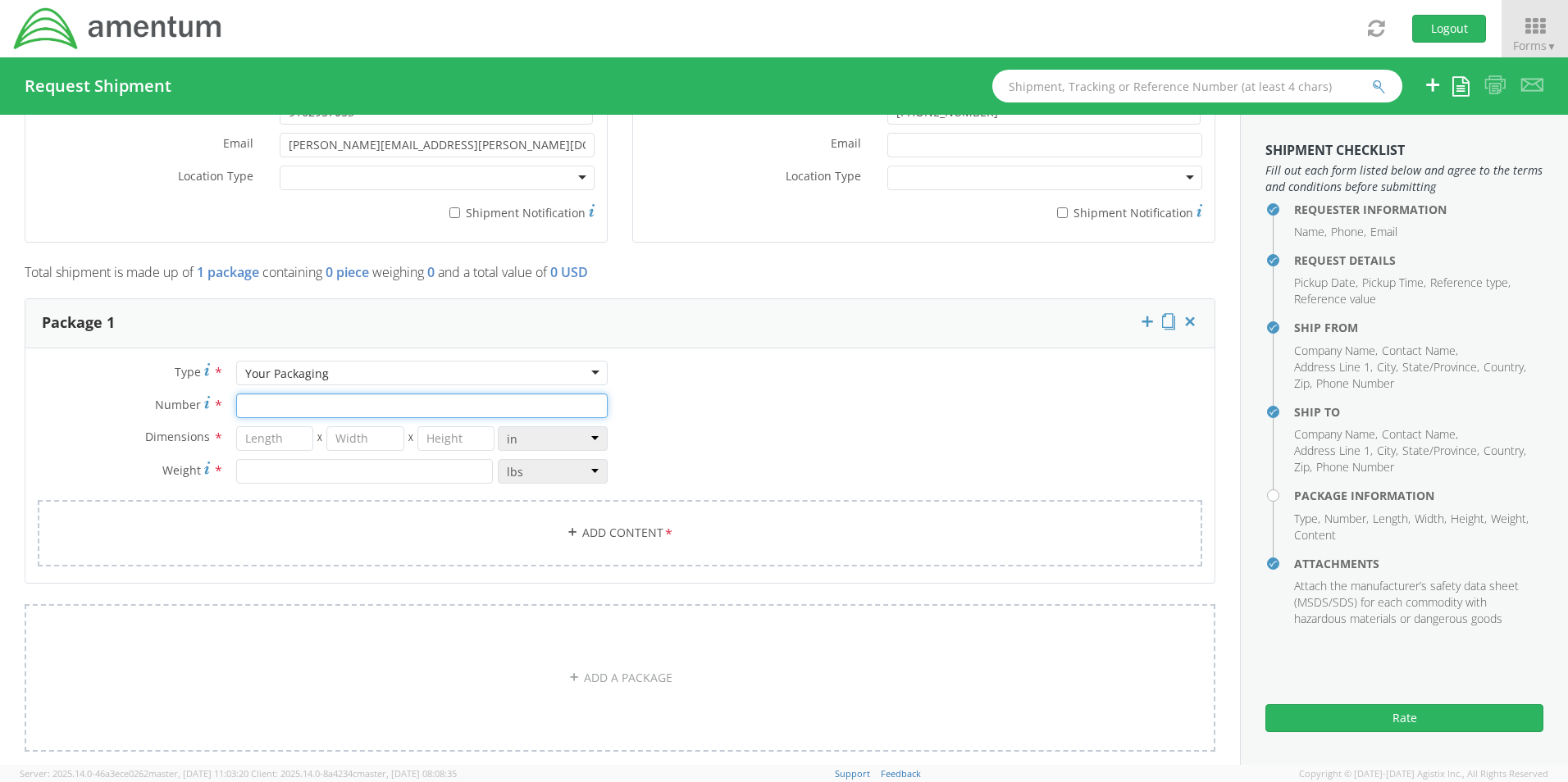 click on "Number        *" at bounding box center (422, 406) 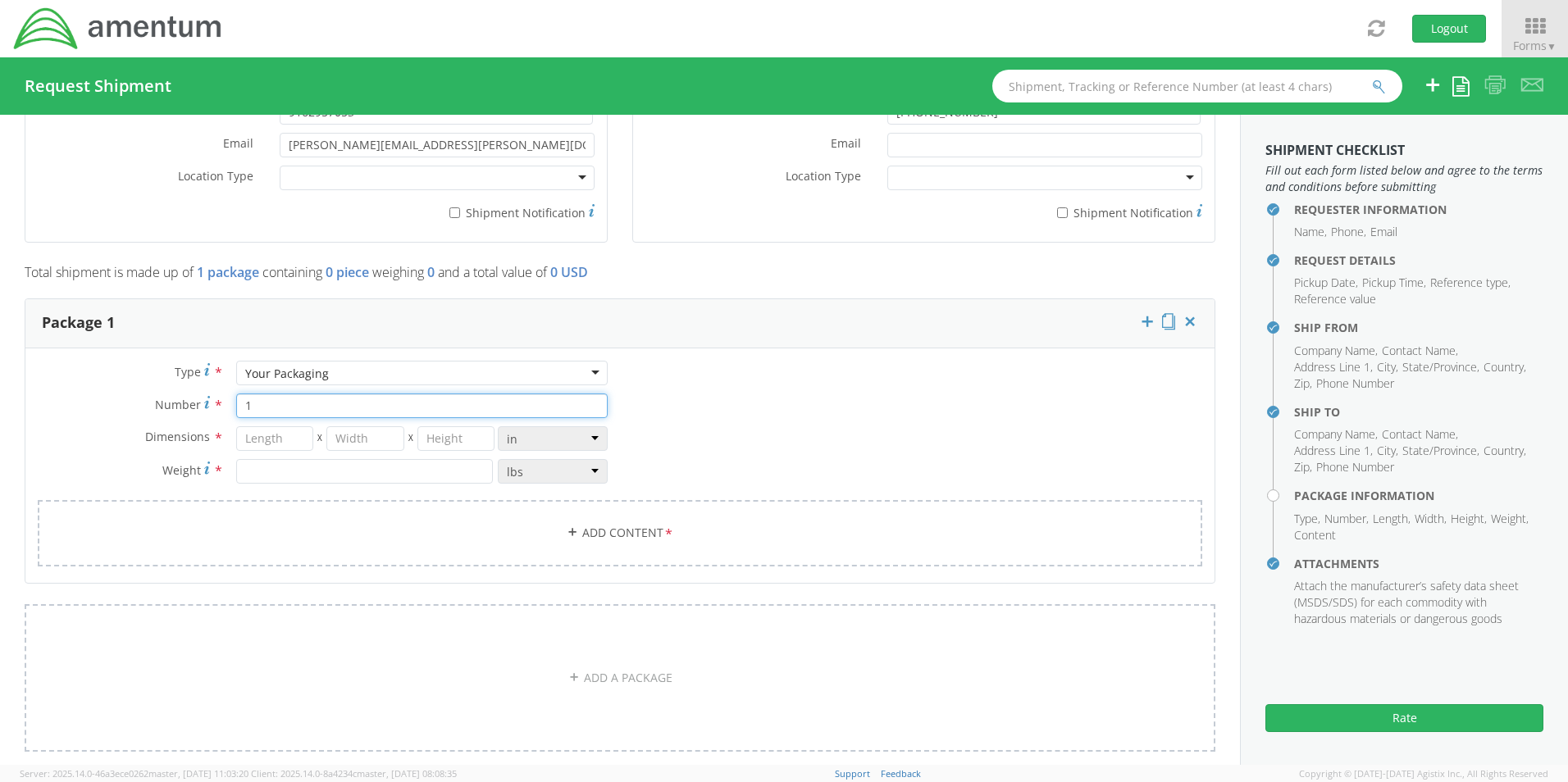 type on "1" 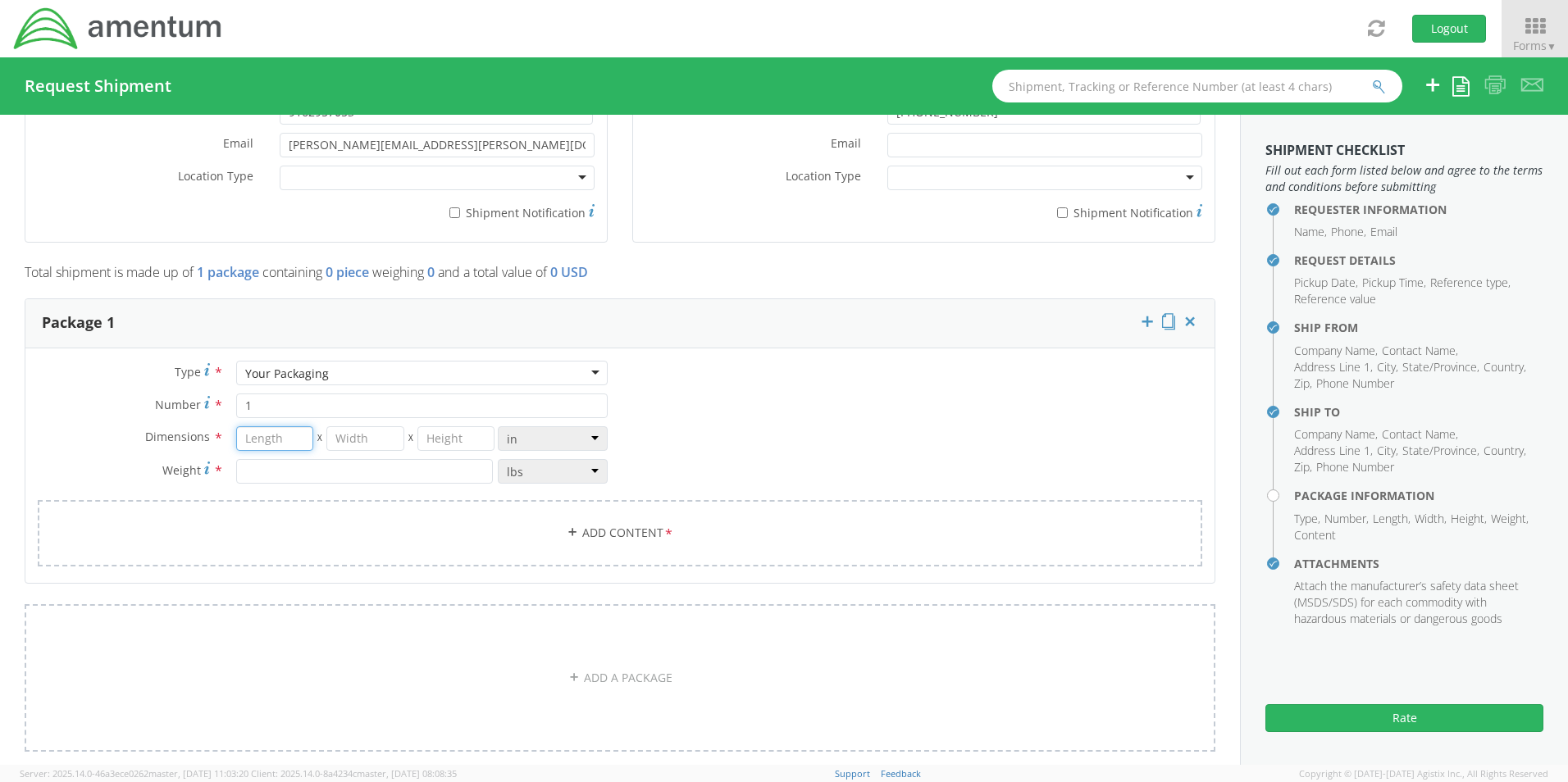 click at bounding box center [275, 439] 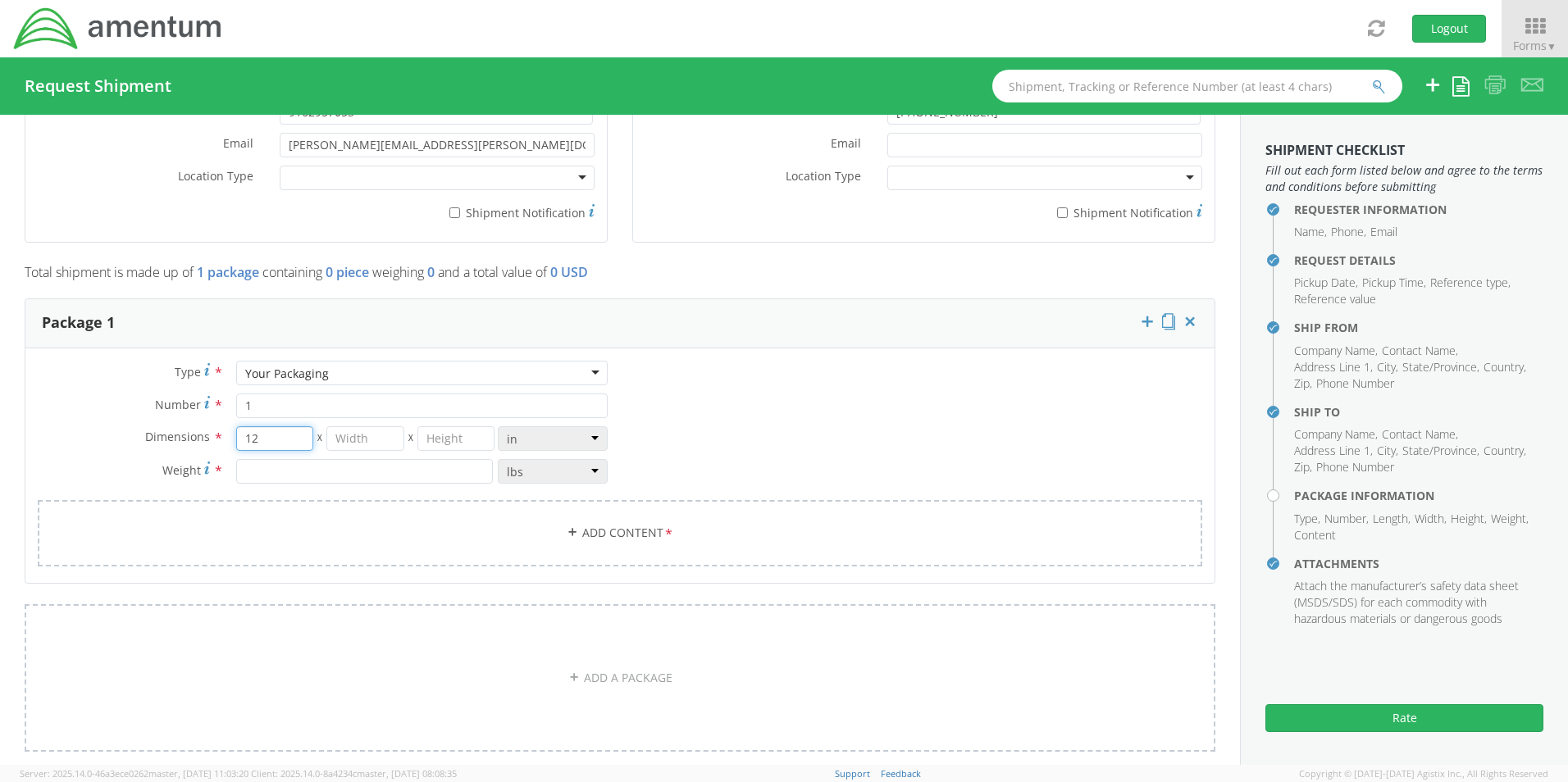 type on "12" 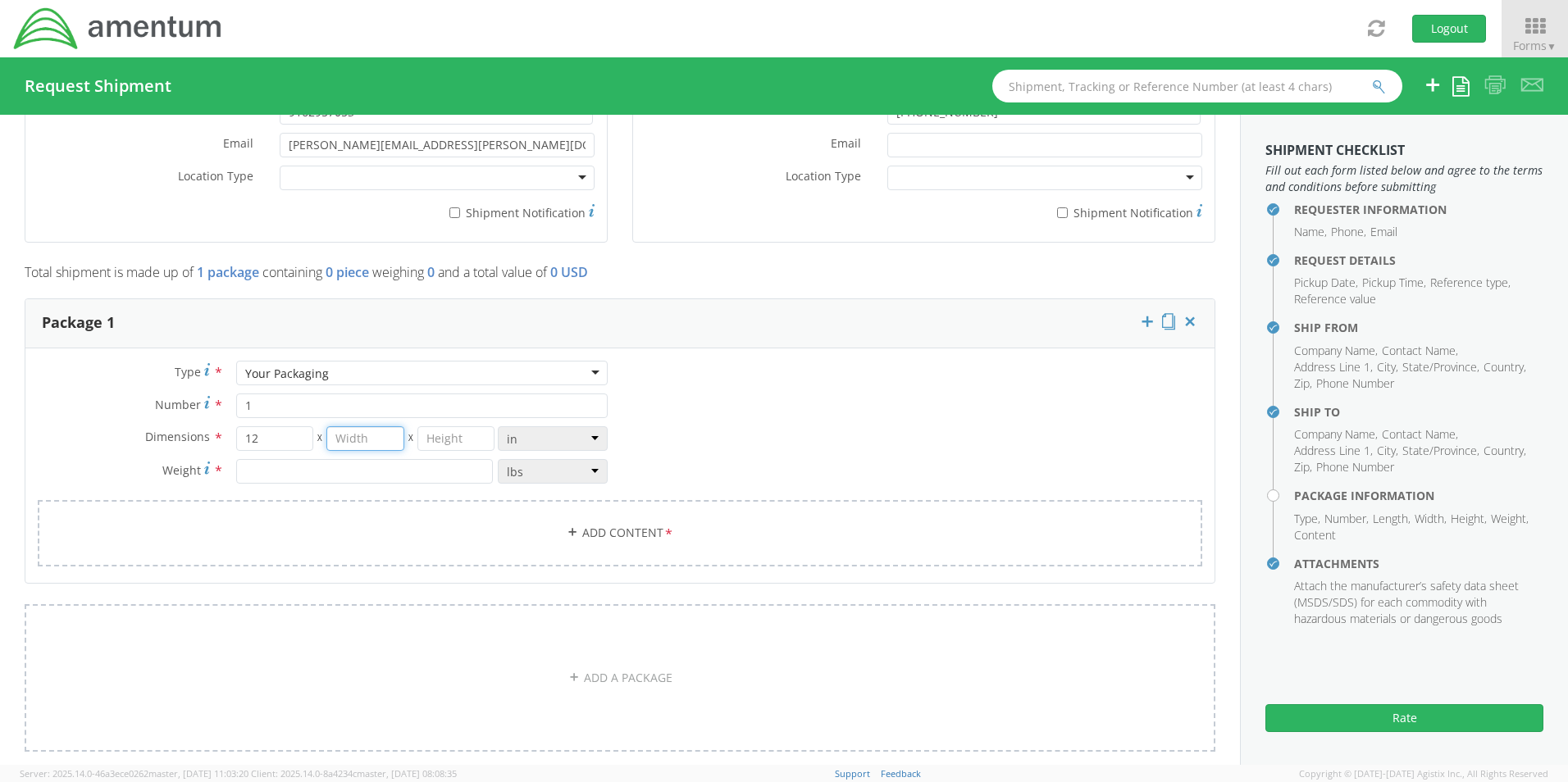 click at bounding box center (365, 439) 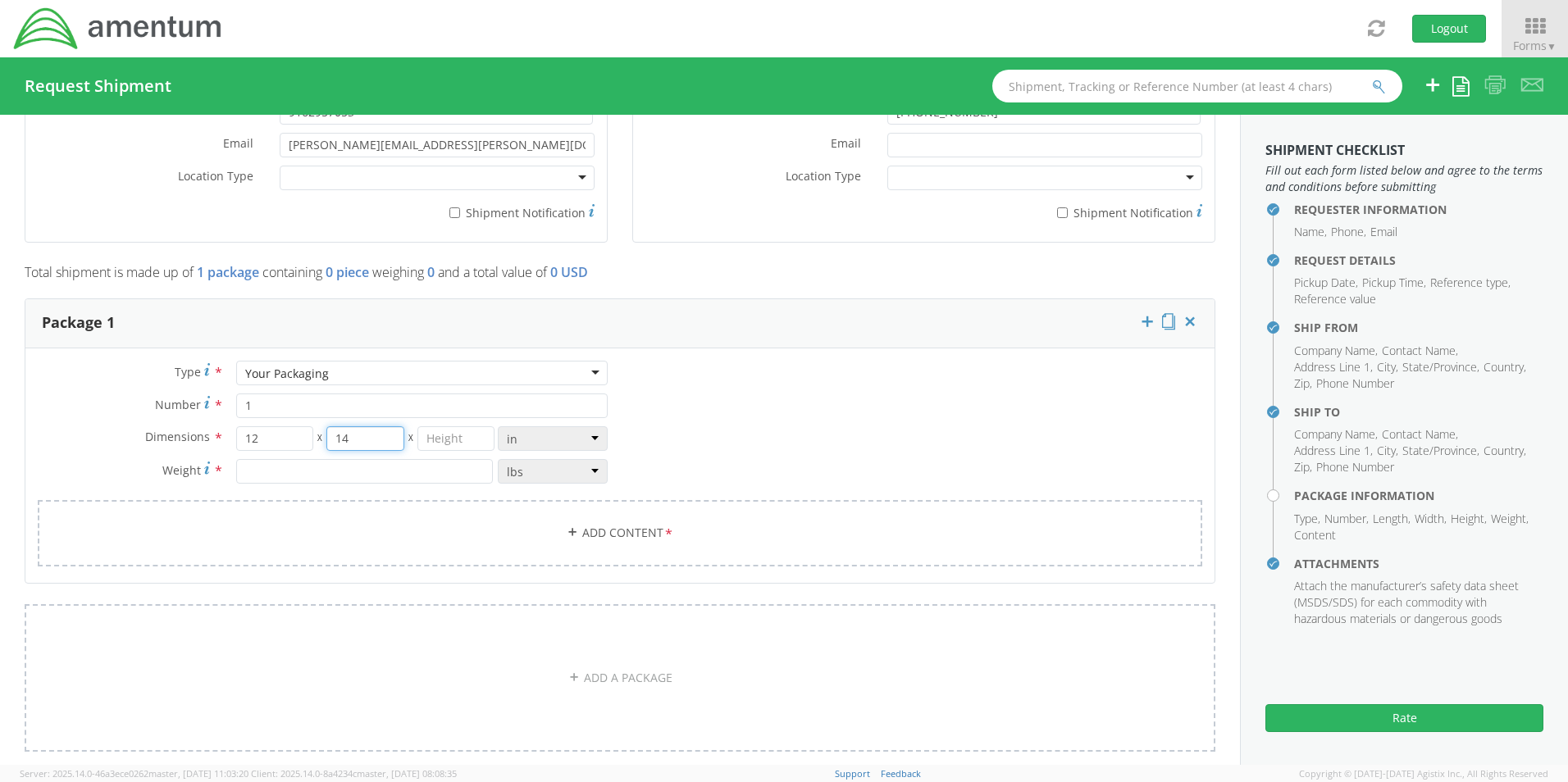 type on "14" 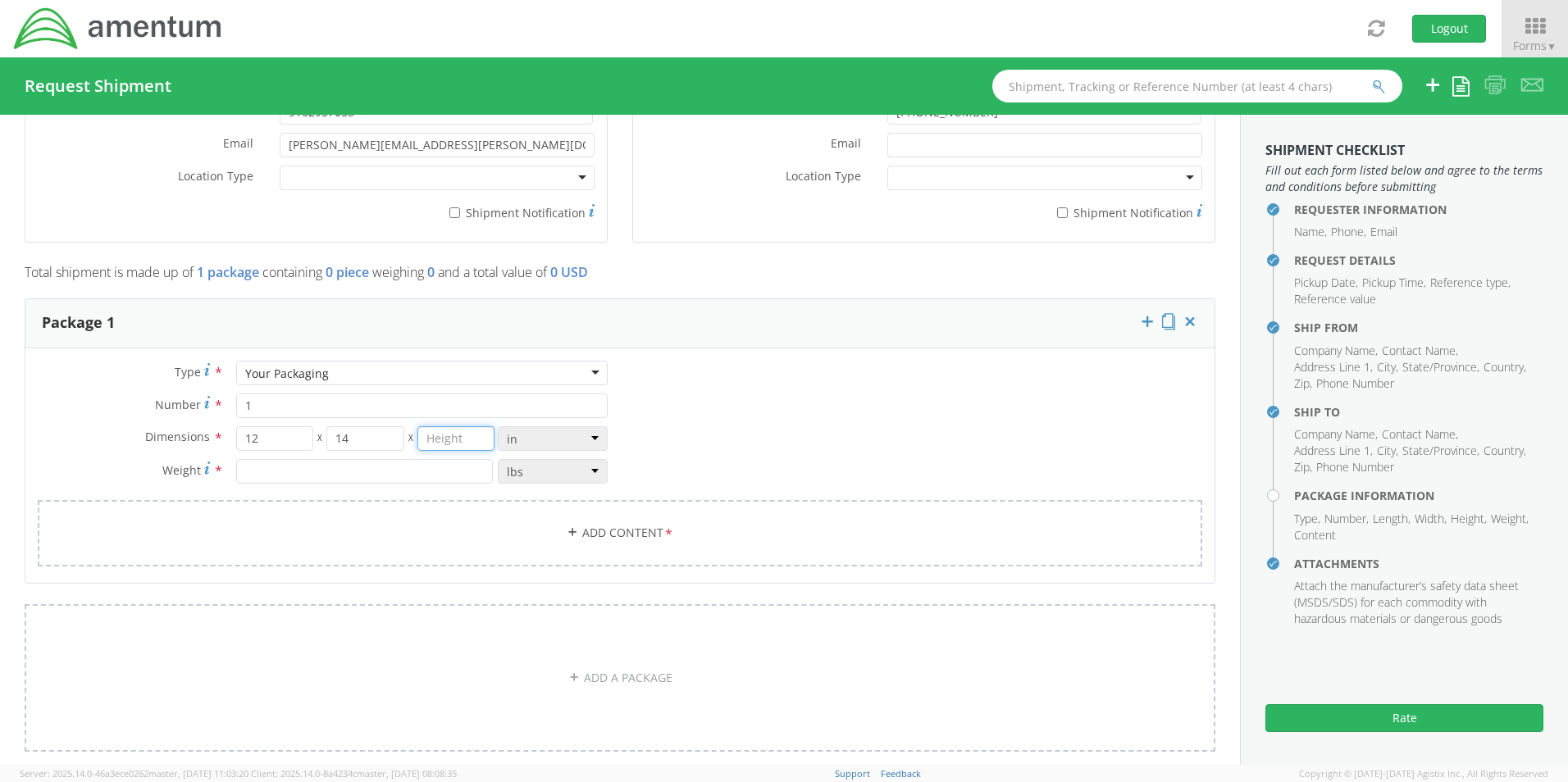 click at bounding box center (456, 439) 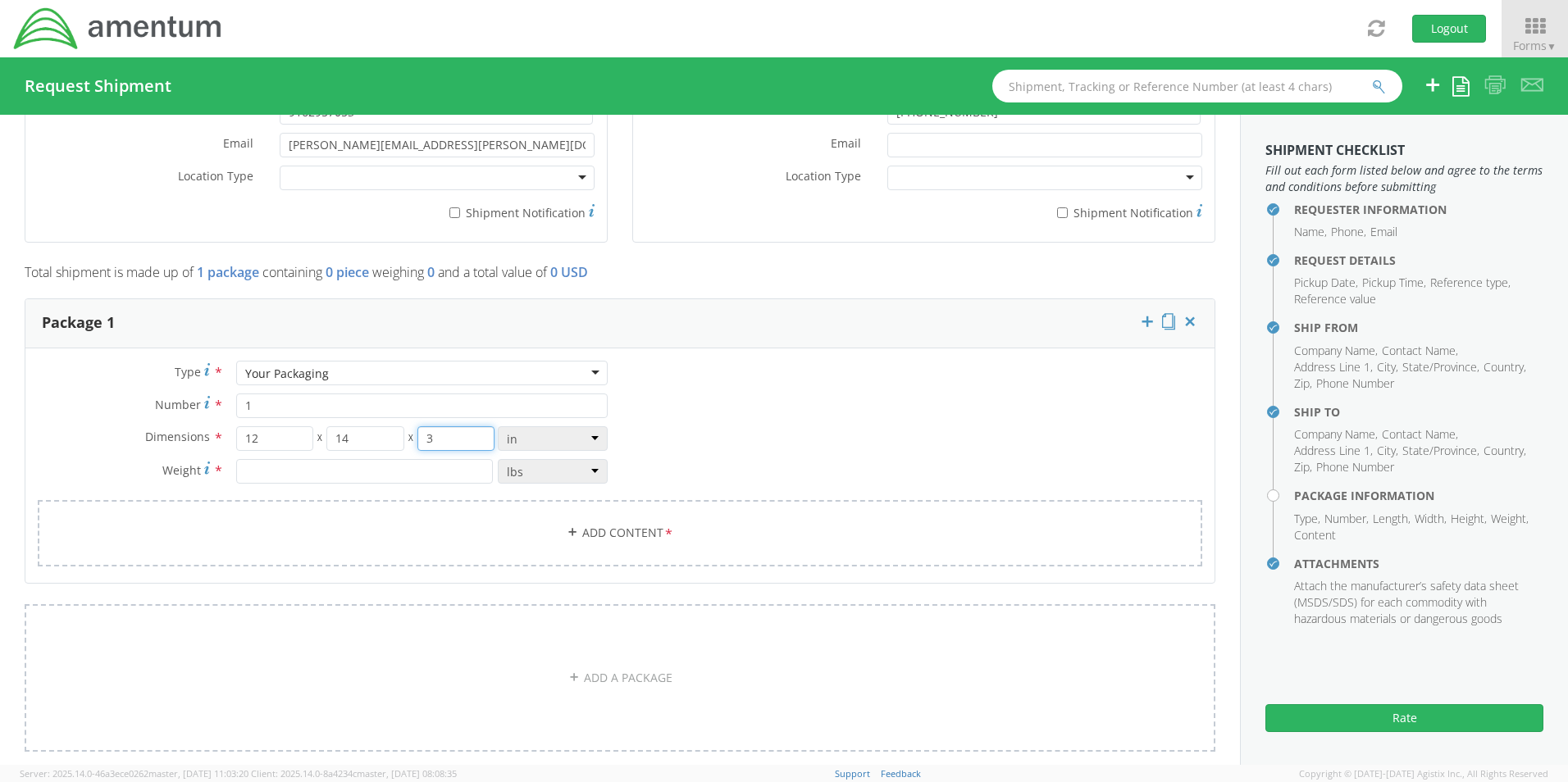 type on "3" 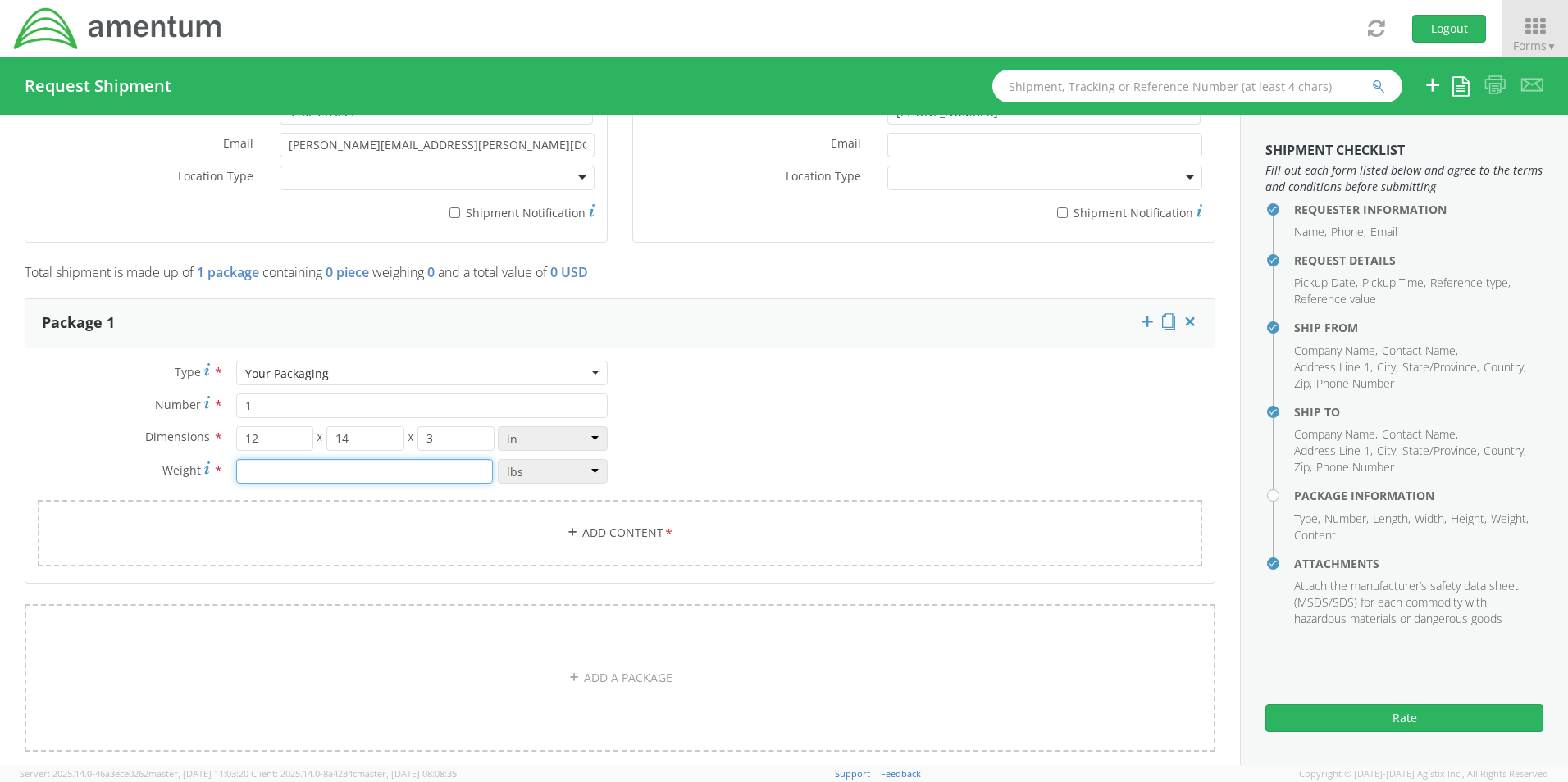 click at bounding box center (364, 471) 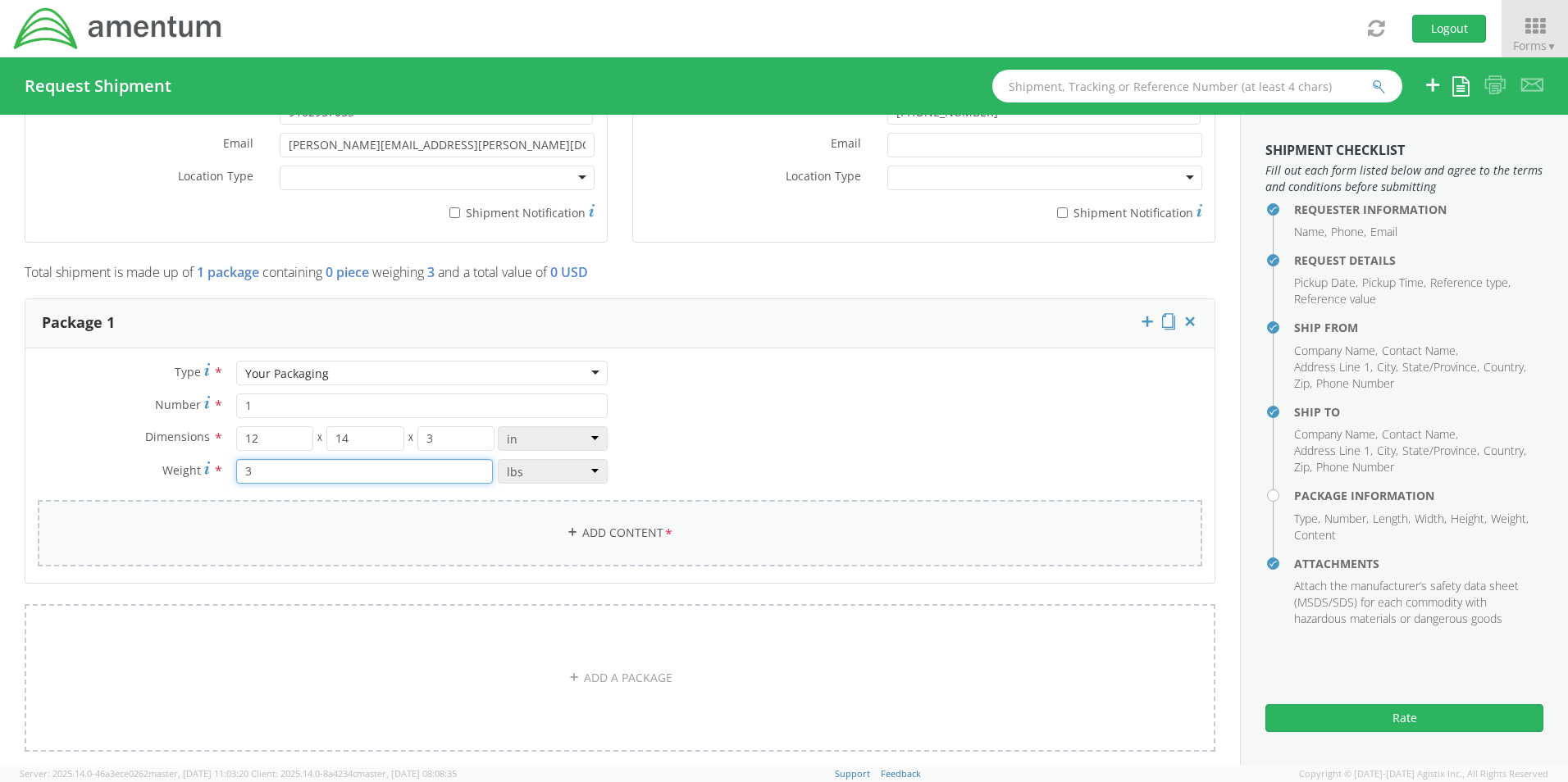 type on "3" 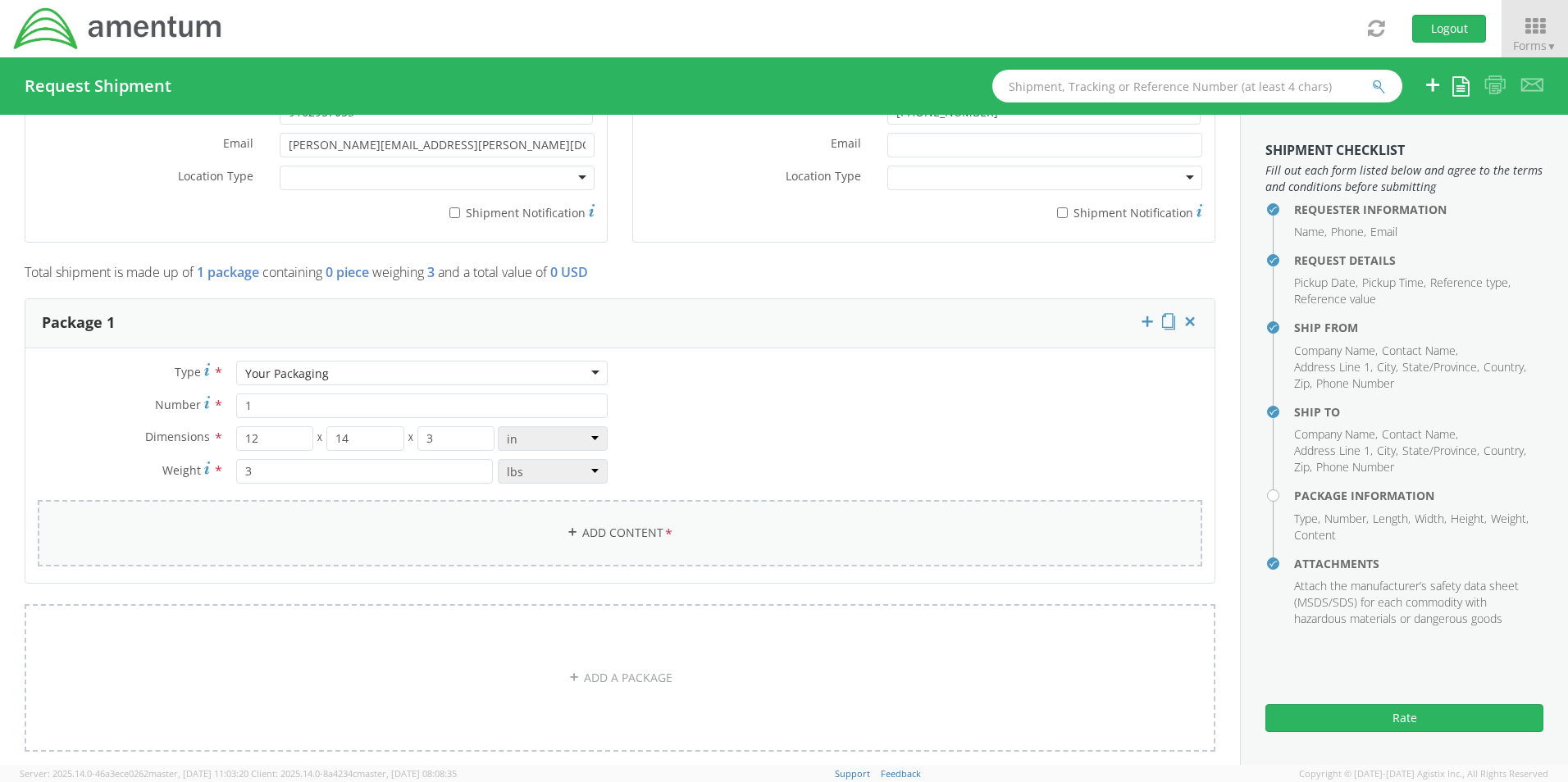 click on "Add Content  *" at bounding box center [620, 533] 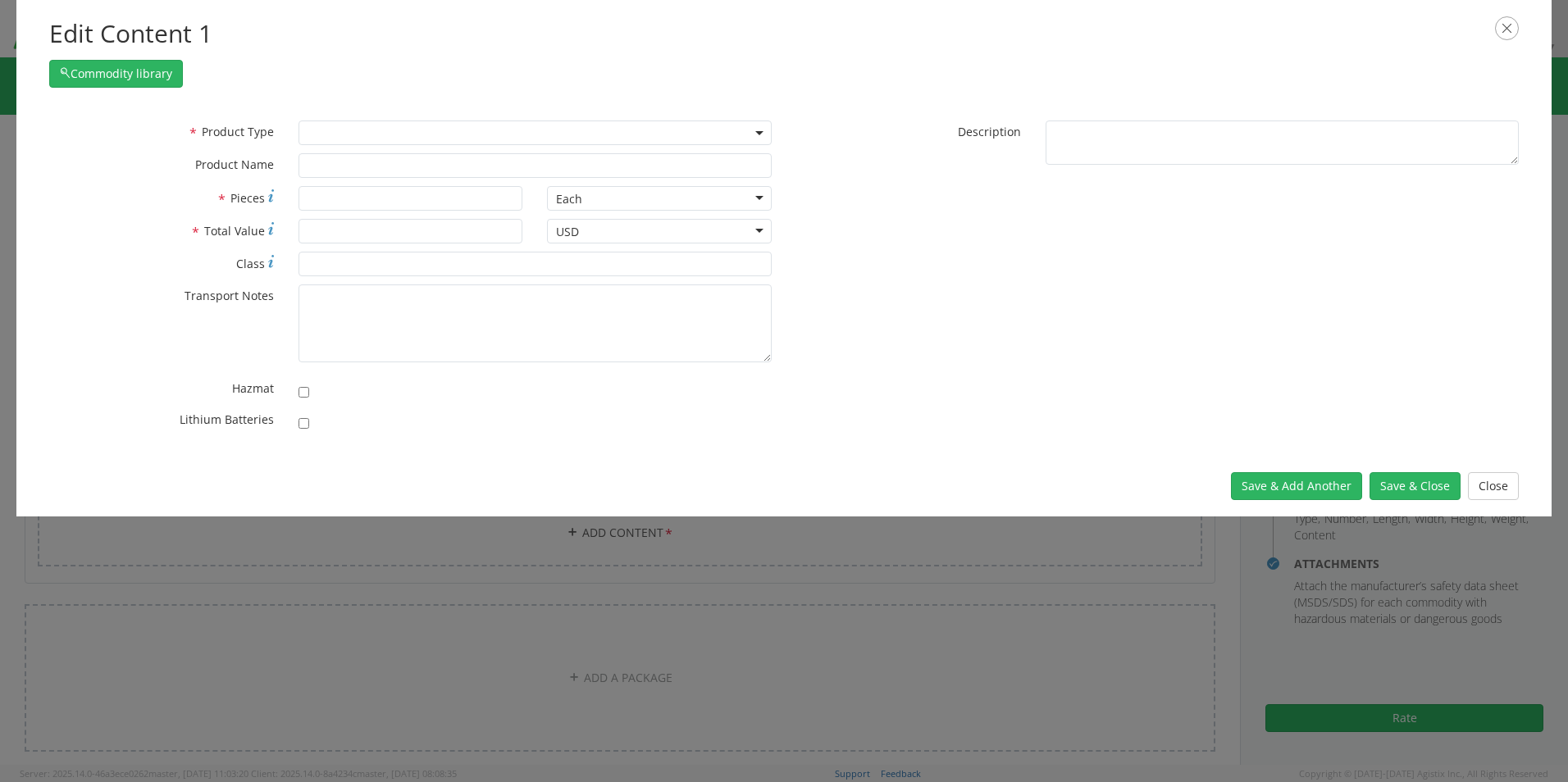 click at bounding box center (535, 133) 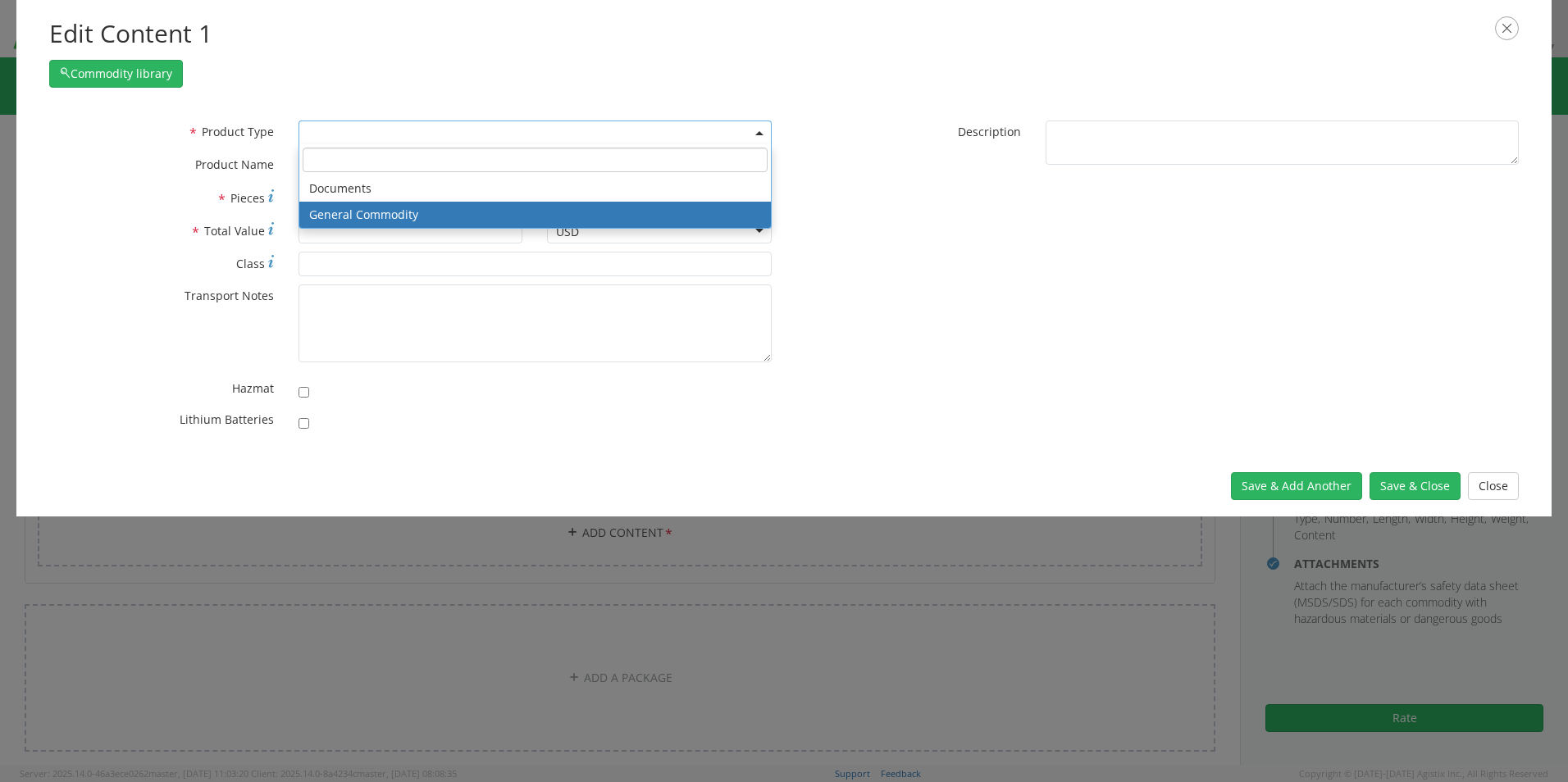 select on "COMMODITY" 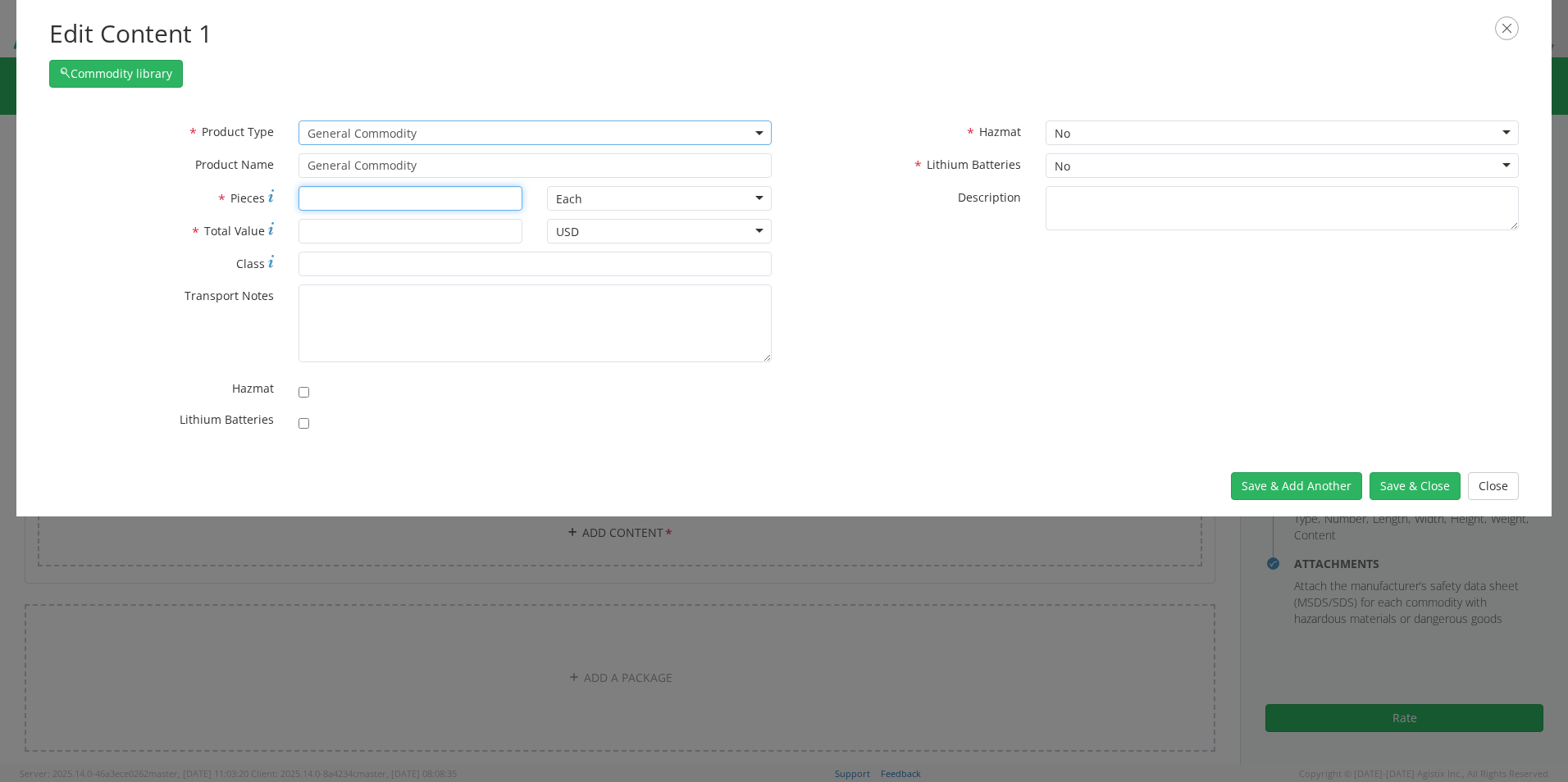 click on "*   Pieces" at bounding box center [411, 198] 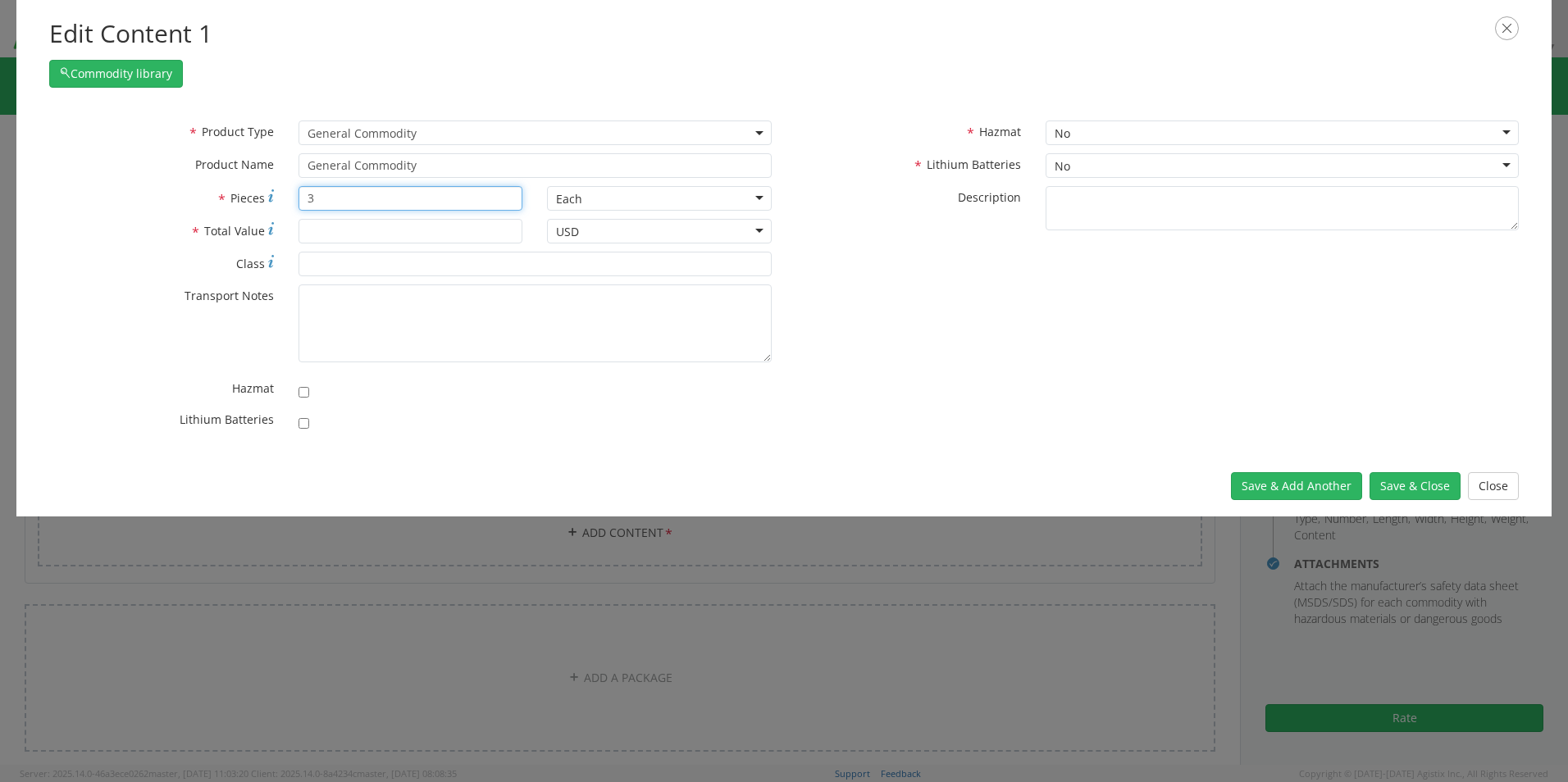 type on "3" 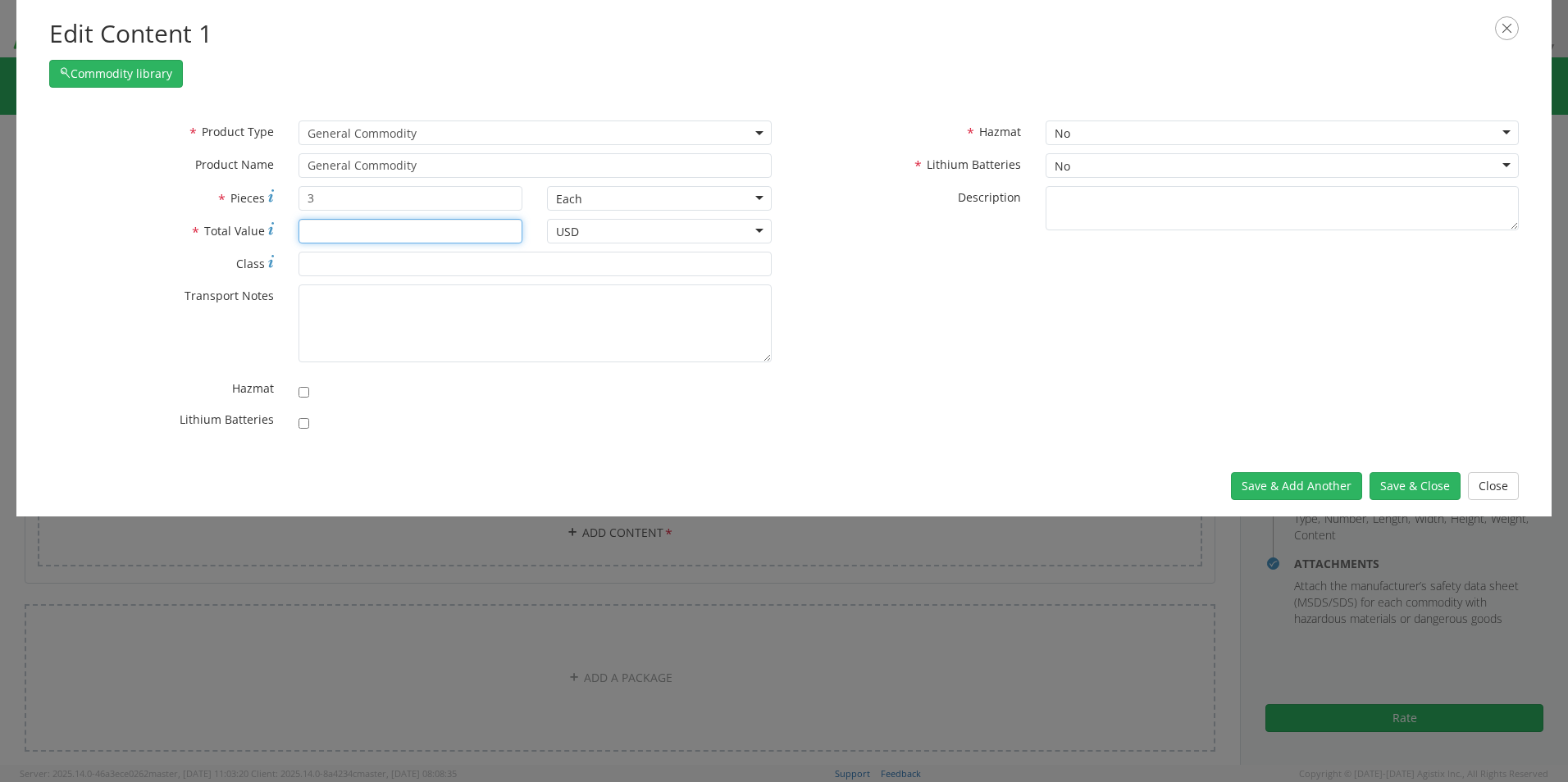 click on "*   Total Value" at bounding box center (411, 231) 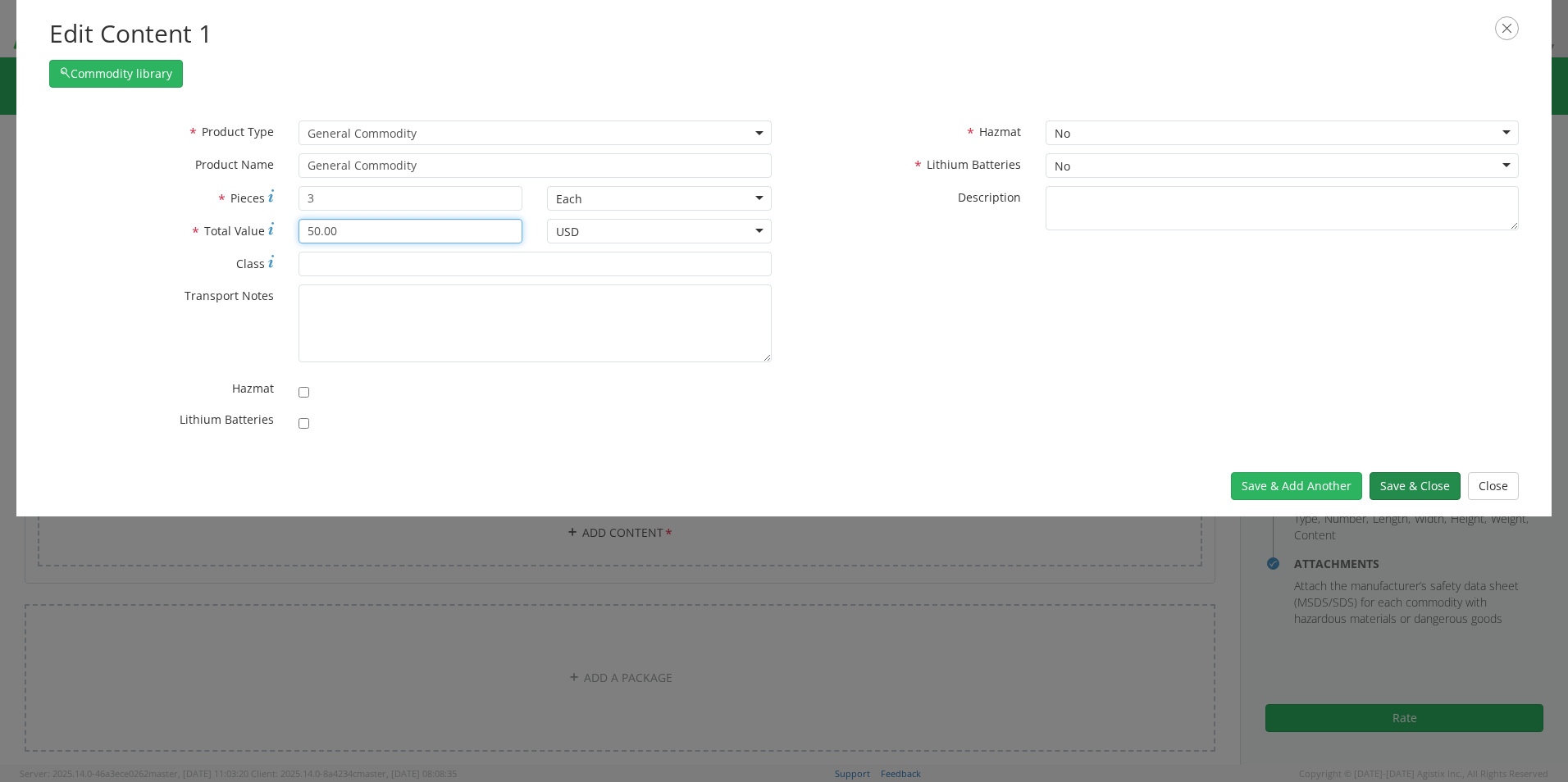 type on "50.00" 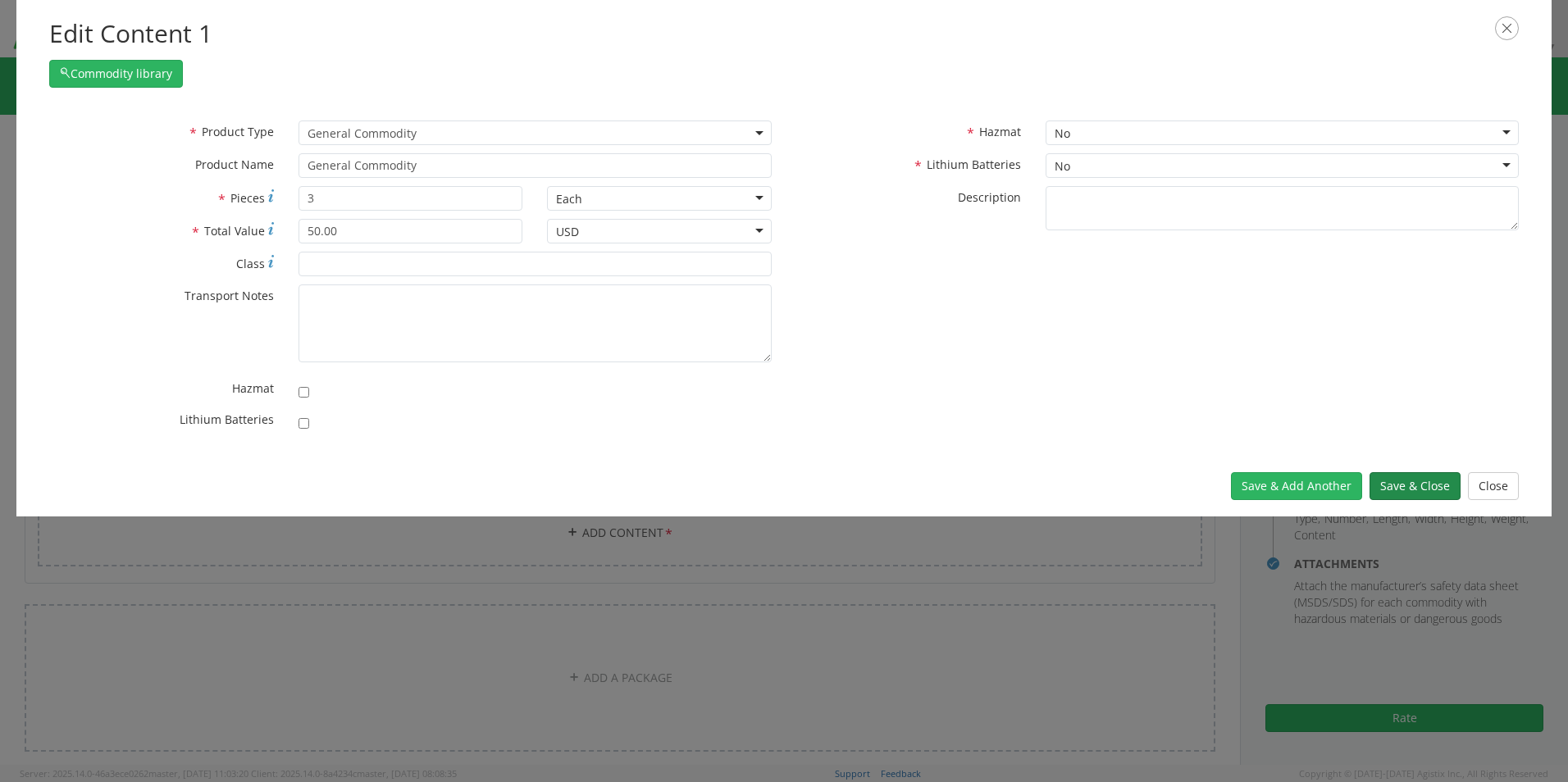 click on "Save & Close" at bounding box center [1415, 486] 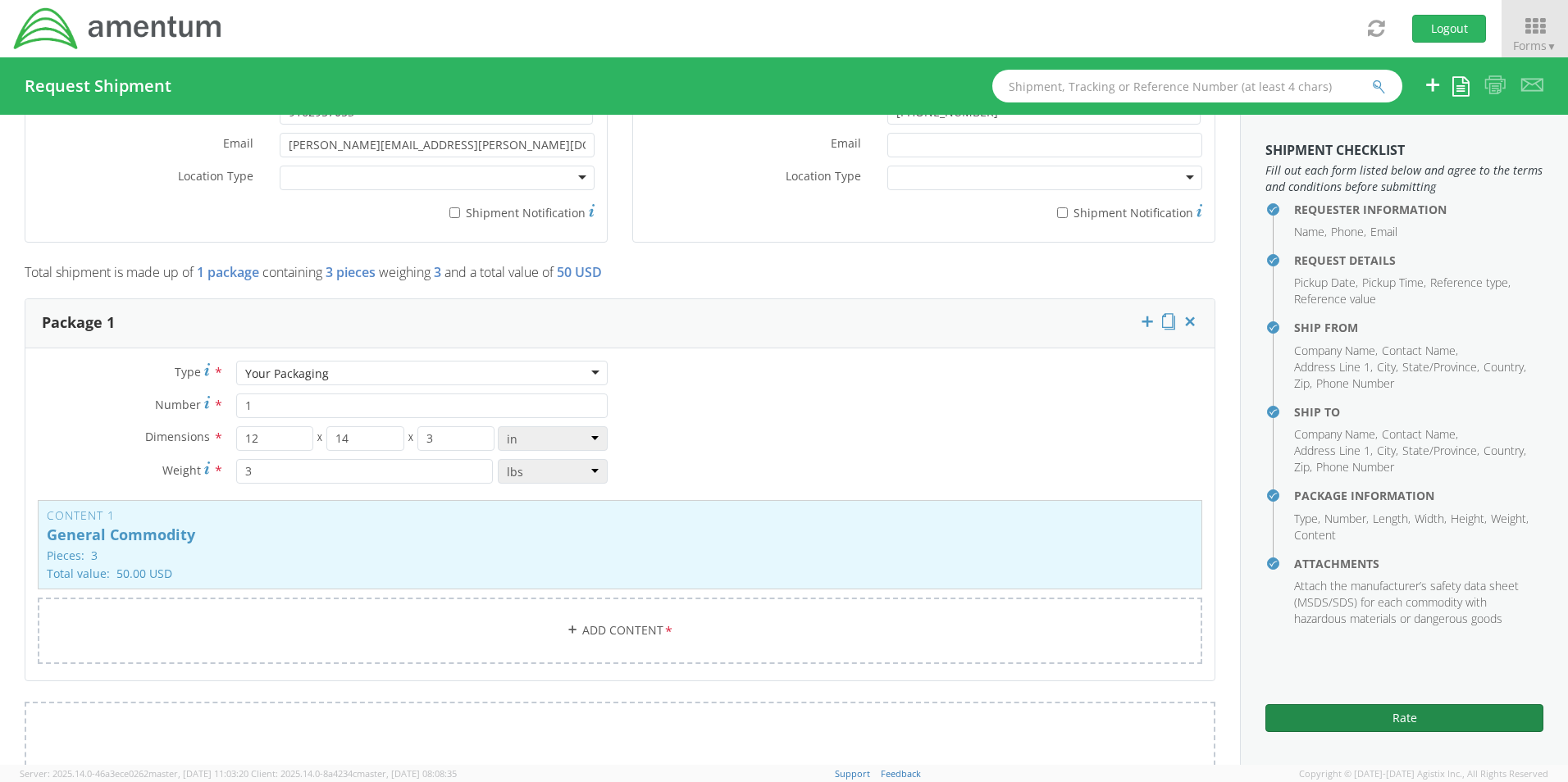 click on "Rate" at bounding box center [1404, 718] 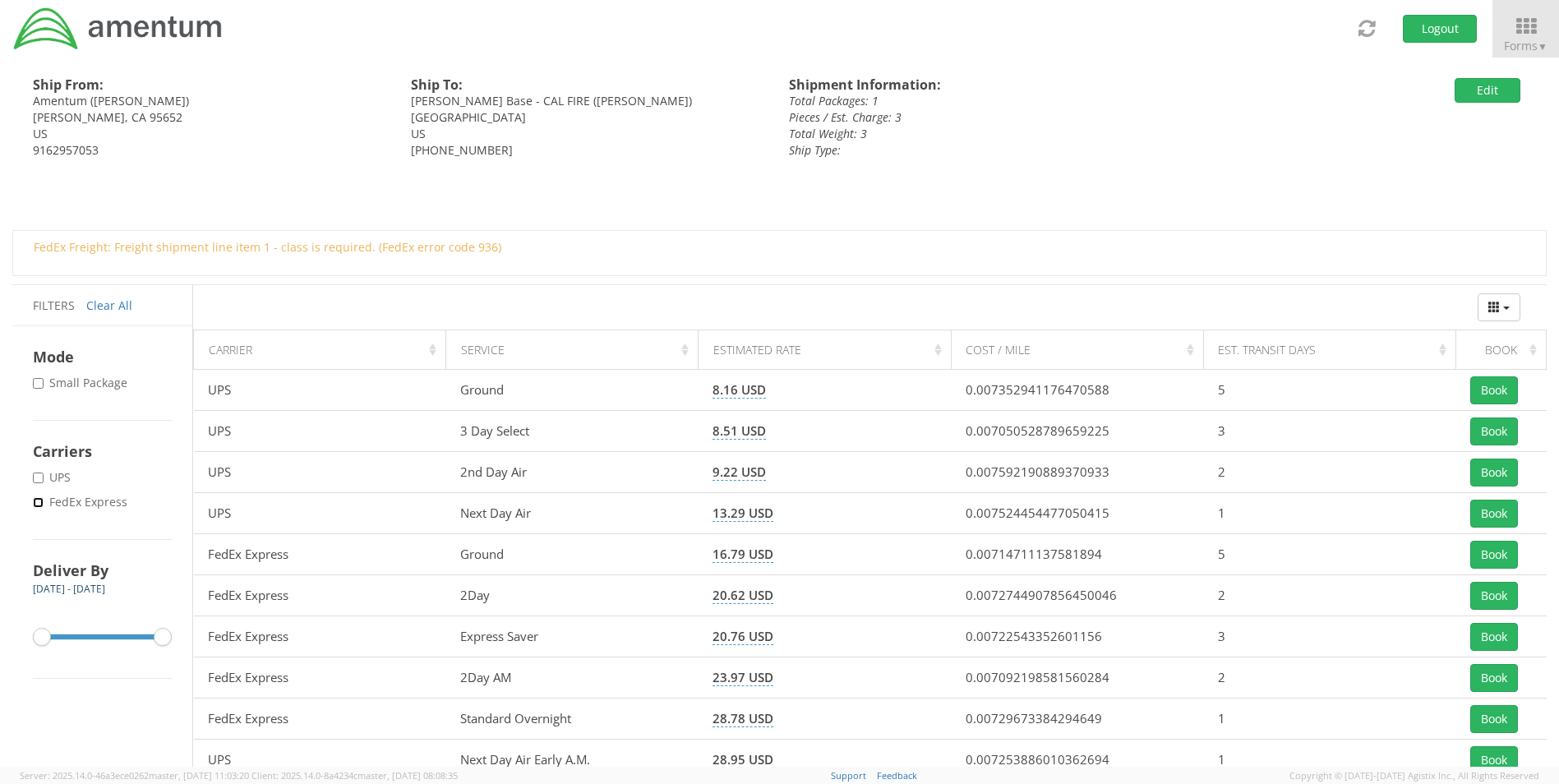 click on "* FedEx Express" at bounding box center [38, 502] 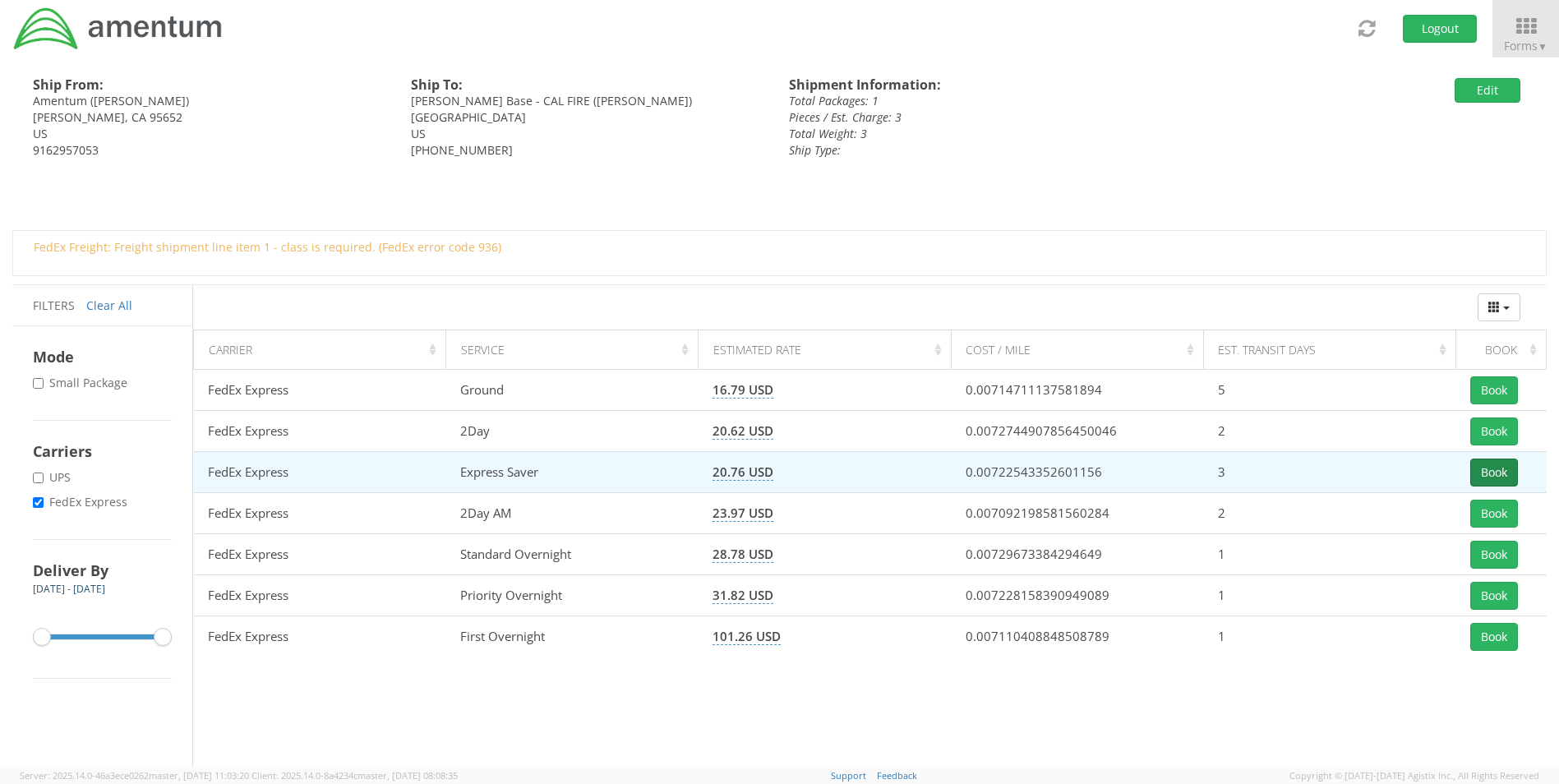 click on "Book" at bounding box center [1494, 473] 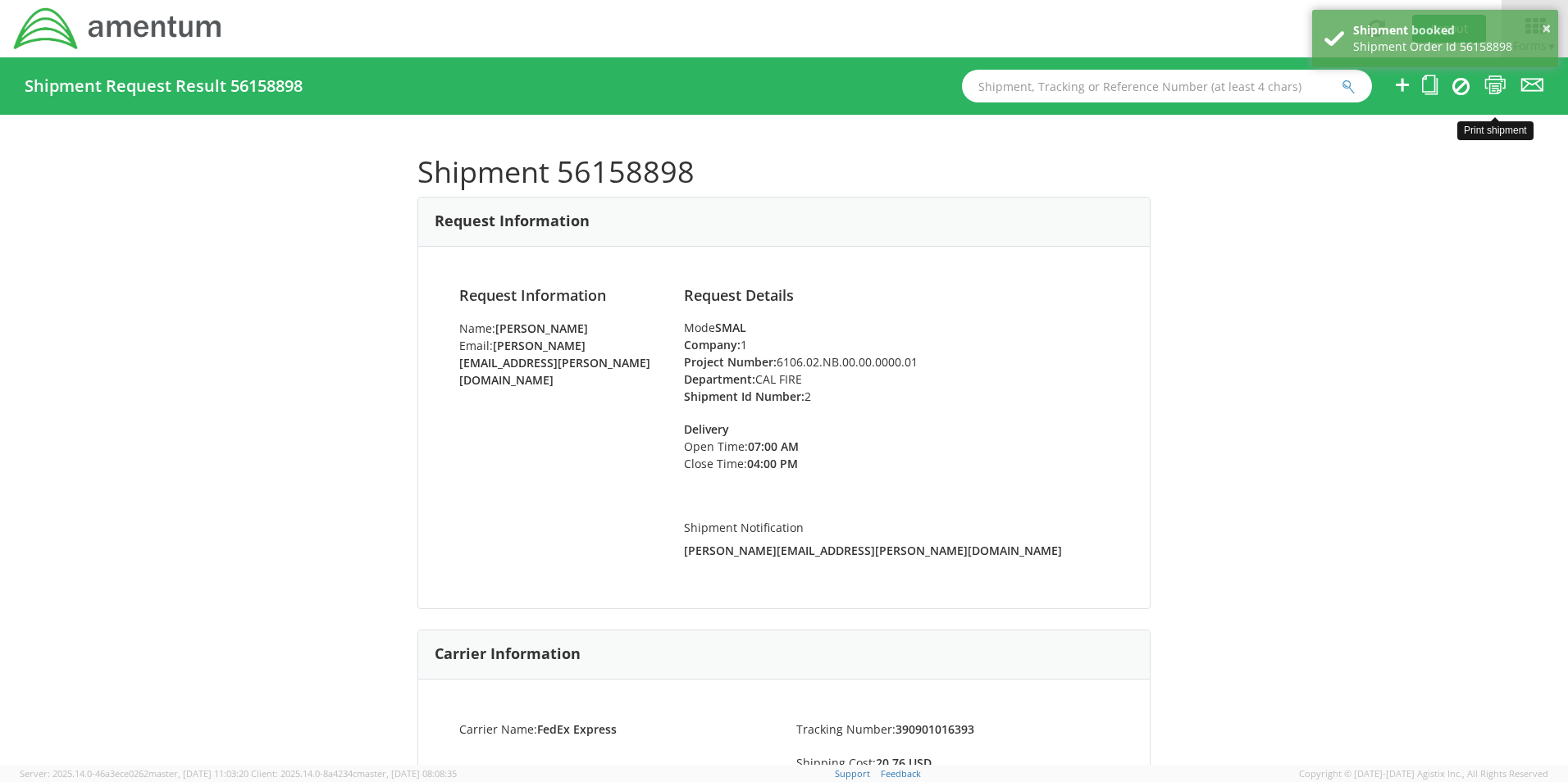 click at bounding box center [1495, 84] 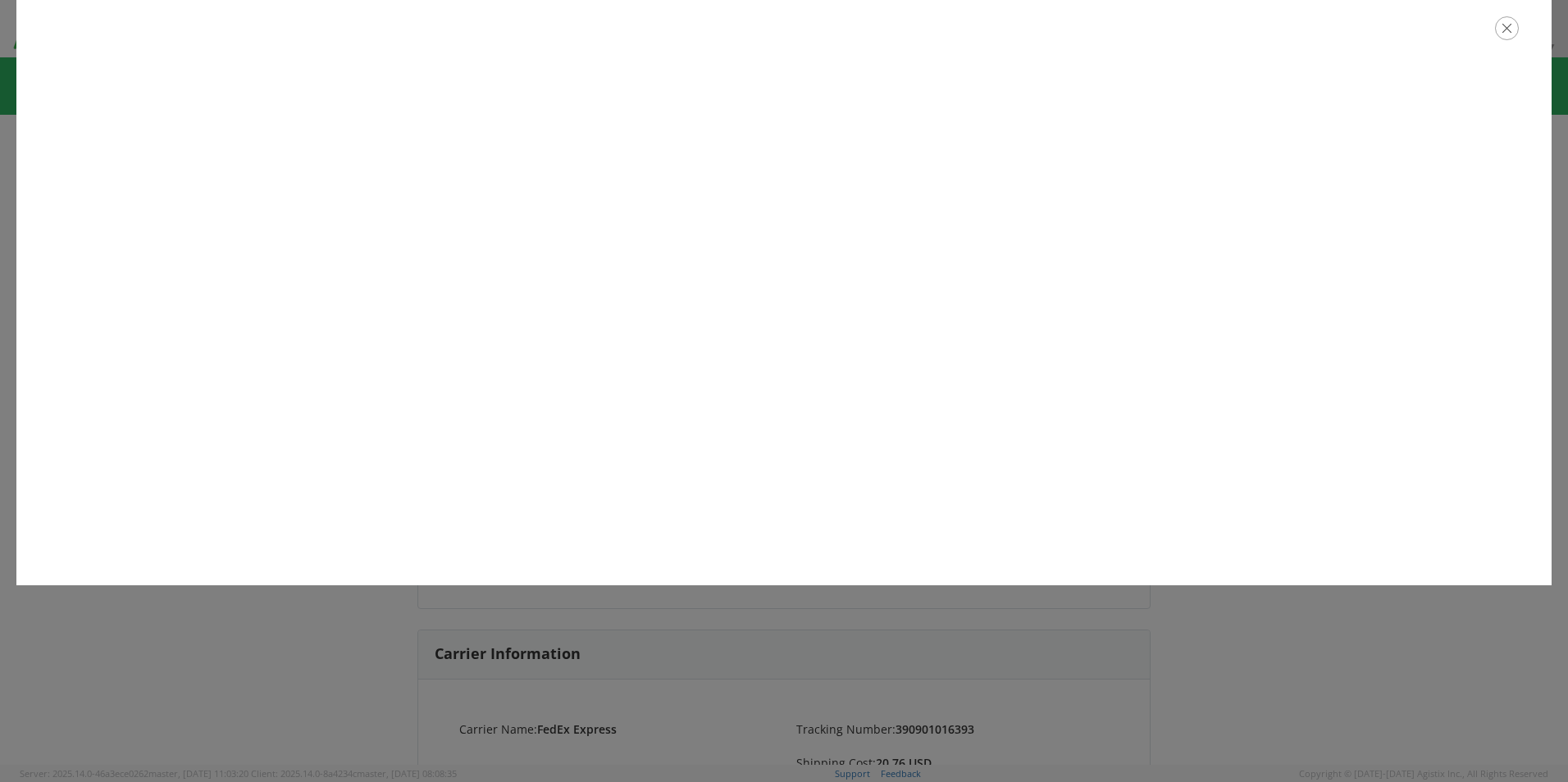 click at bounding box center [1506, 28] 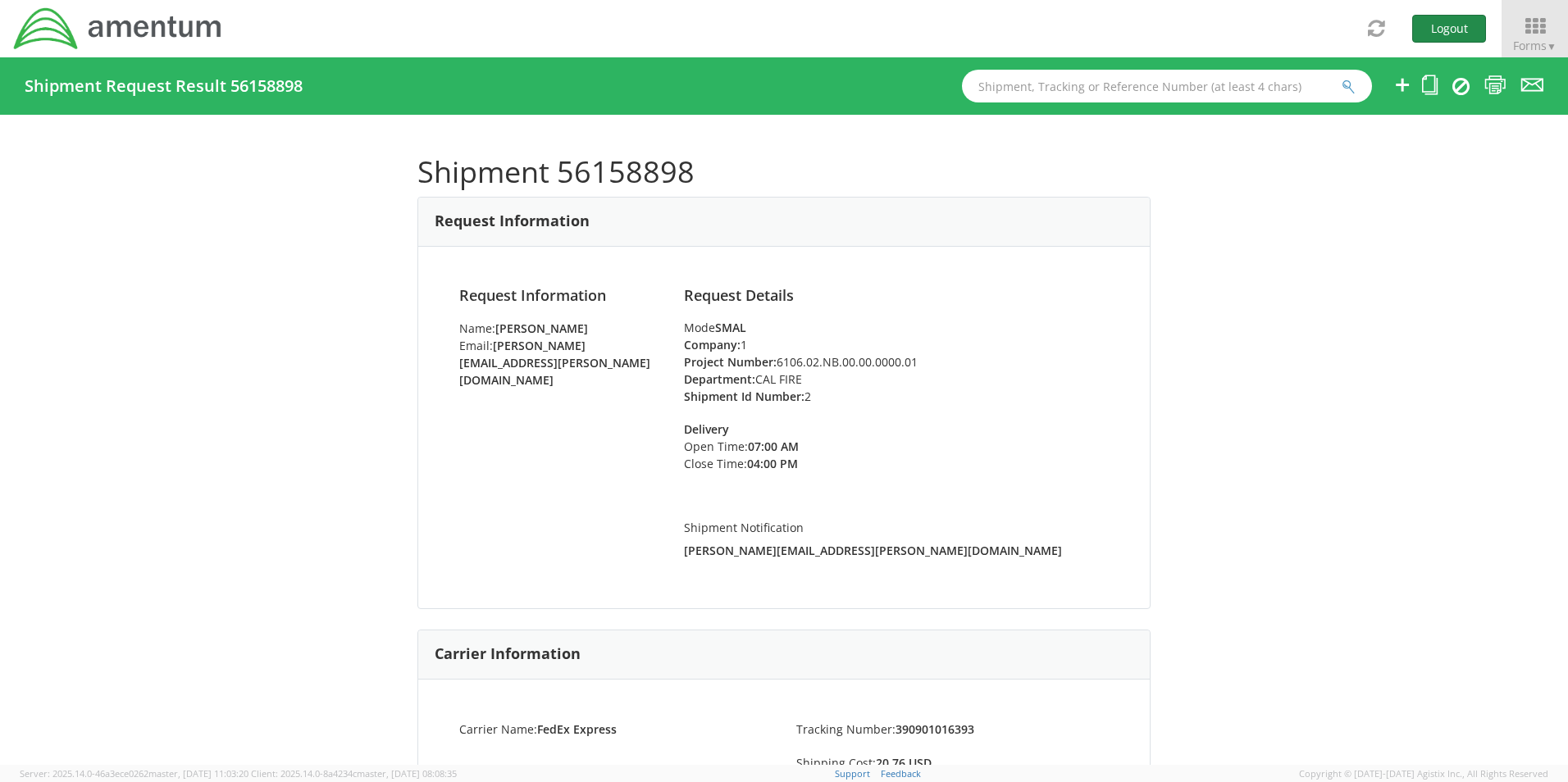 click on "Logout" at bounding box center (1449, 29) 